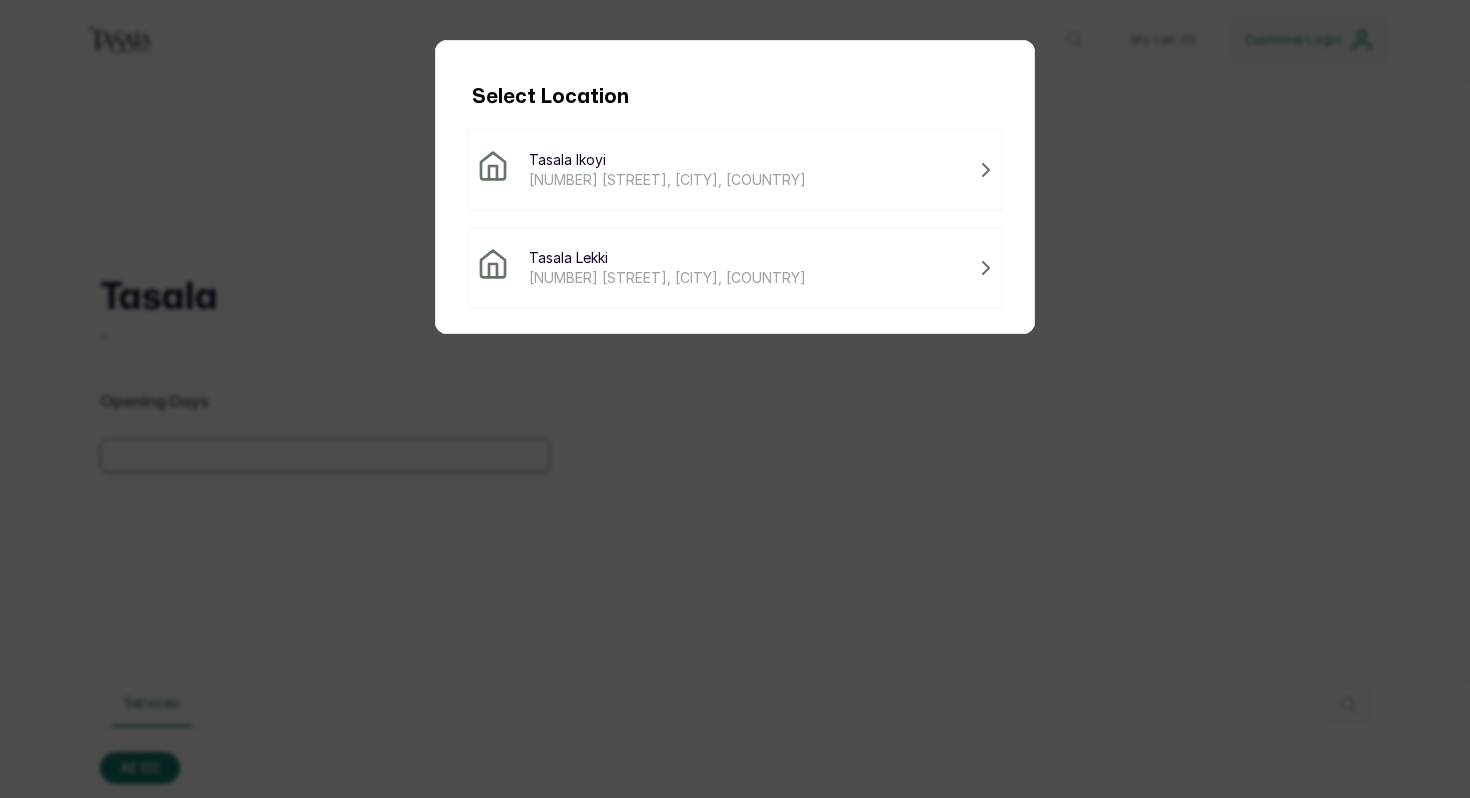 scroll, scrollTop: 0, scrollLeft: 0, axis: both 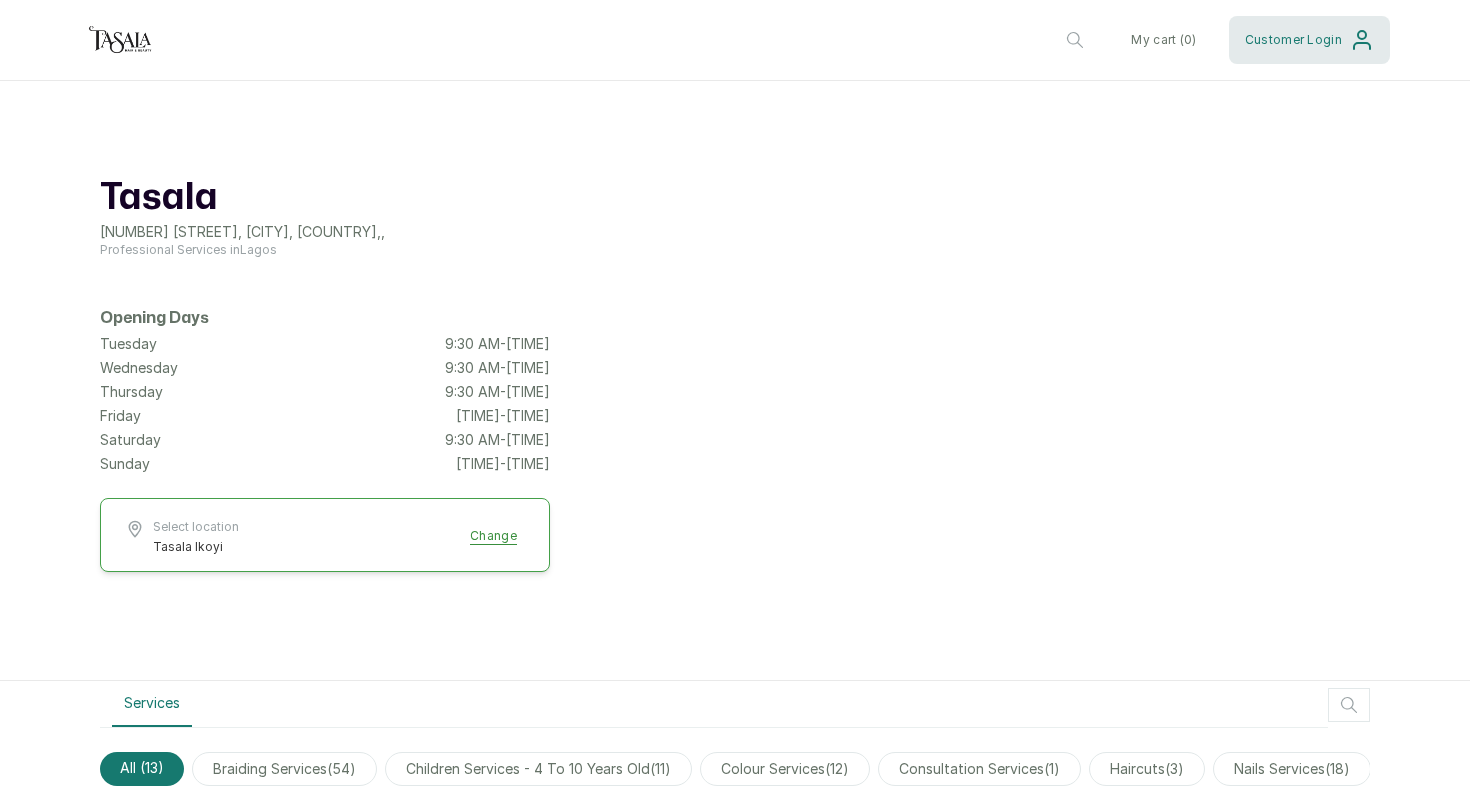click on "Customer Login" at bounding box center [1293, 40] 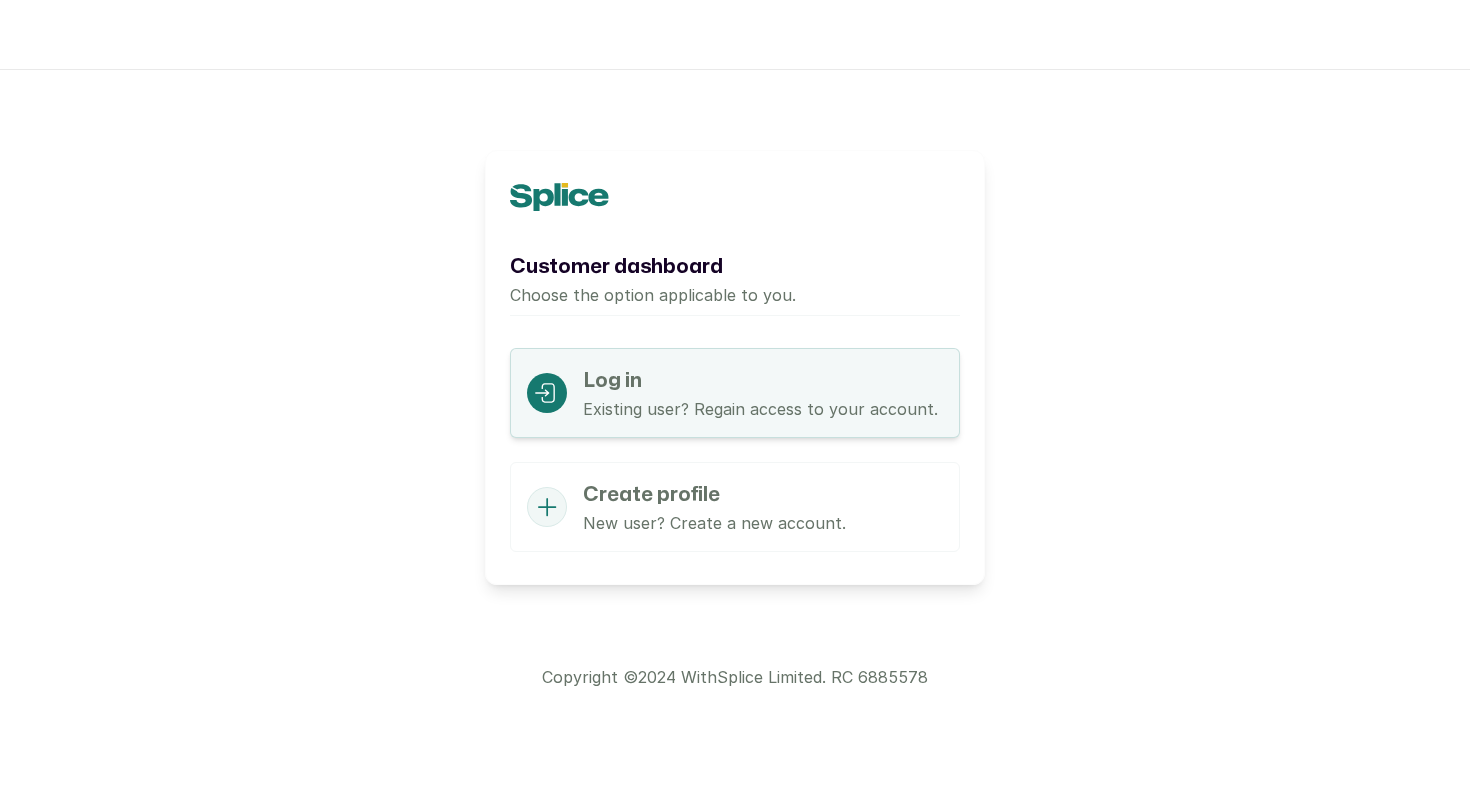 click on "Existing user? Regain access to your account." at bounding box center (760, 409) 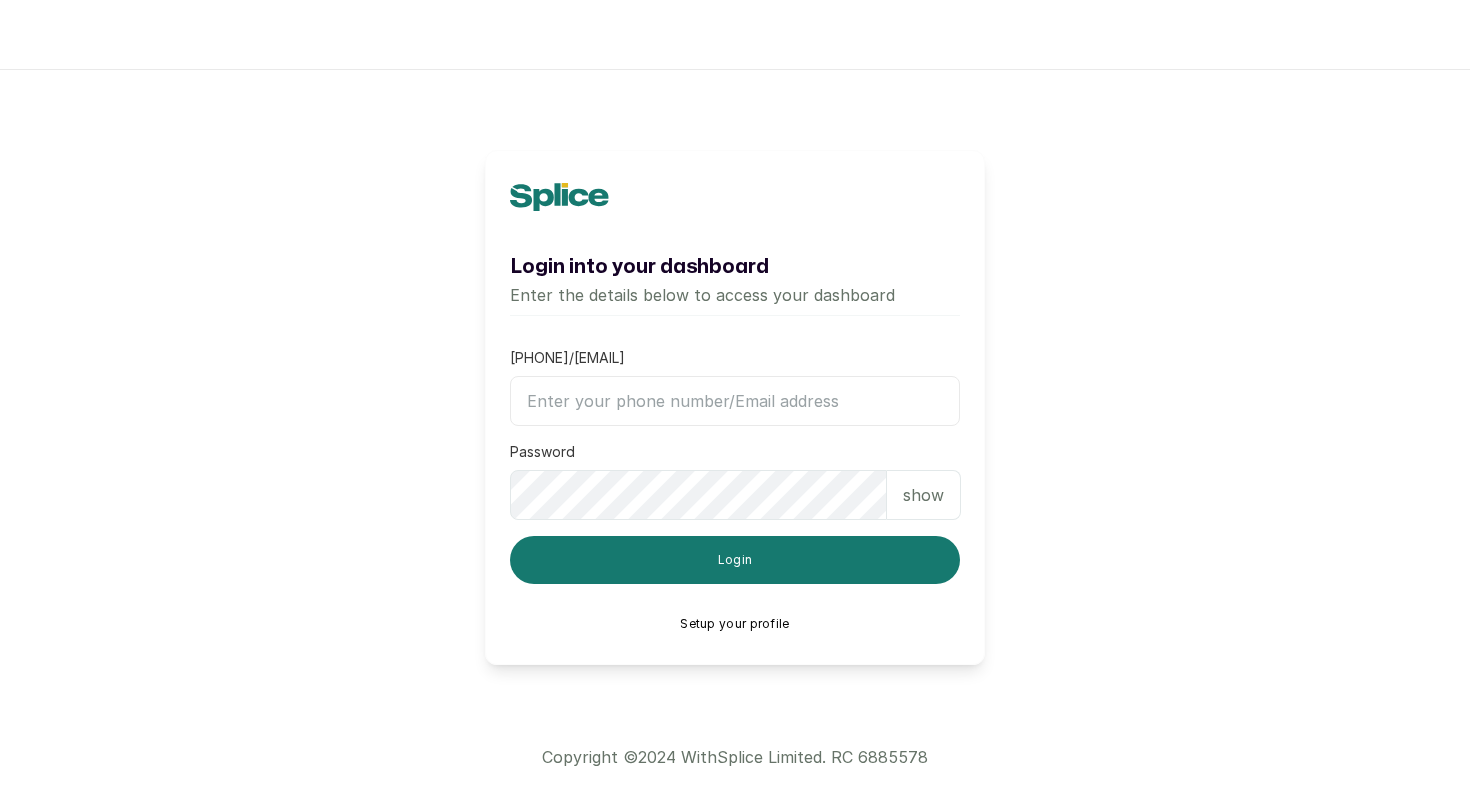 click on "[PHONE]/[EMAIL]" at bounding box center [735, 401] 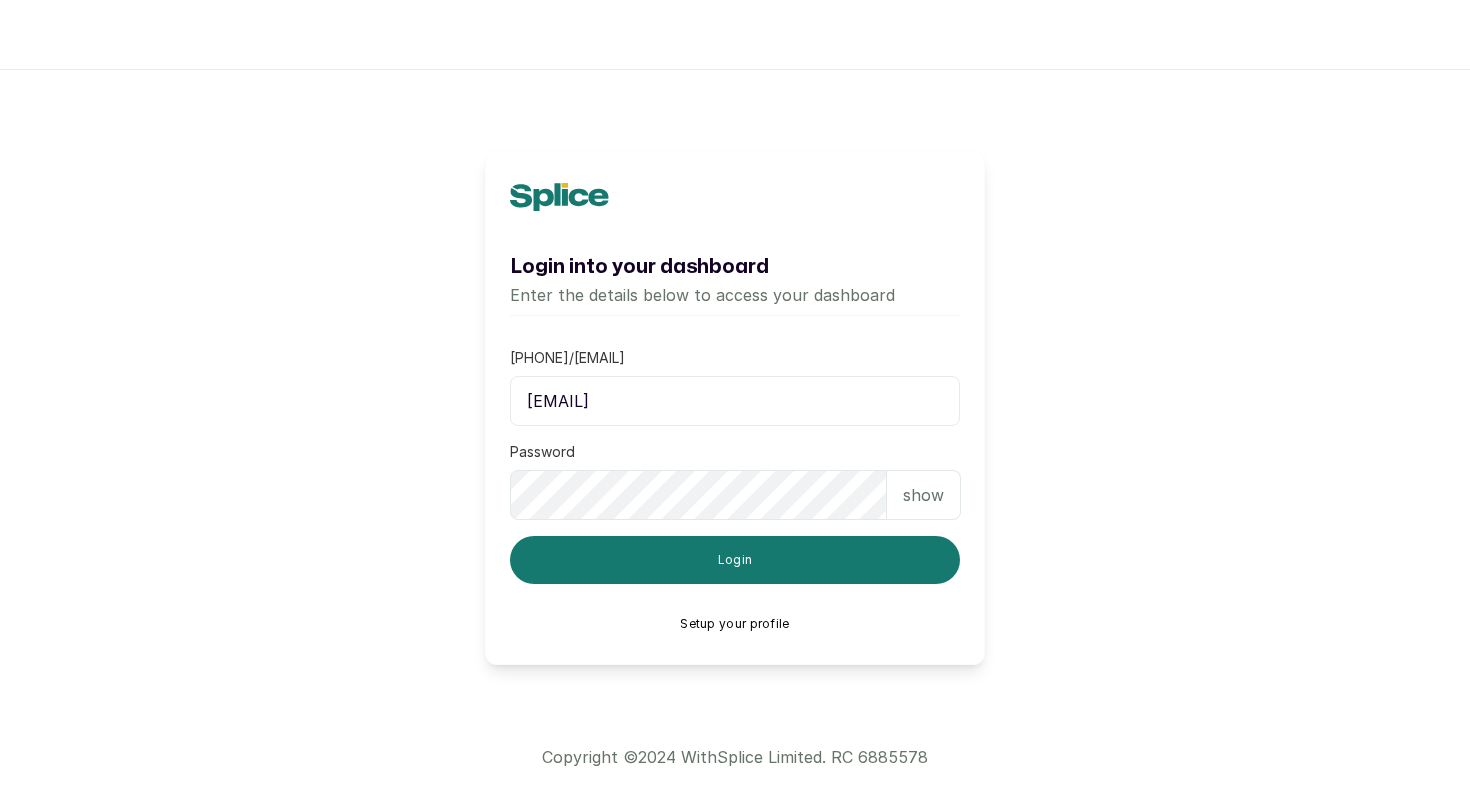 click on "show" at bounding box center (923, 495) 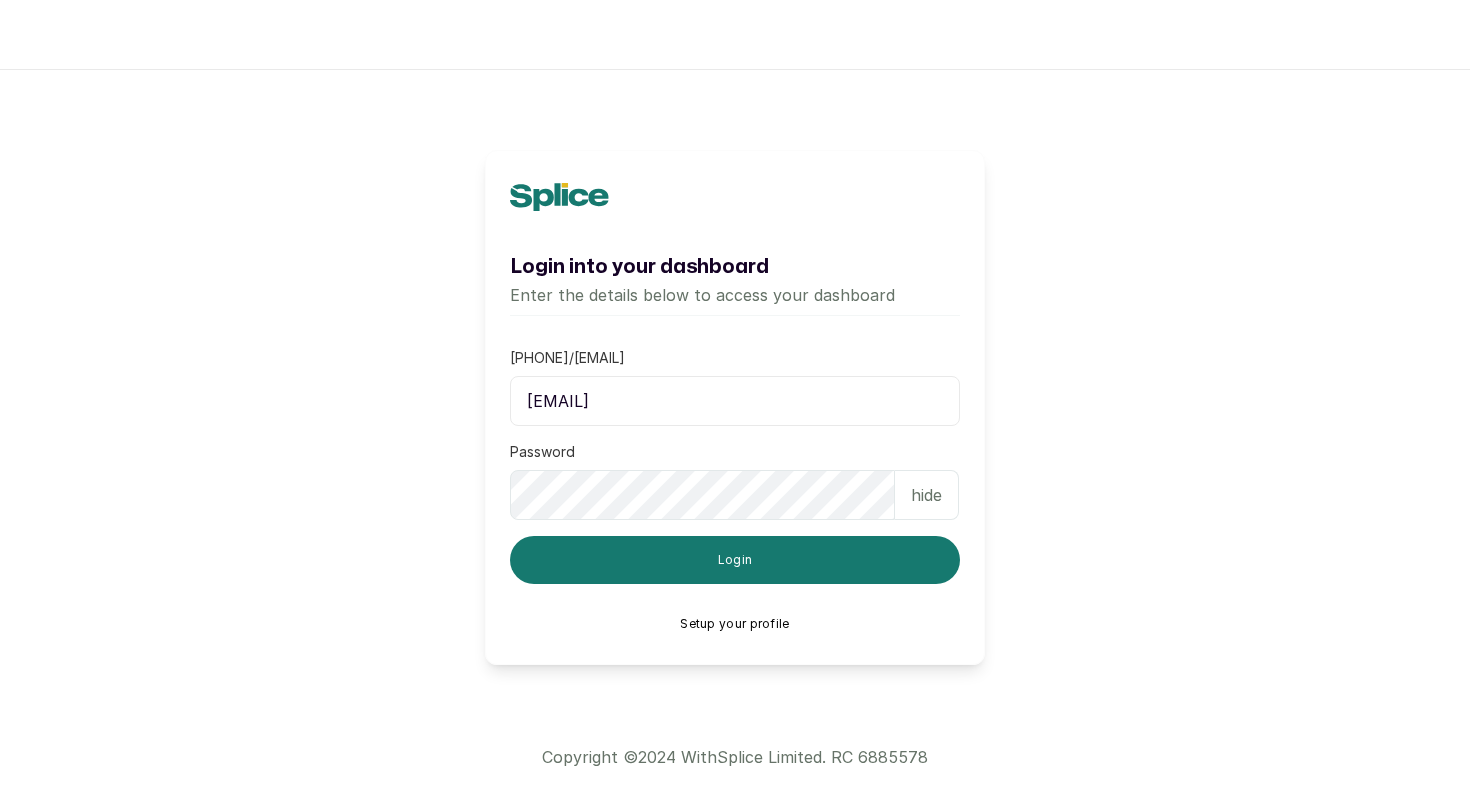 click on "hide" at bounding box center (926, 495) 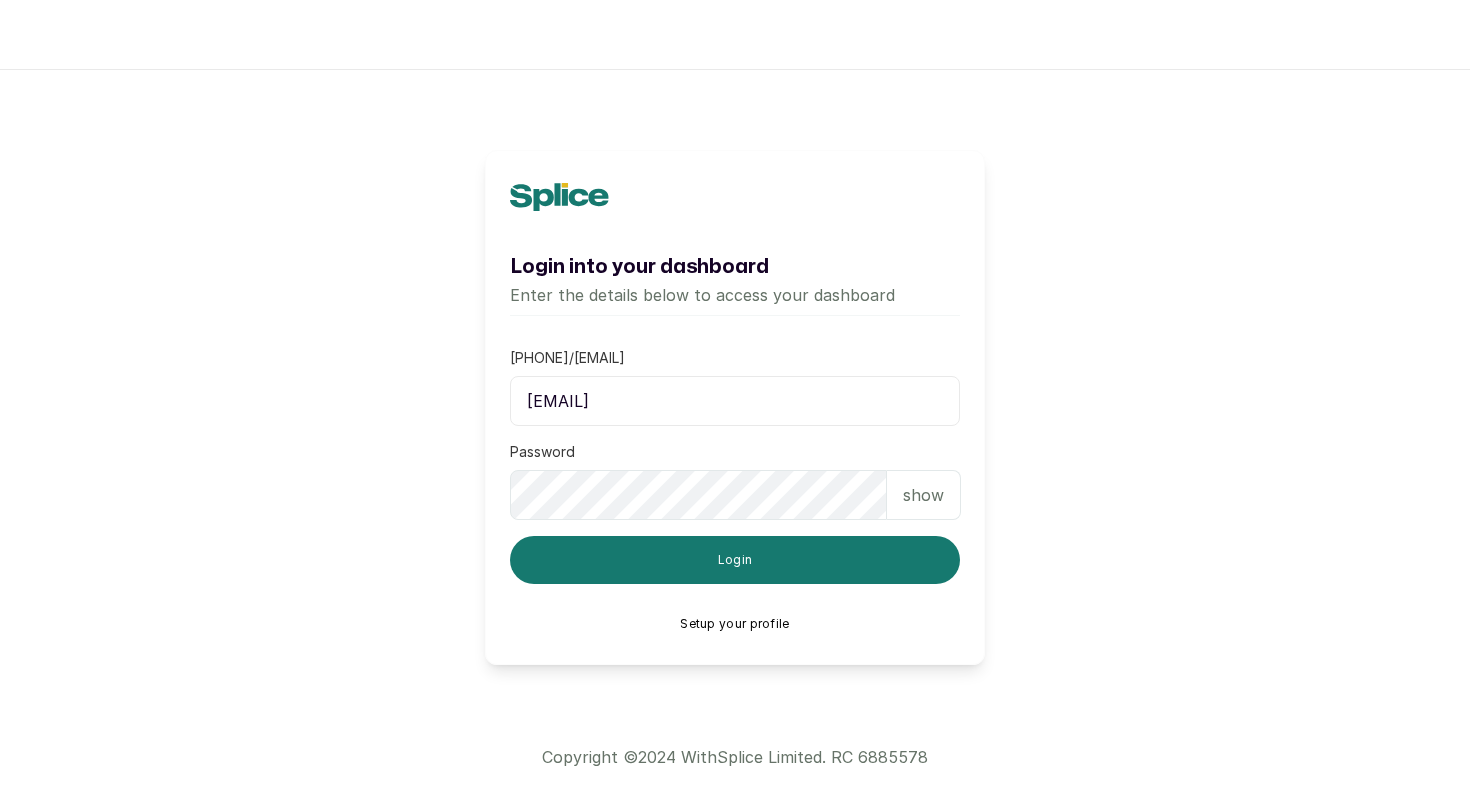 click on "show" at bounding box center (923, 495) 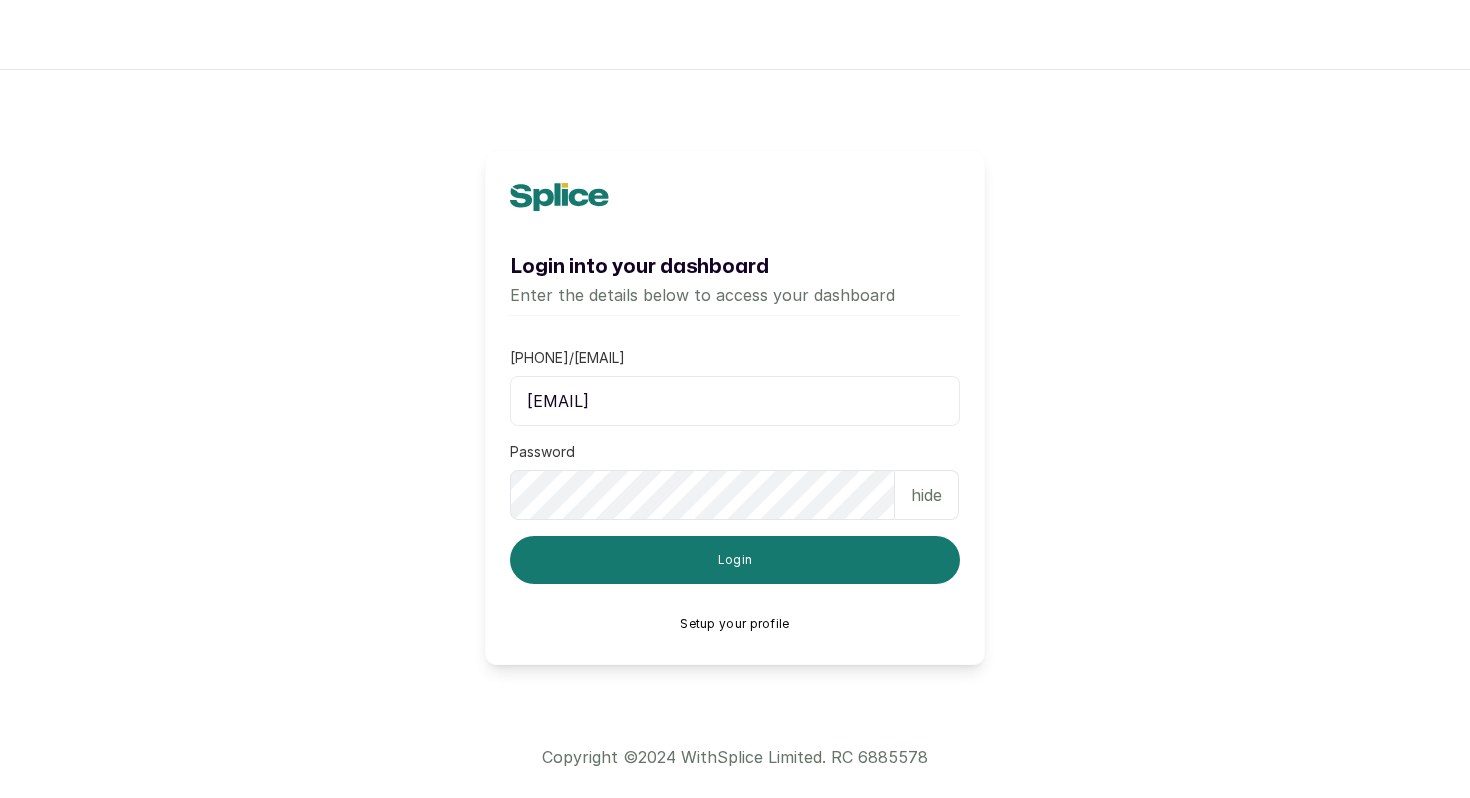 click on "hide" at bounding box center (926, 495) 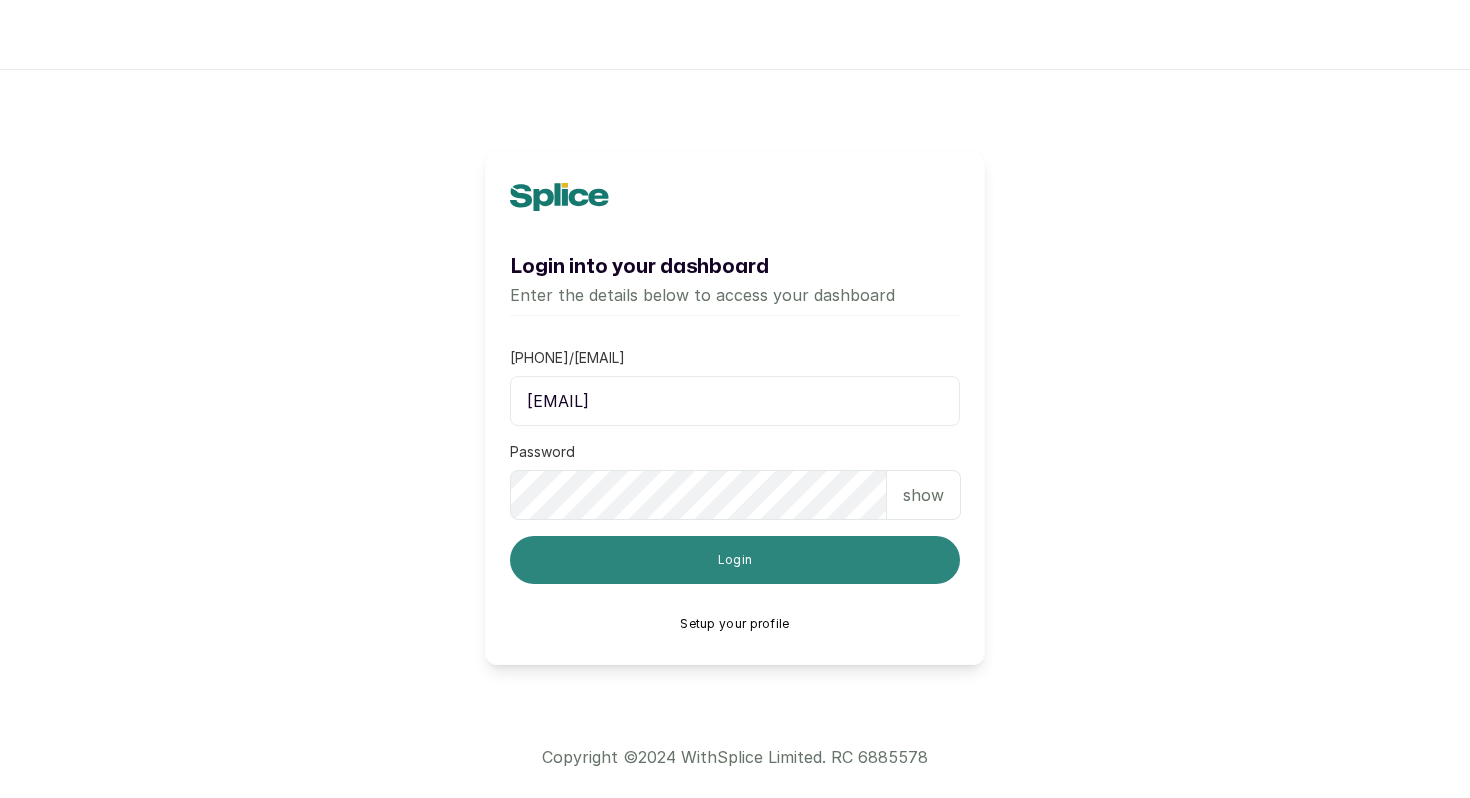 click on "Login" at bounding box center [735, 560] 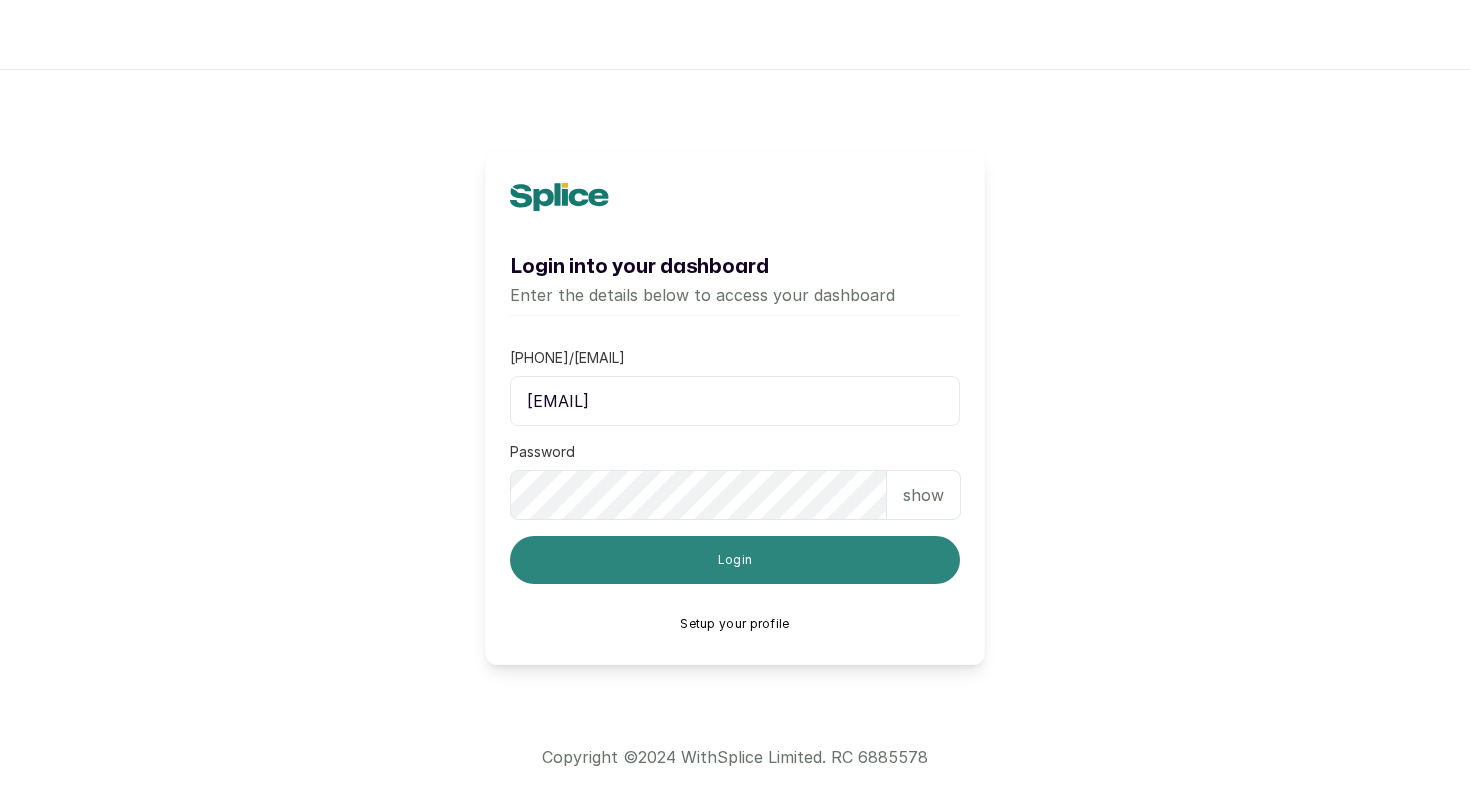 click on "Login" at bounding box center [735, 560] 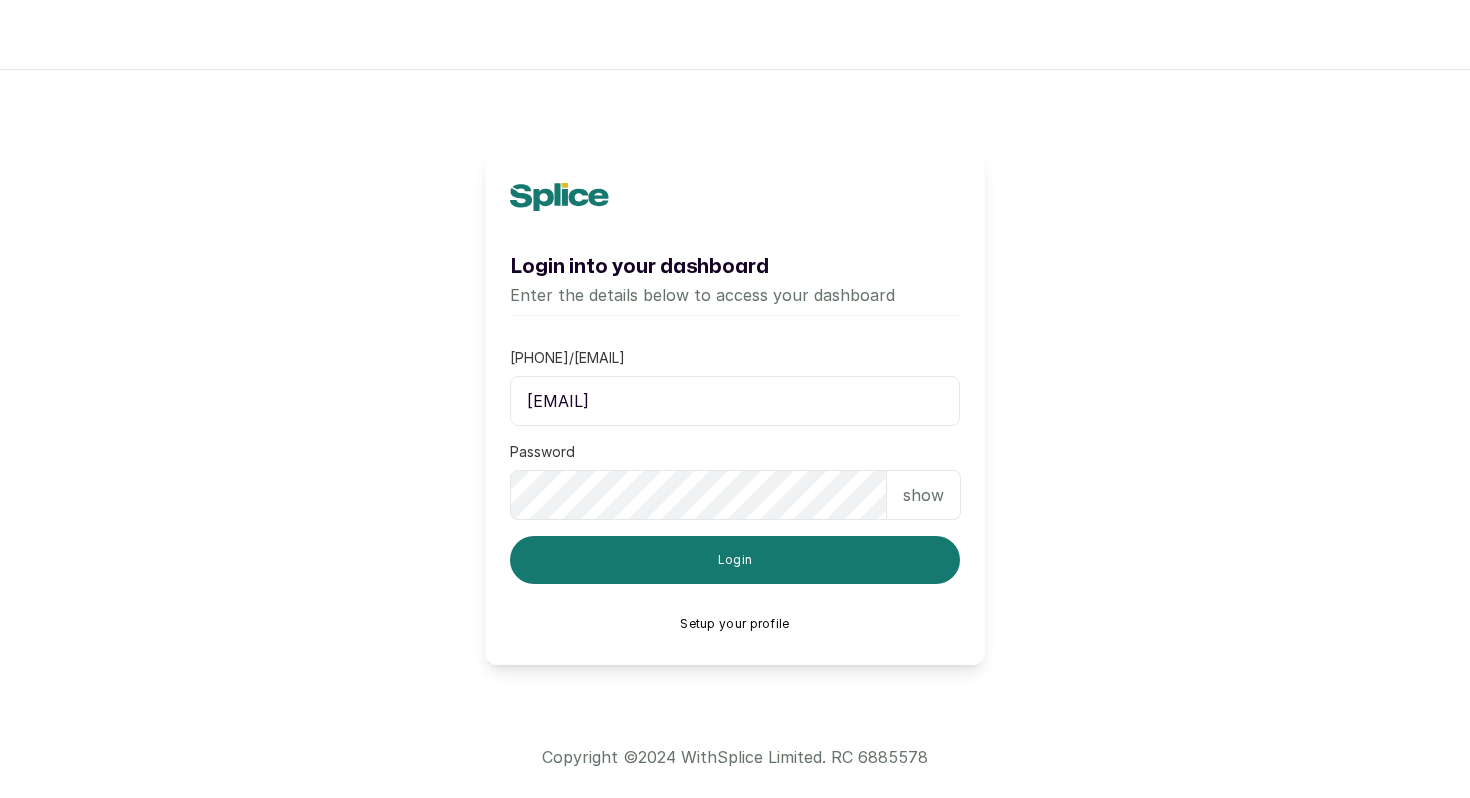 click on "Setup your profile" at bounding box center [734, 624] 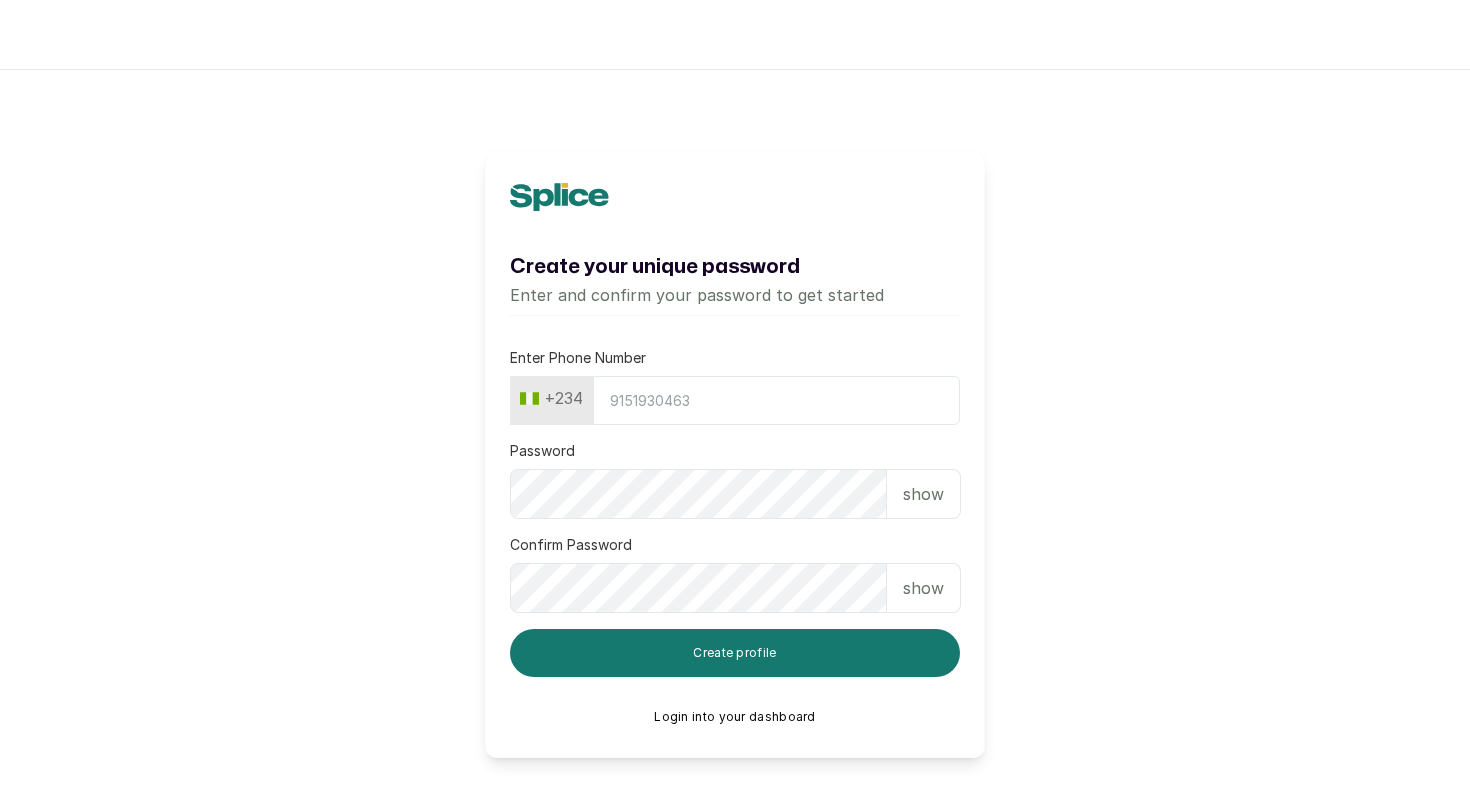 click on "Enter Phone Number" at bounding box center [776, 400] 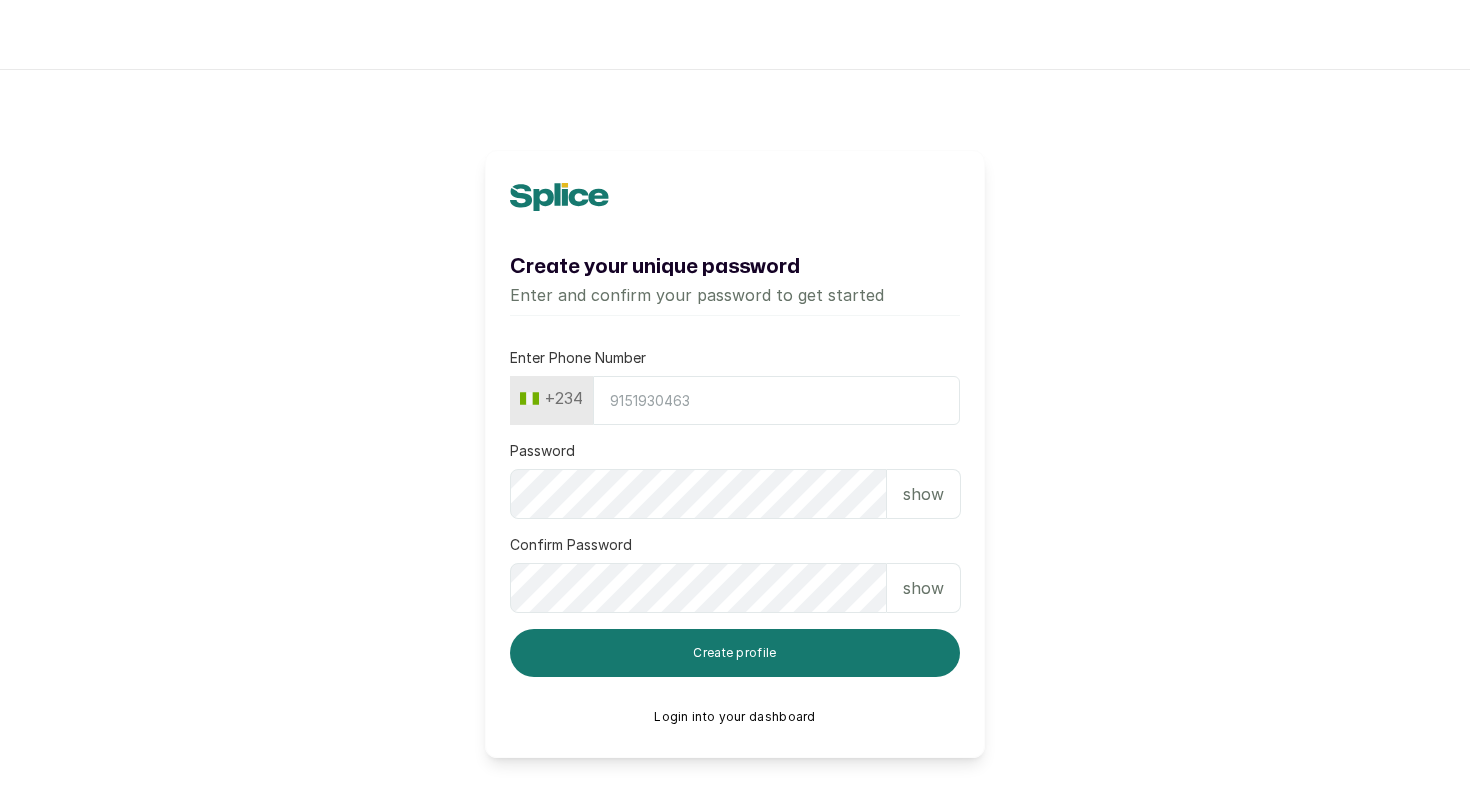 click on "Login into your dashboard" at bounding box center (735, 717) 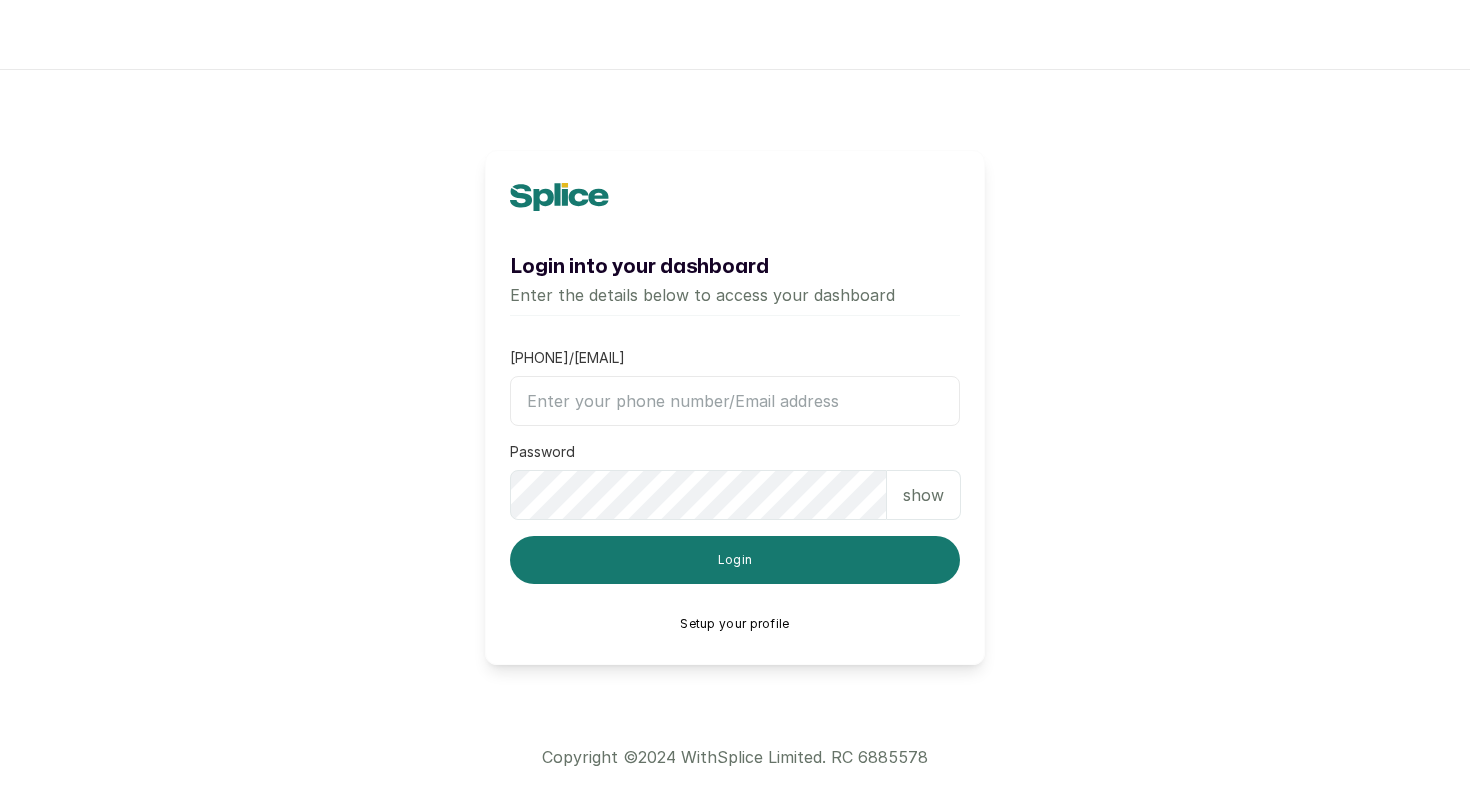 click on "Phone number/Email address" at bounding box center (735, 401) 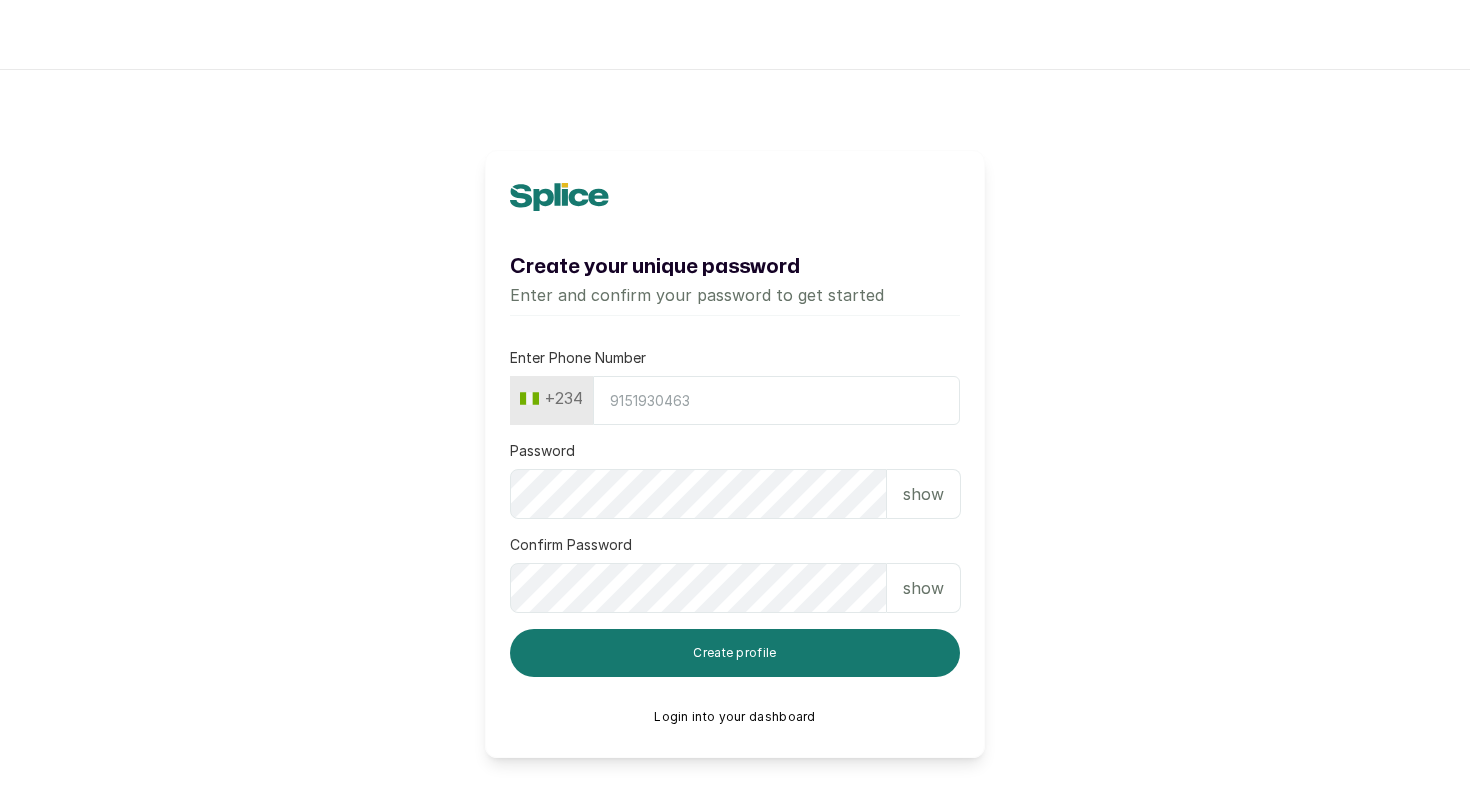 click on "Enter Phone Number" at bounding box center [776, 400] 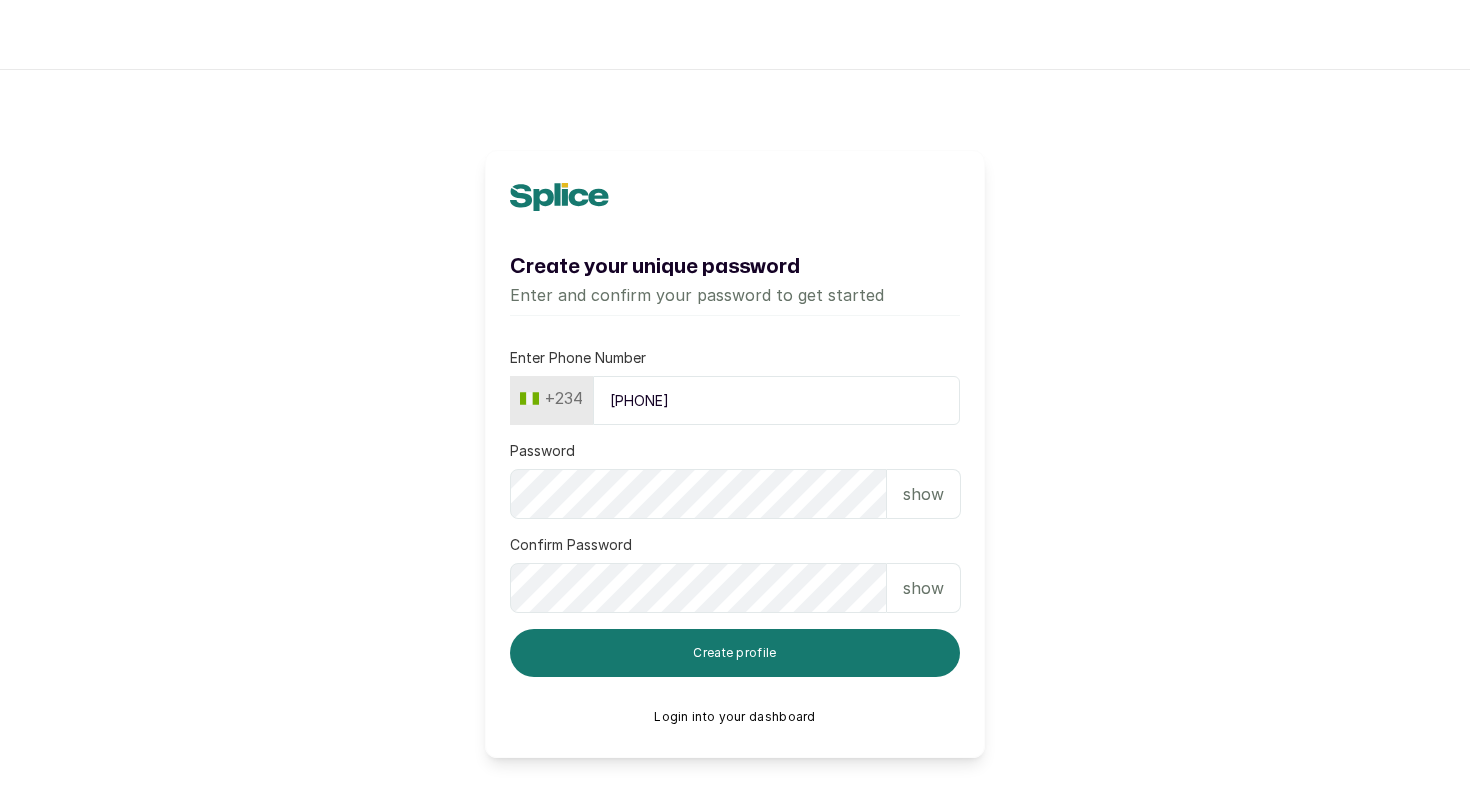 type on "[PHONE]" 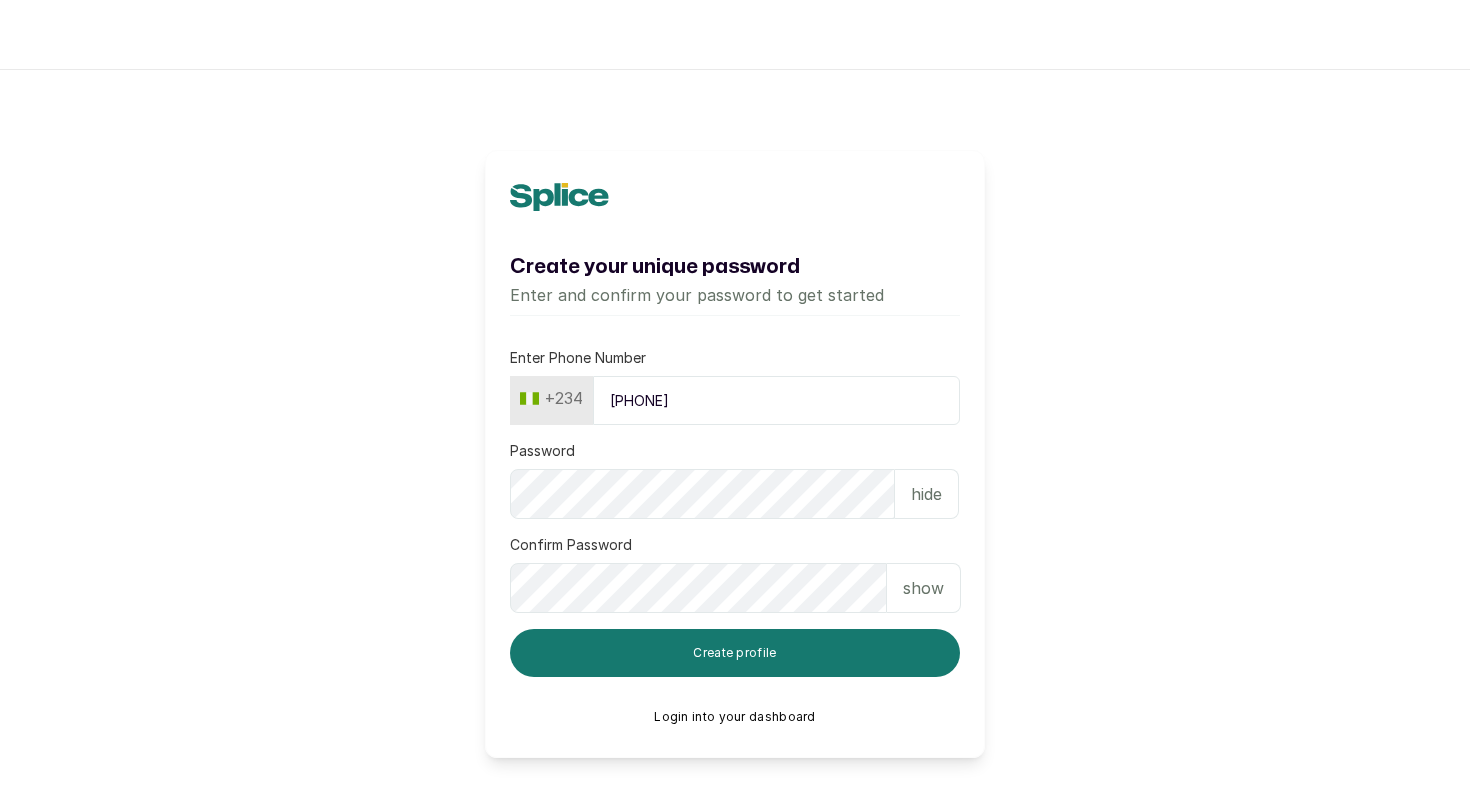 click on "show" at bounding box center [923, 588] 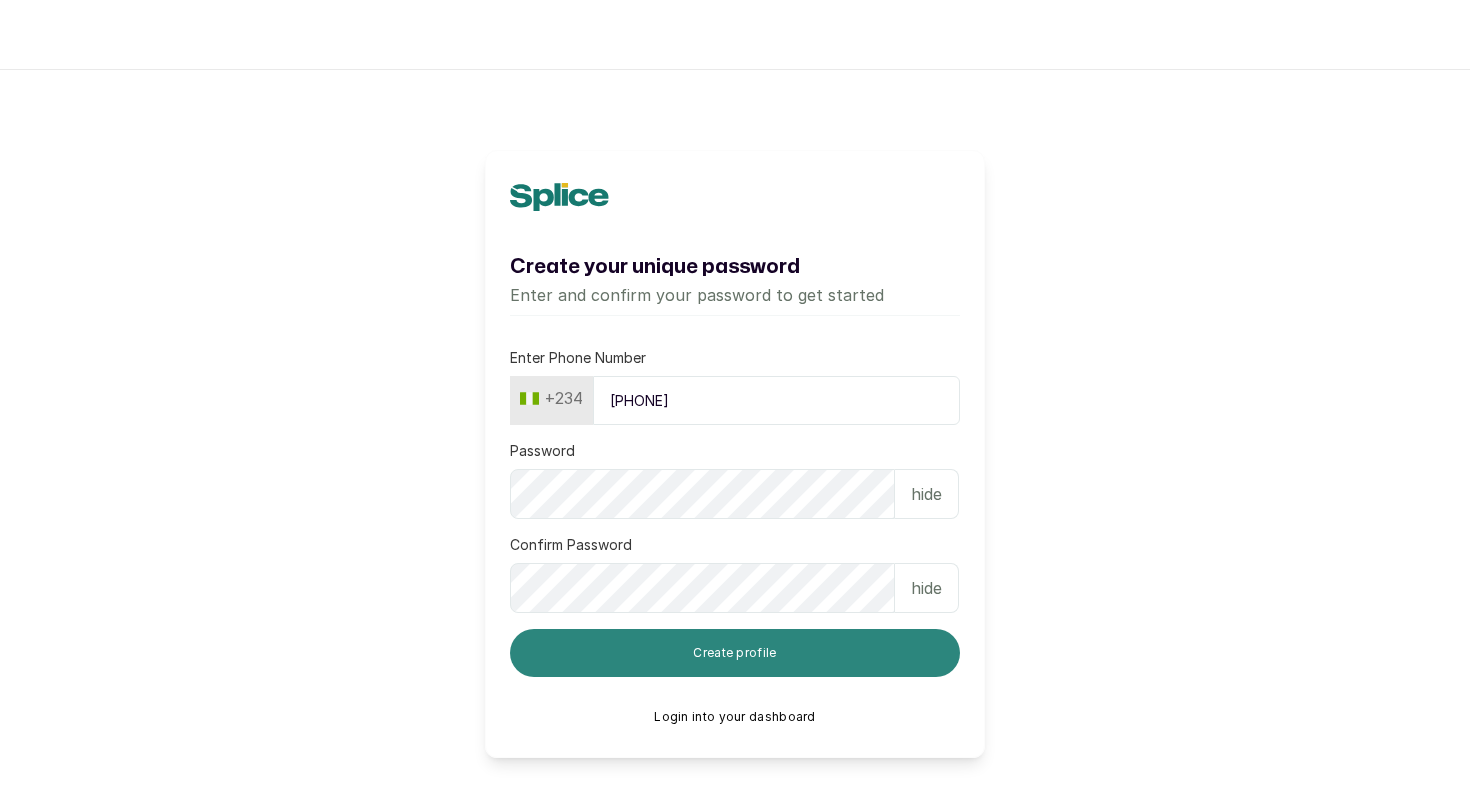 click on "Create profile" at bounding box center [735, 653] 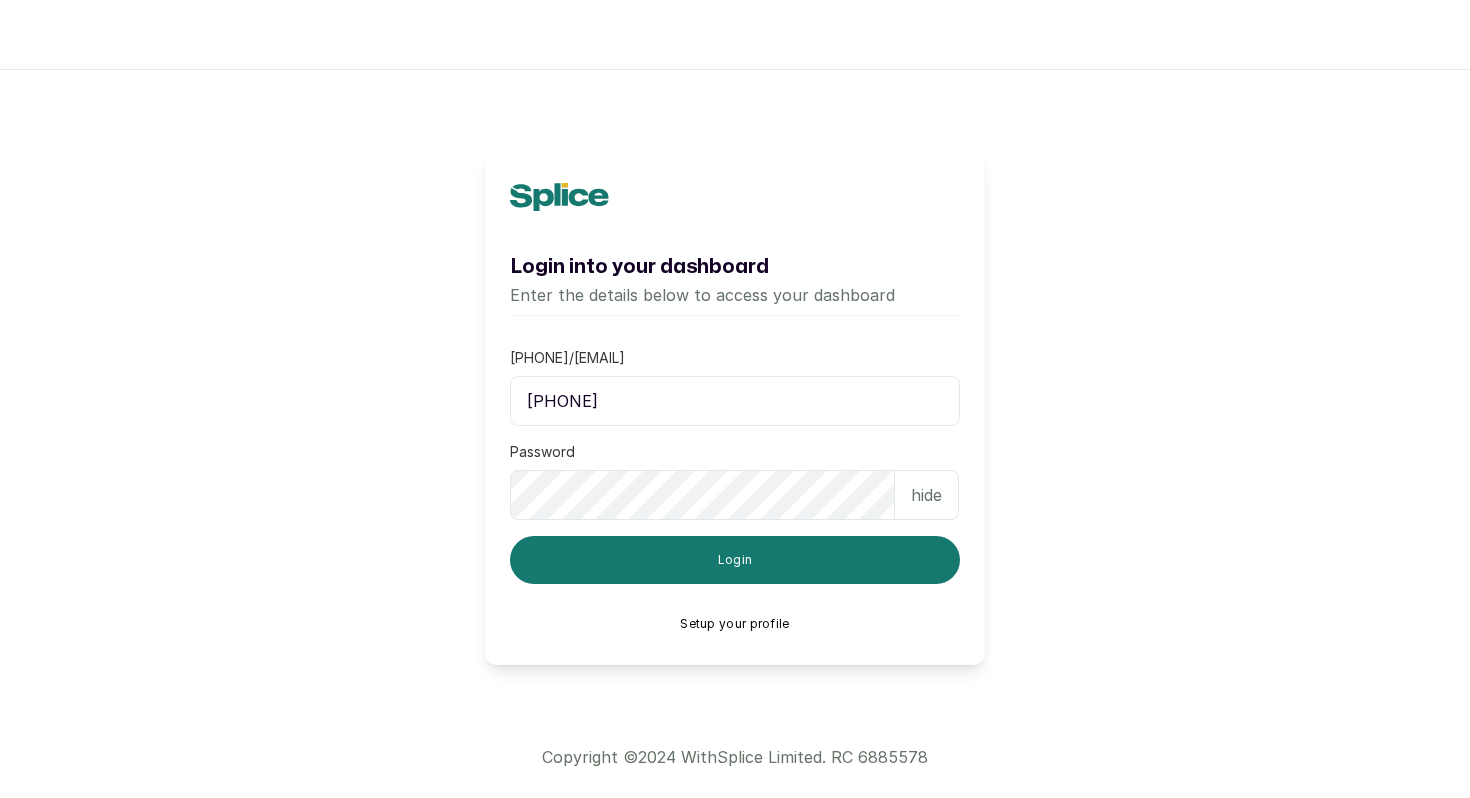 click on "[PHONE]" at bounding box center [735, 401] 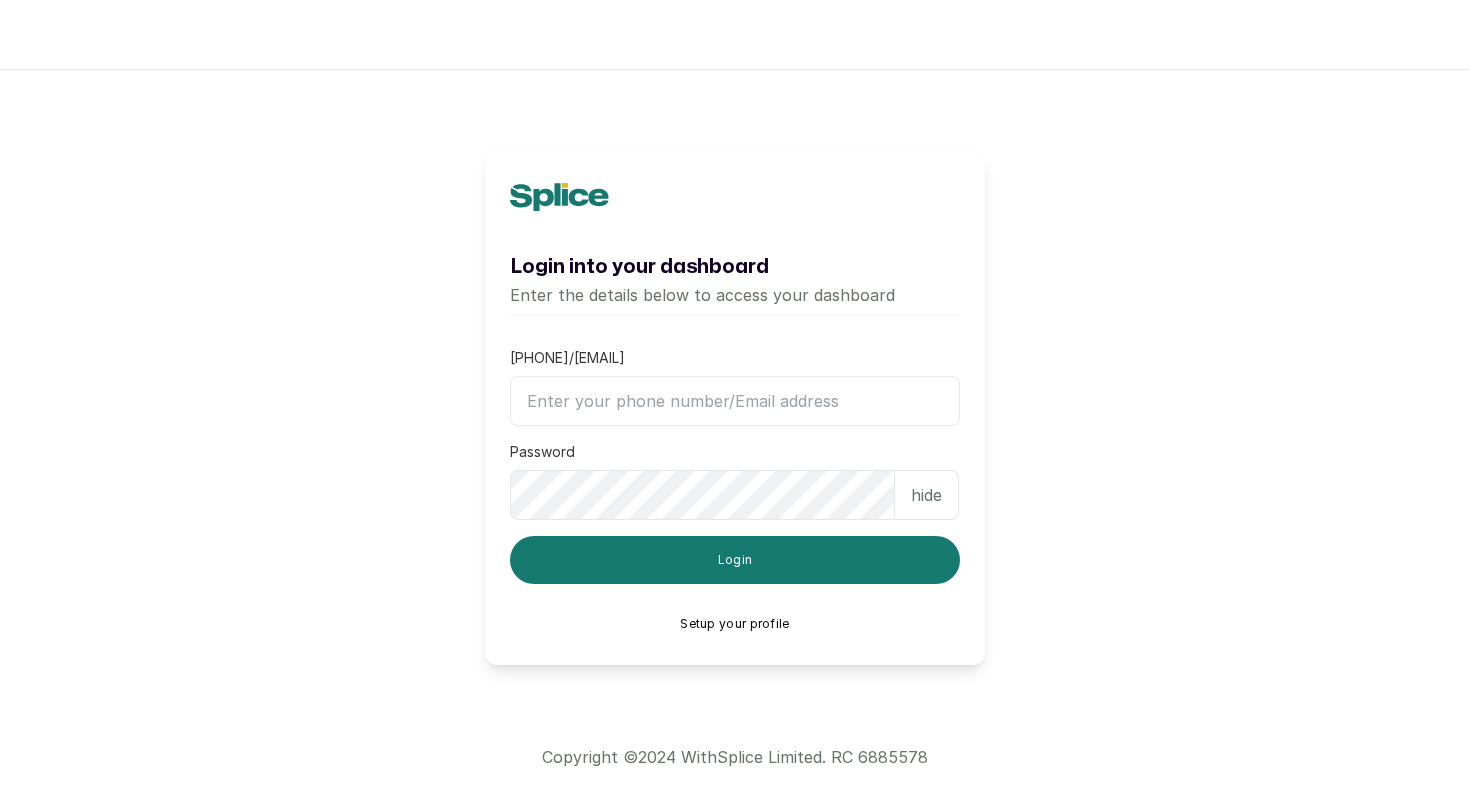click on "Phone number/Email address" at bounding box center [735, 401] 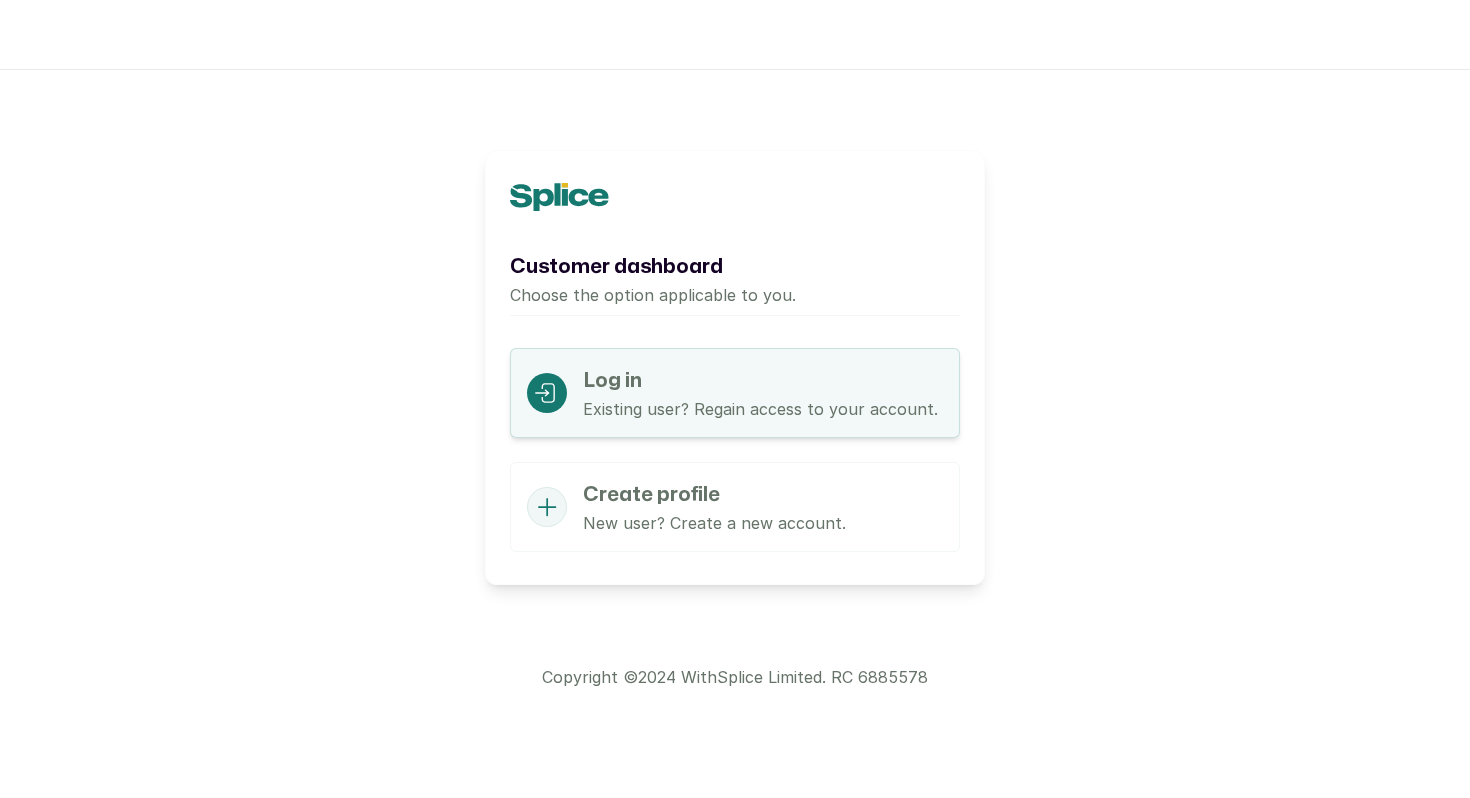 scroll, scrollTop: 0, scrollLeft: 0, axis: both 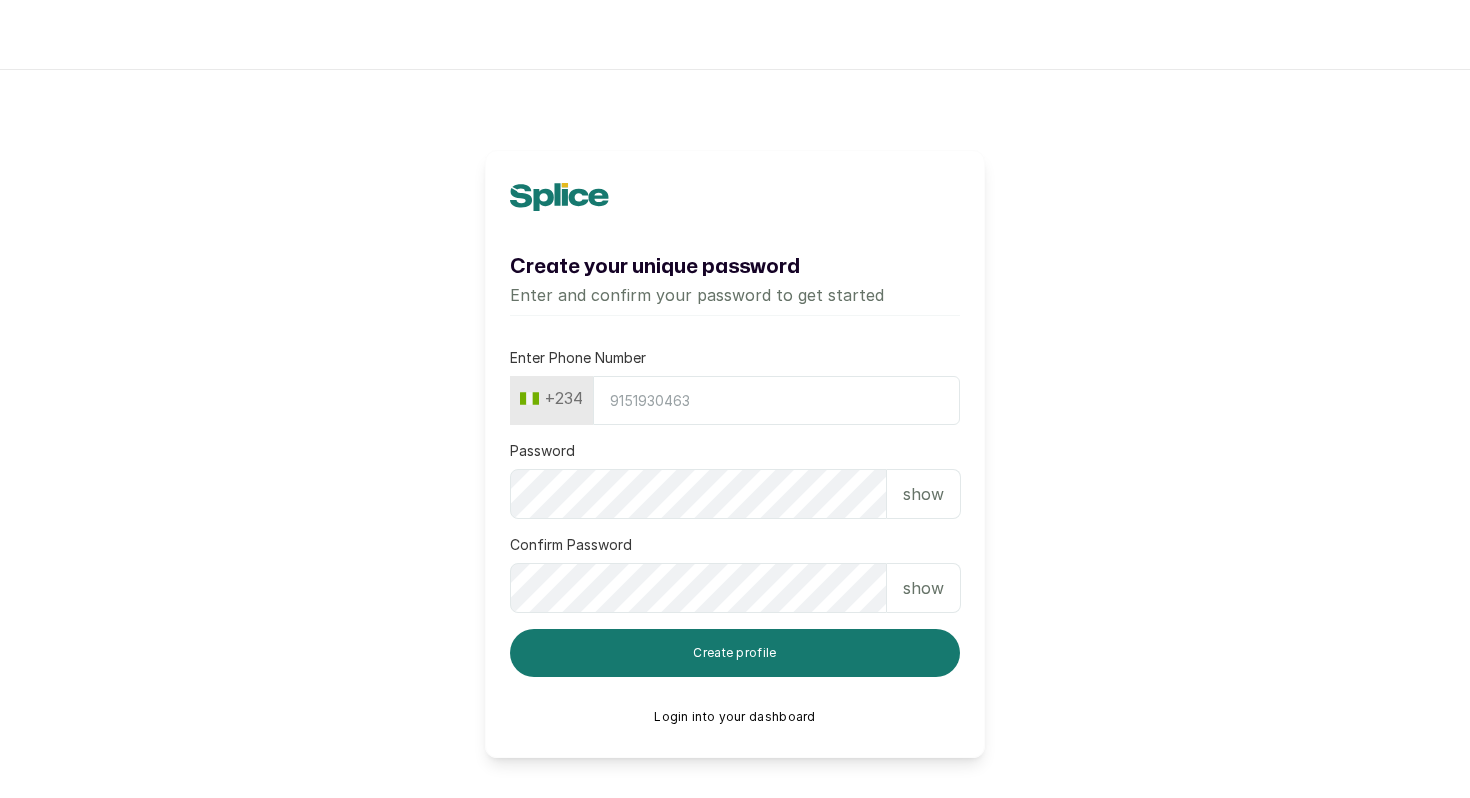 click on "Enter Phone Number" at bounding box center [776, 400] 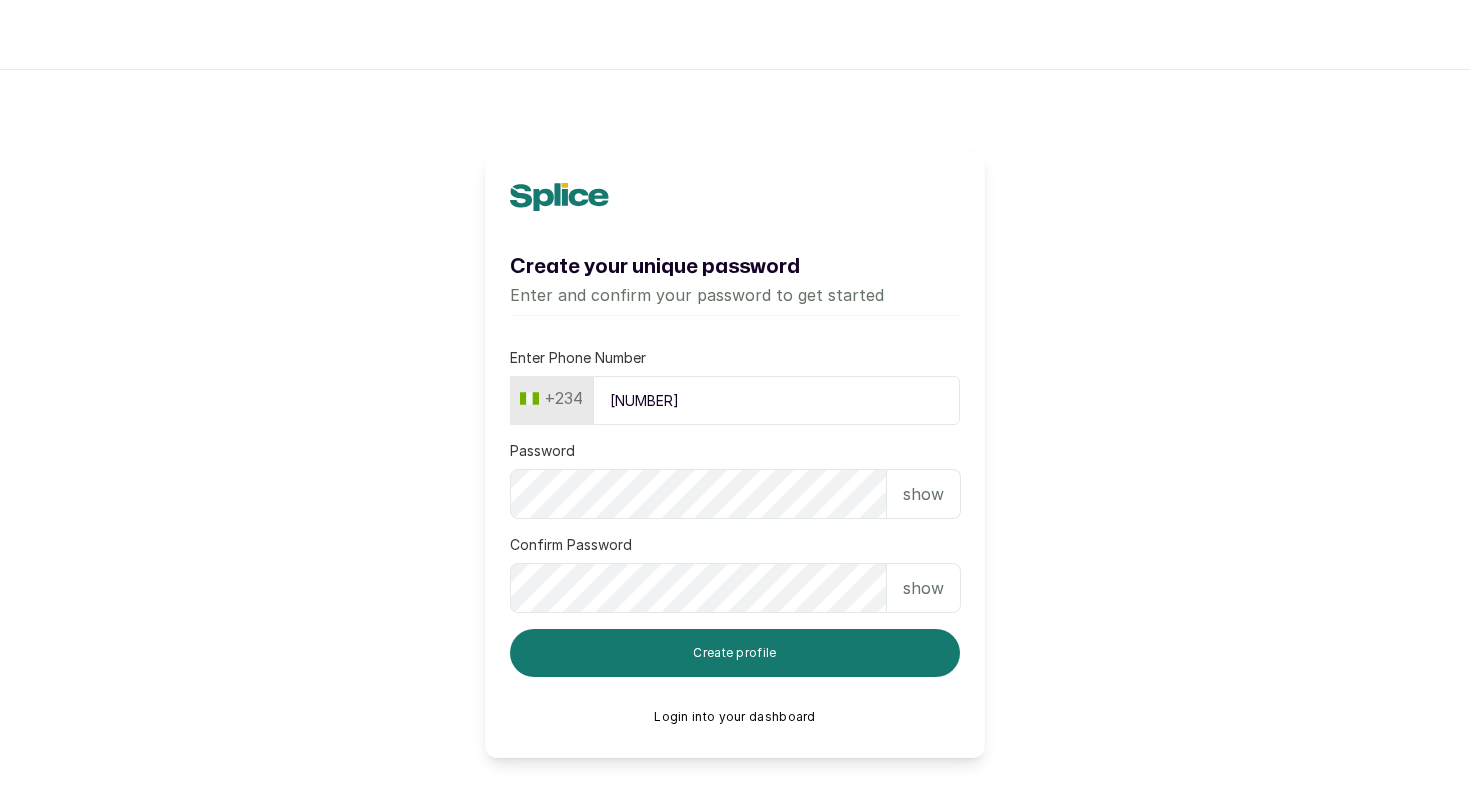 type on "9" 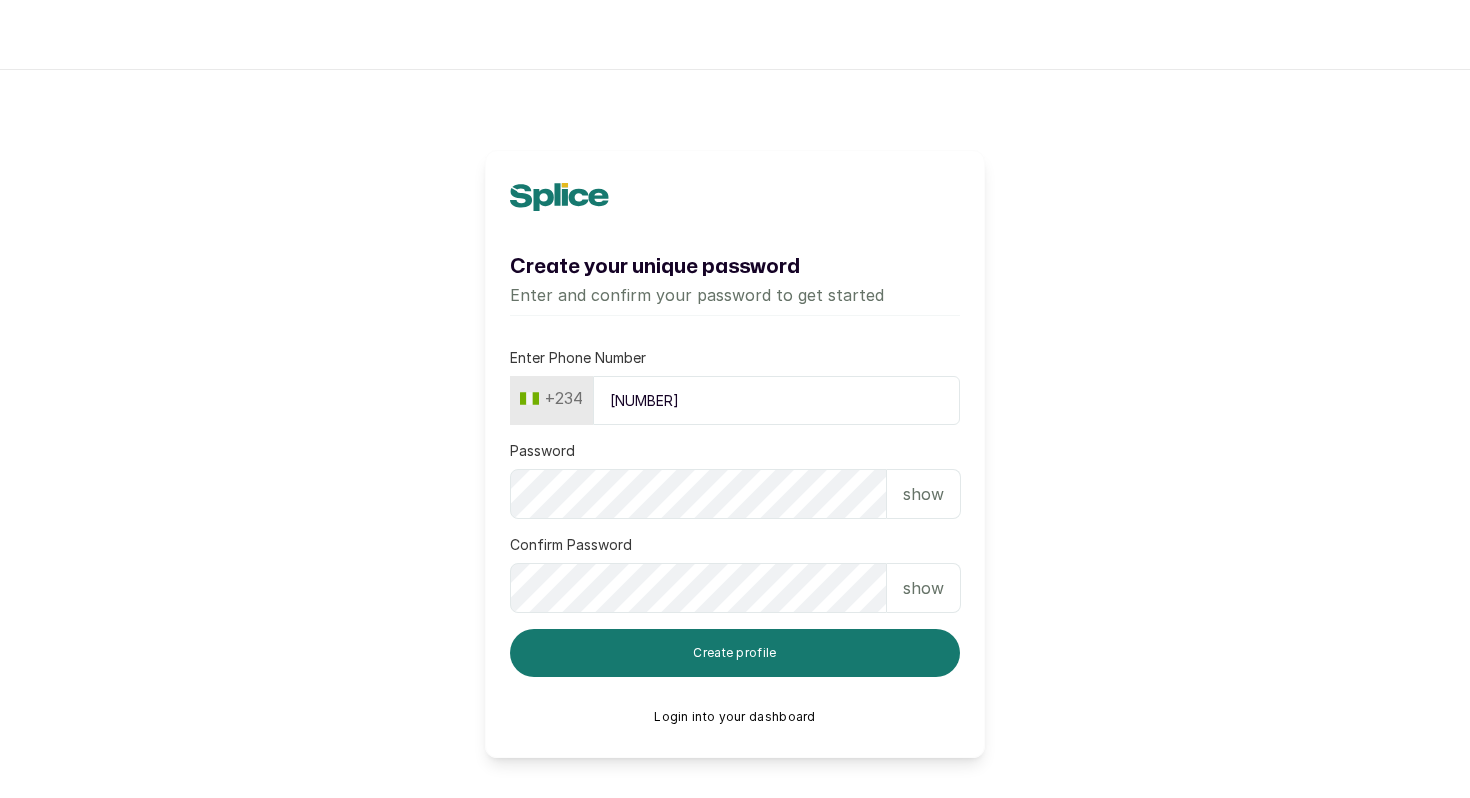click on "+234" at bounding box center [551, 398] 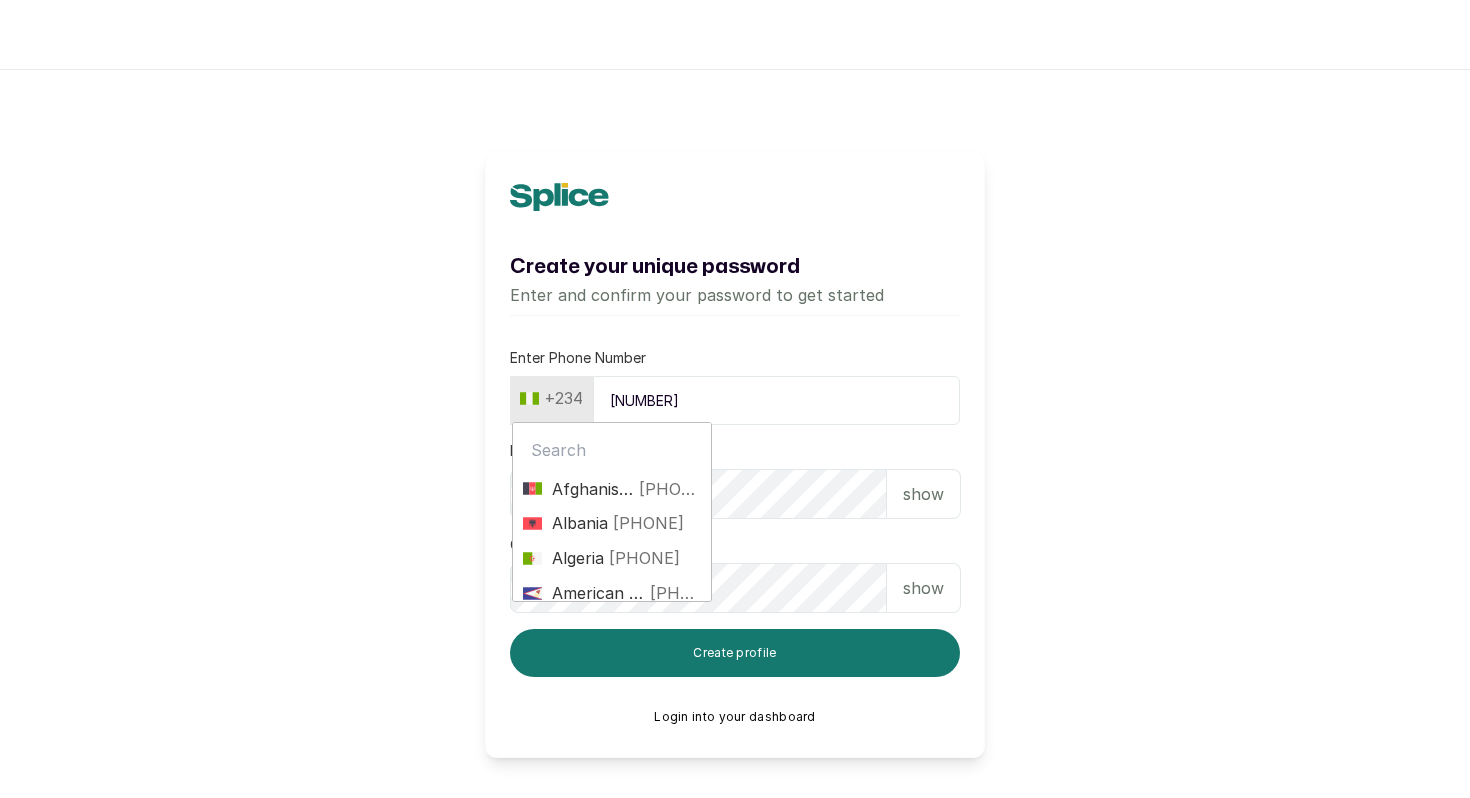 click on "907340" at bounding box center (776, 400) 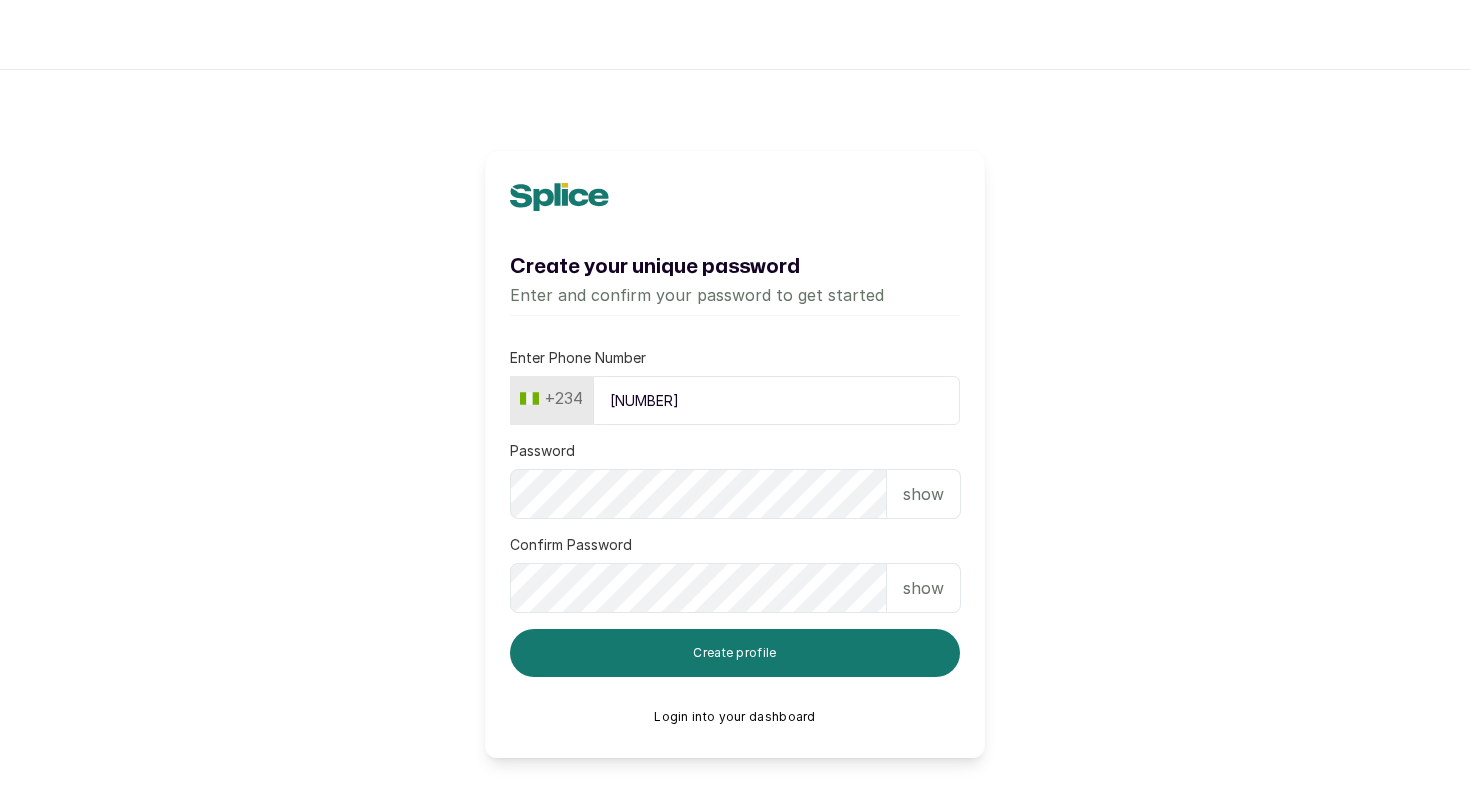 type on "[PHONE]" 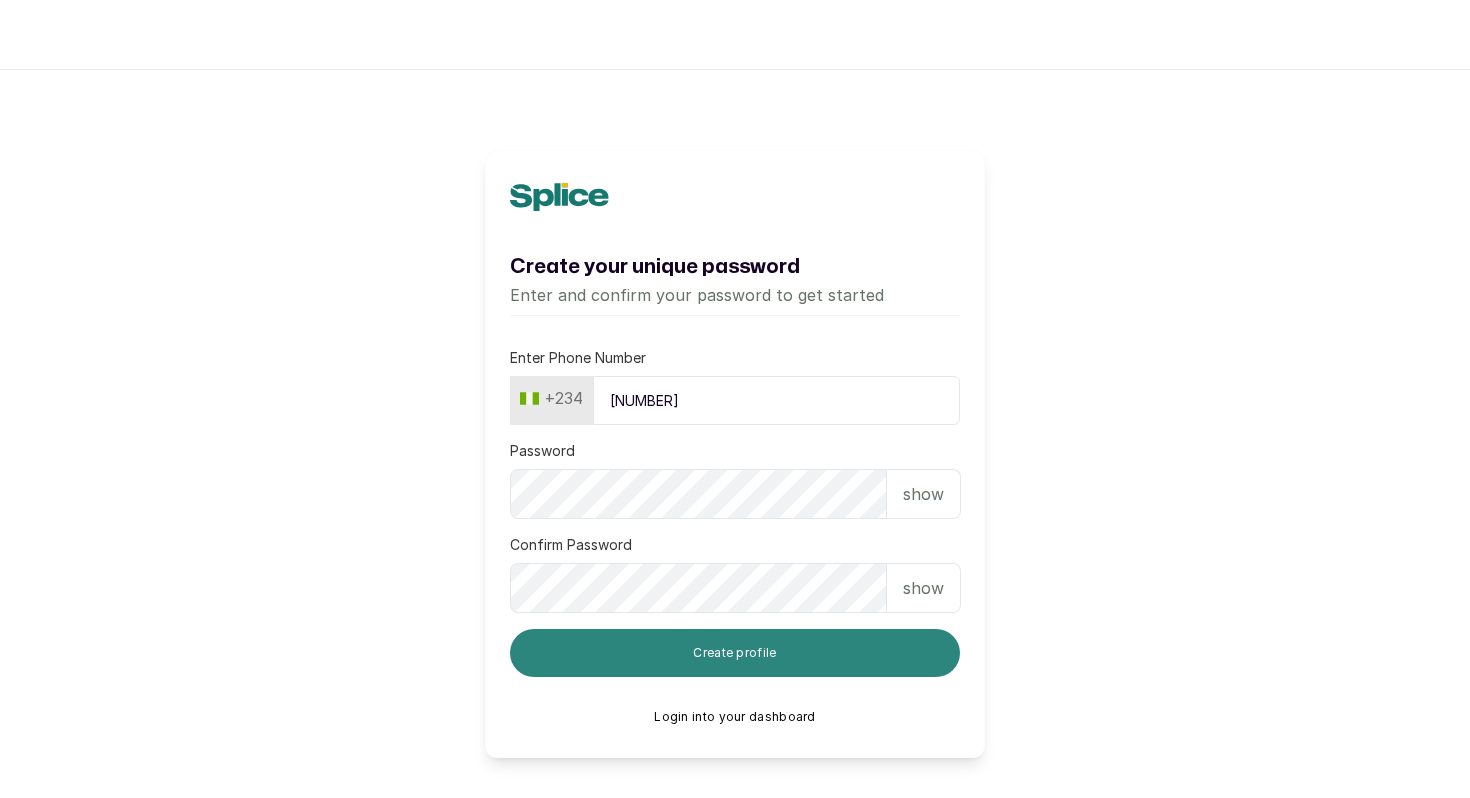click on "Create profile" at bounding box center [735, 653] 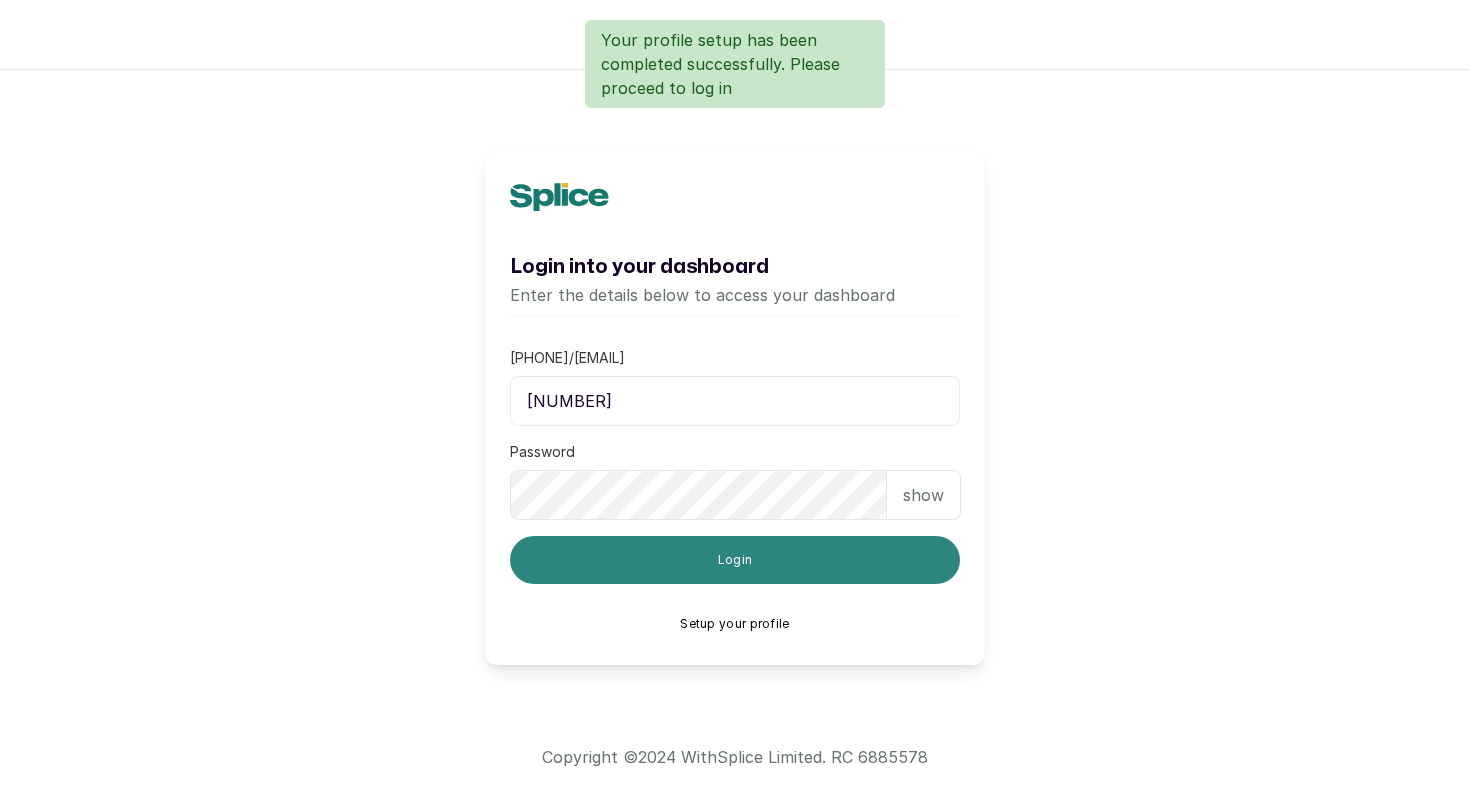 click on "Login" at bounding box center [735, 560] 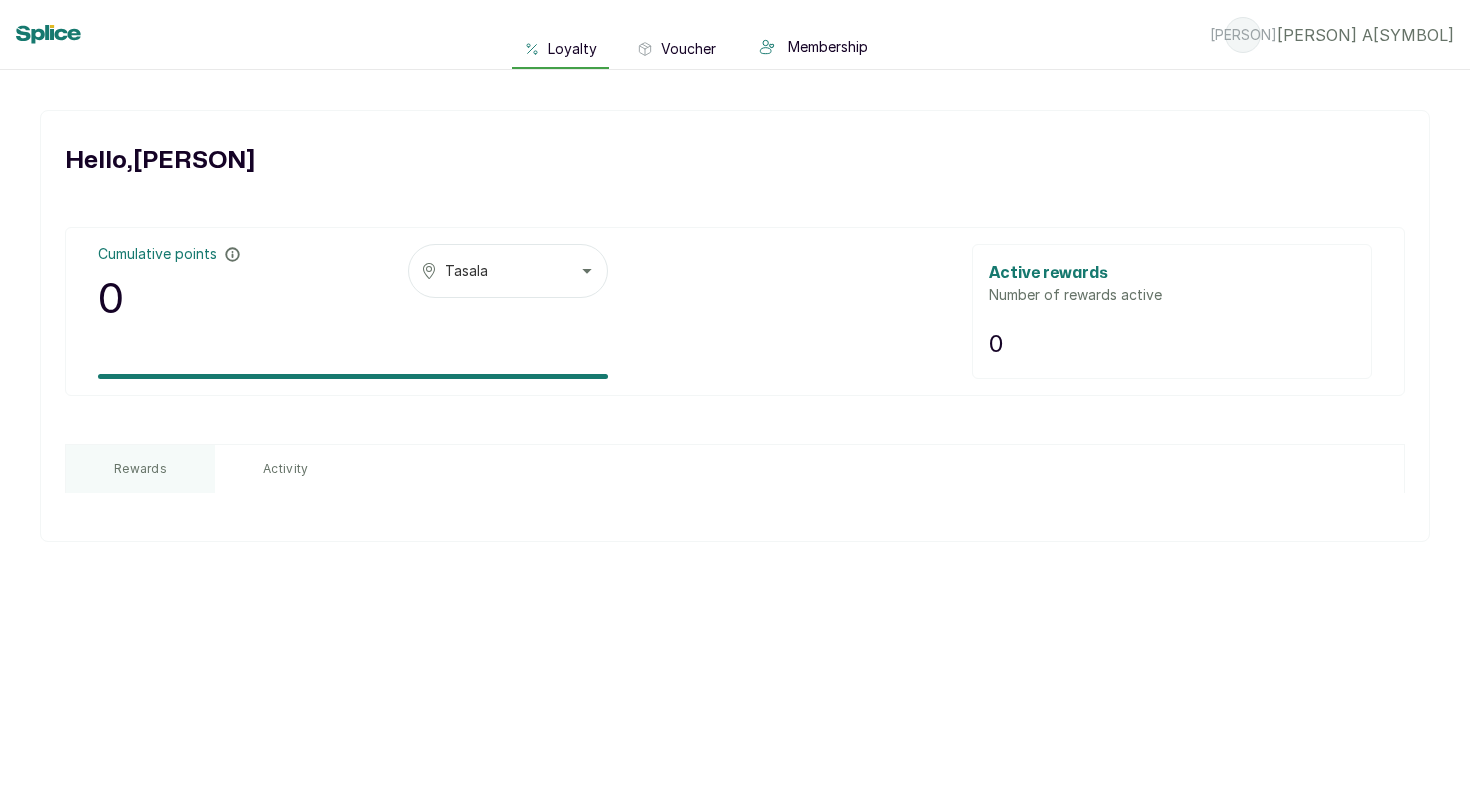 click on "A A" at bounding box center (1243, 35) 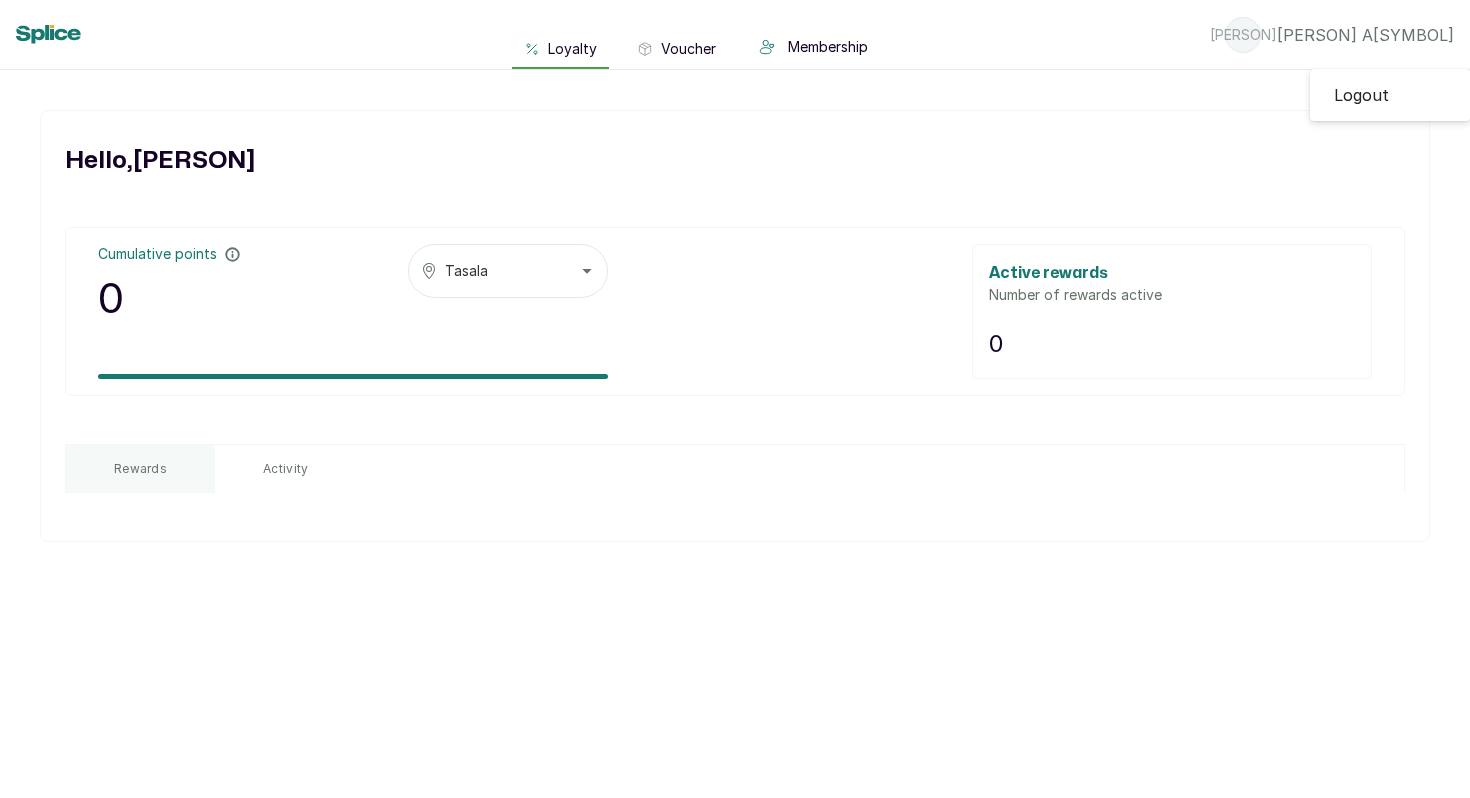 click on "A A" at bounding box center (1243, 35) 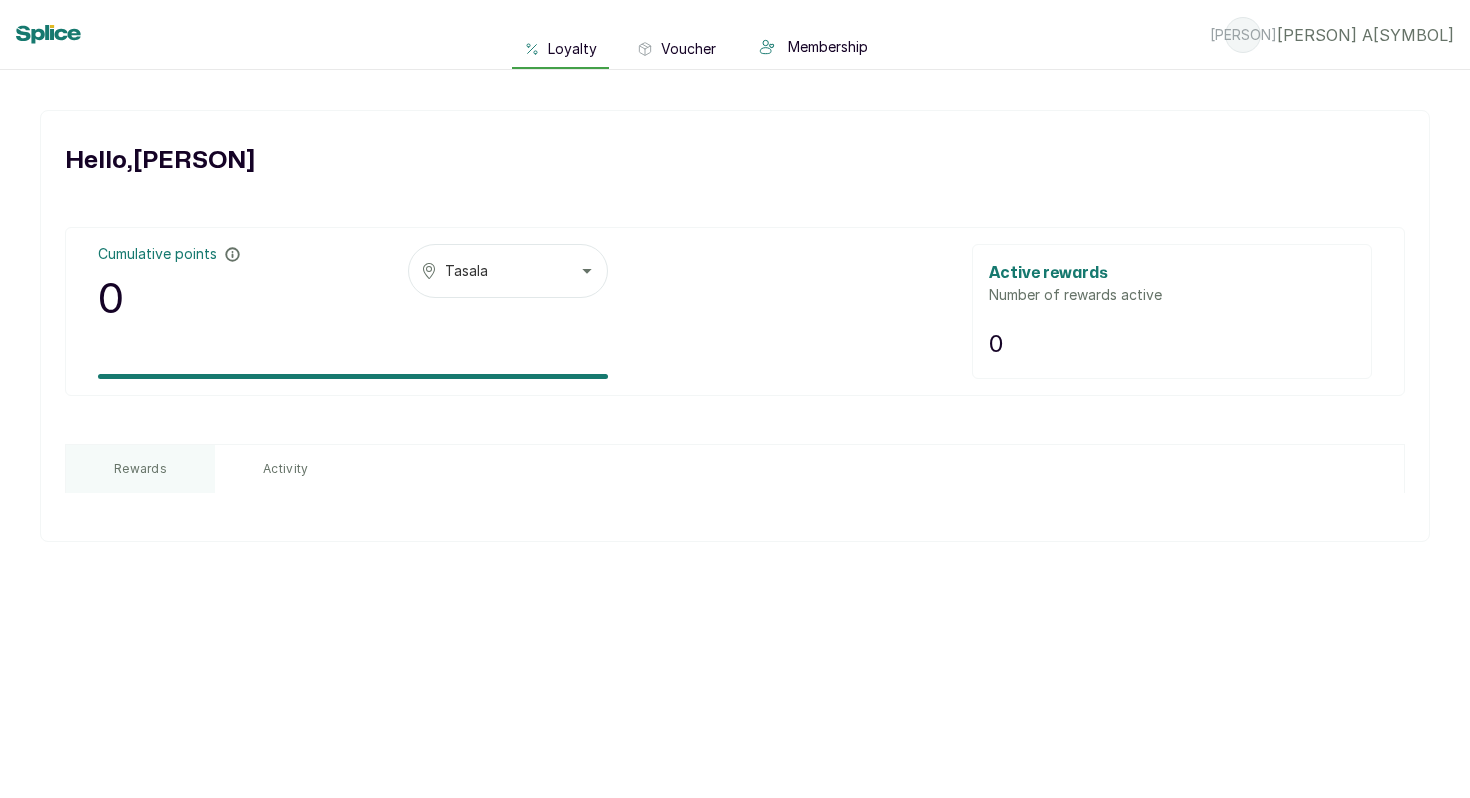 click on "Activity" at bounding box center [285, 469] 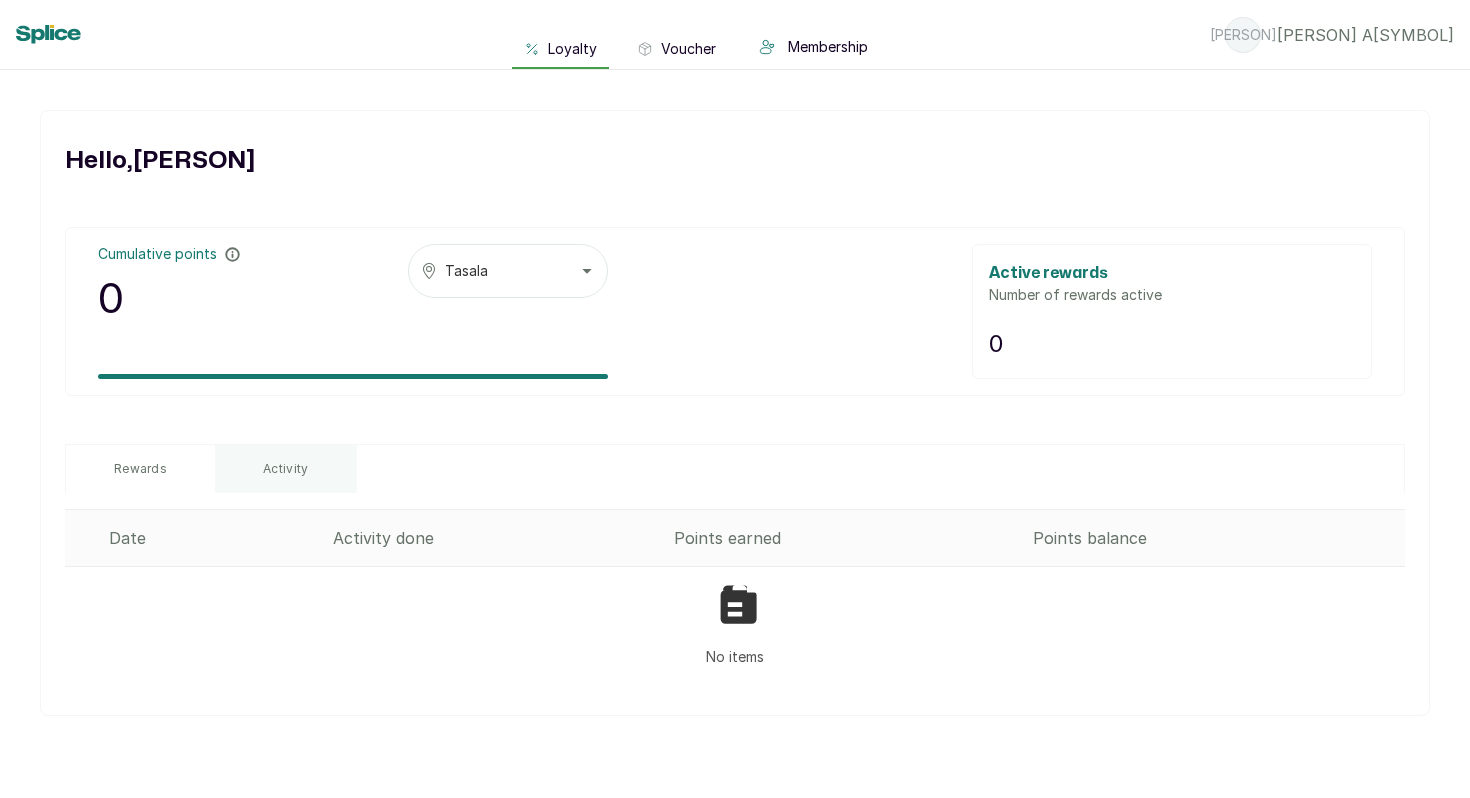 click on "Rewards" at bounding box center [140, 469] 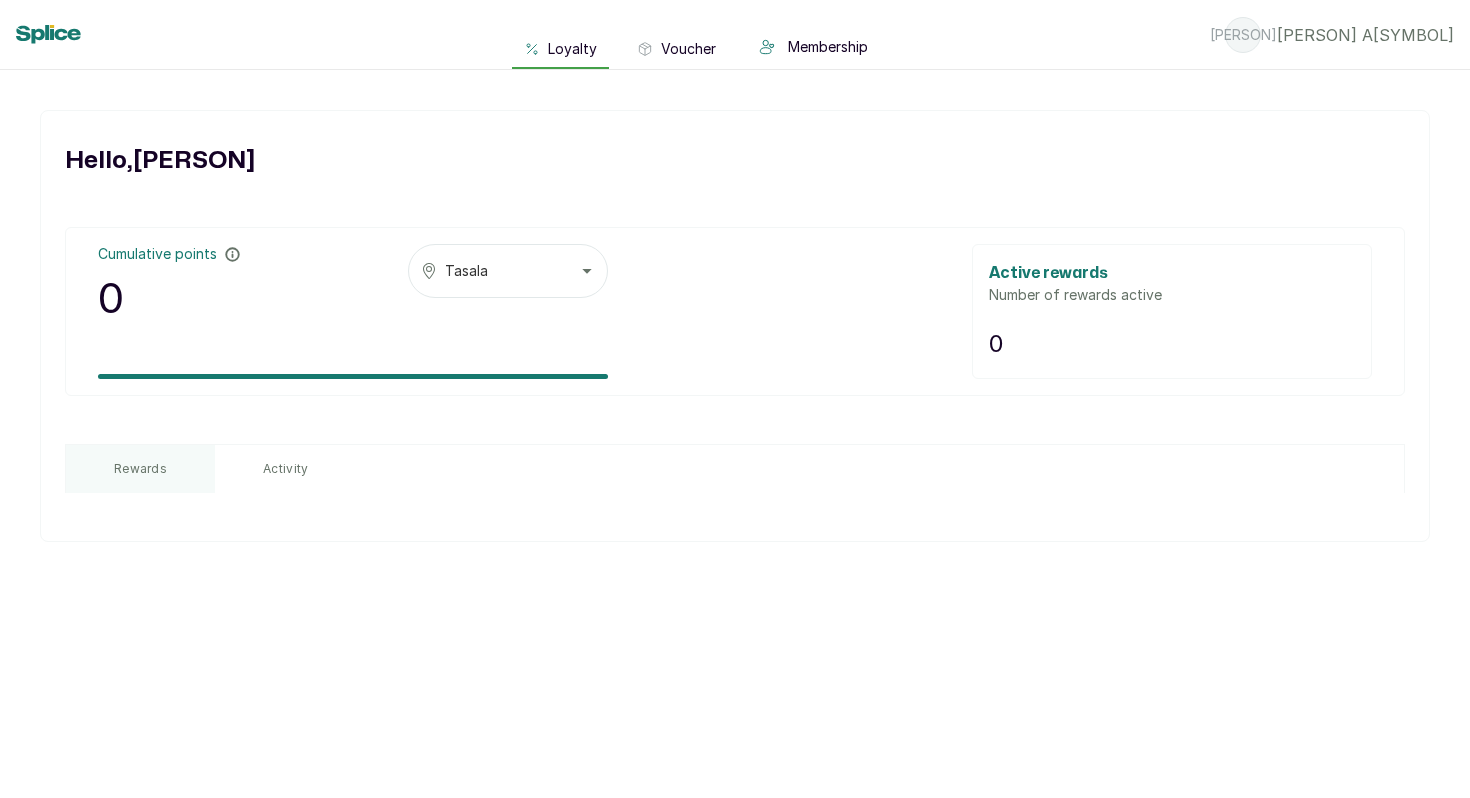 click on "Voucher" at bounding box center (688, 49) 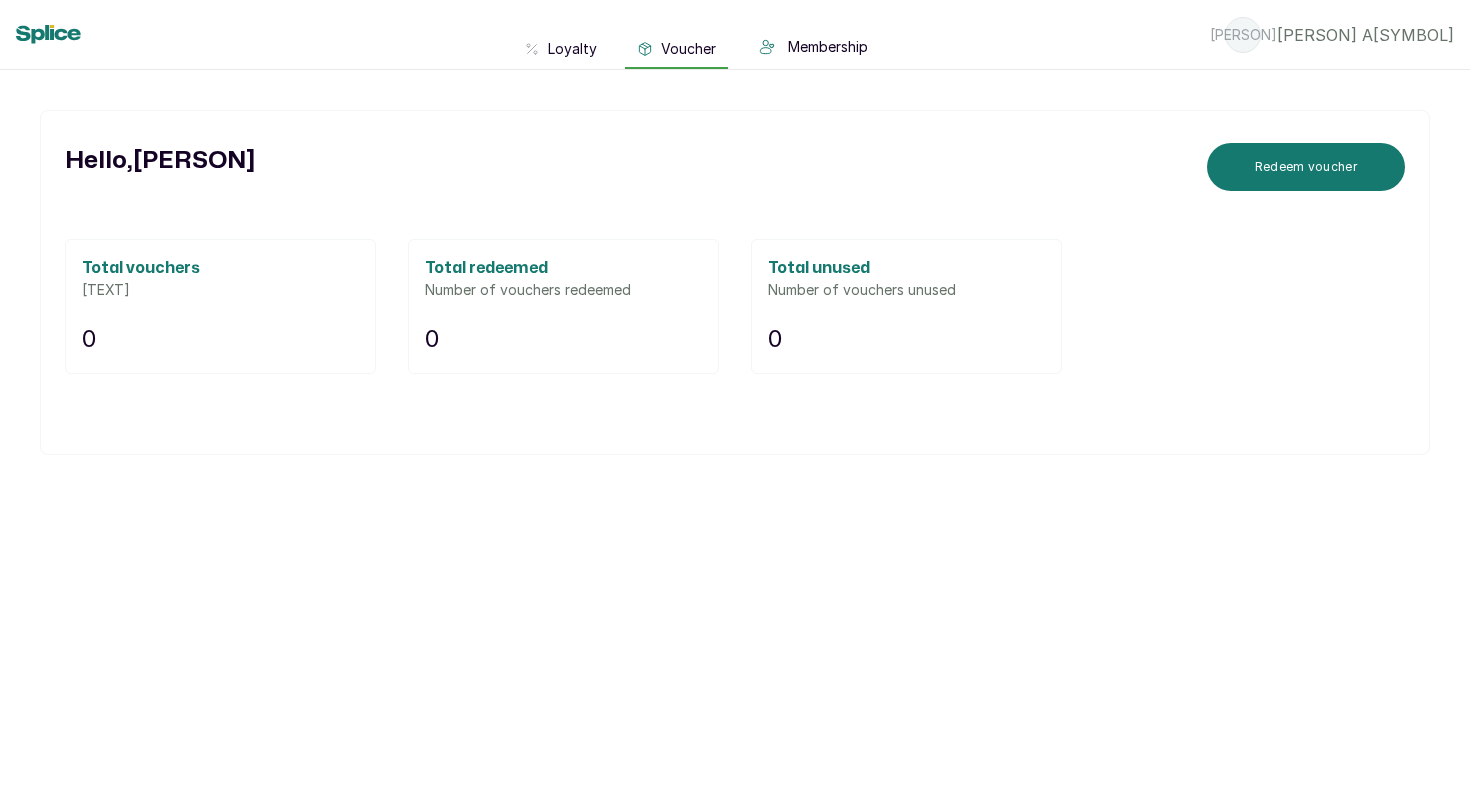 click 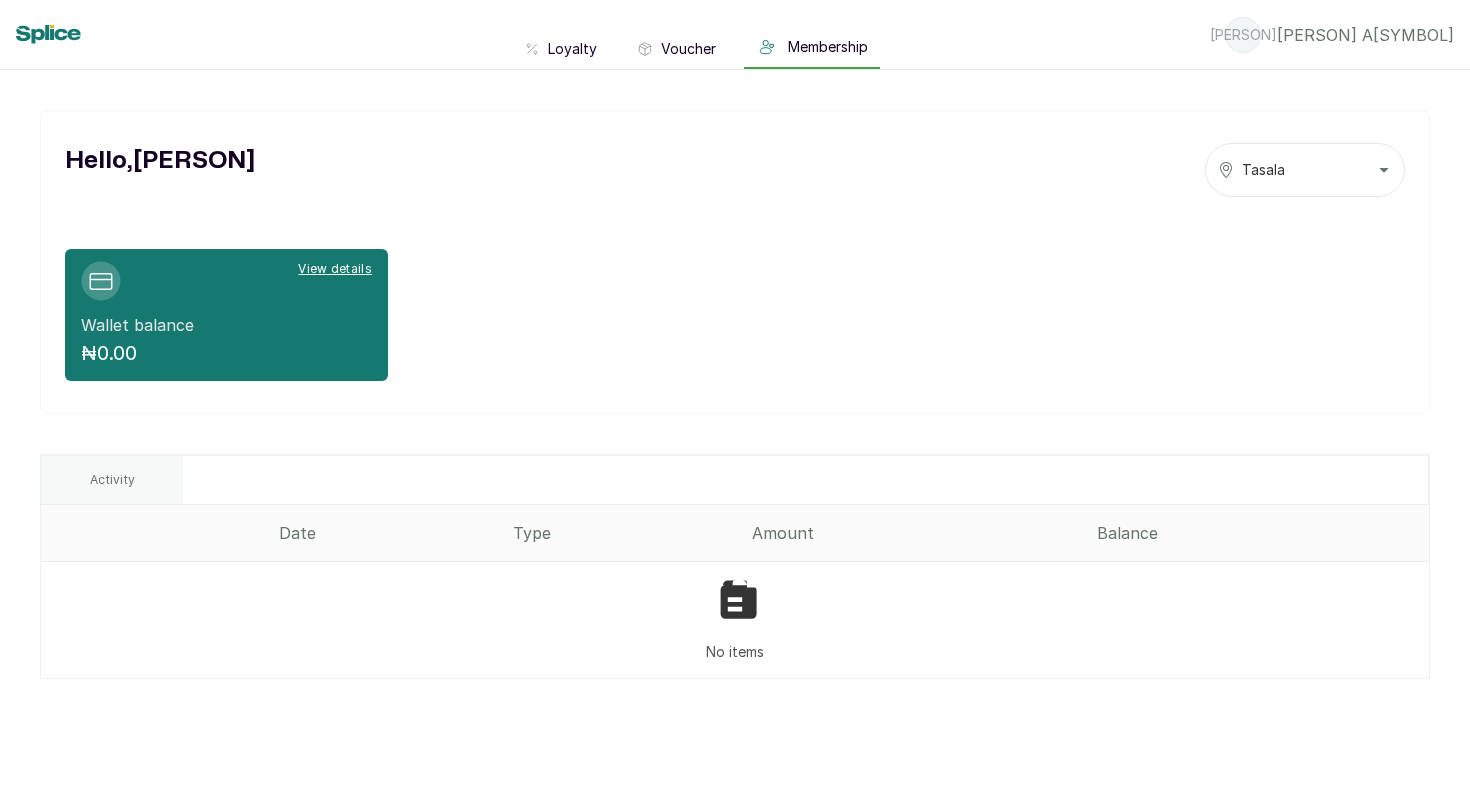 click on "Voucher" at bounding box center (676, 50) 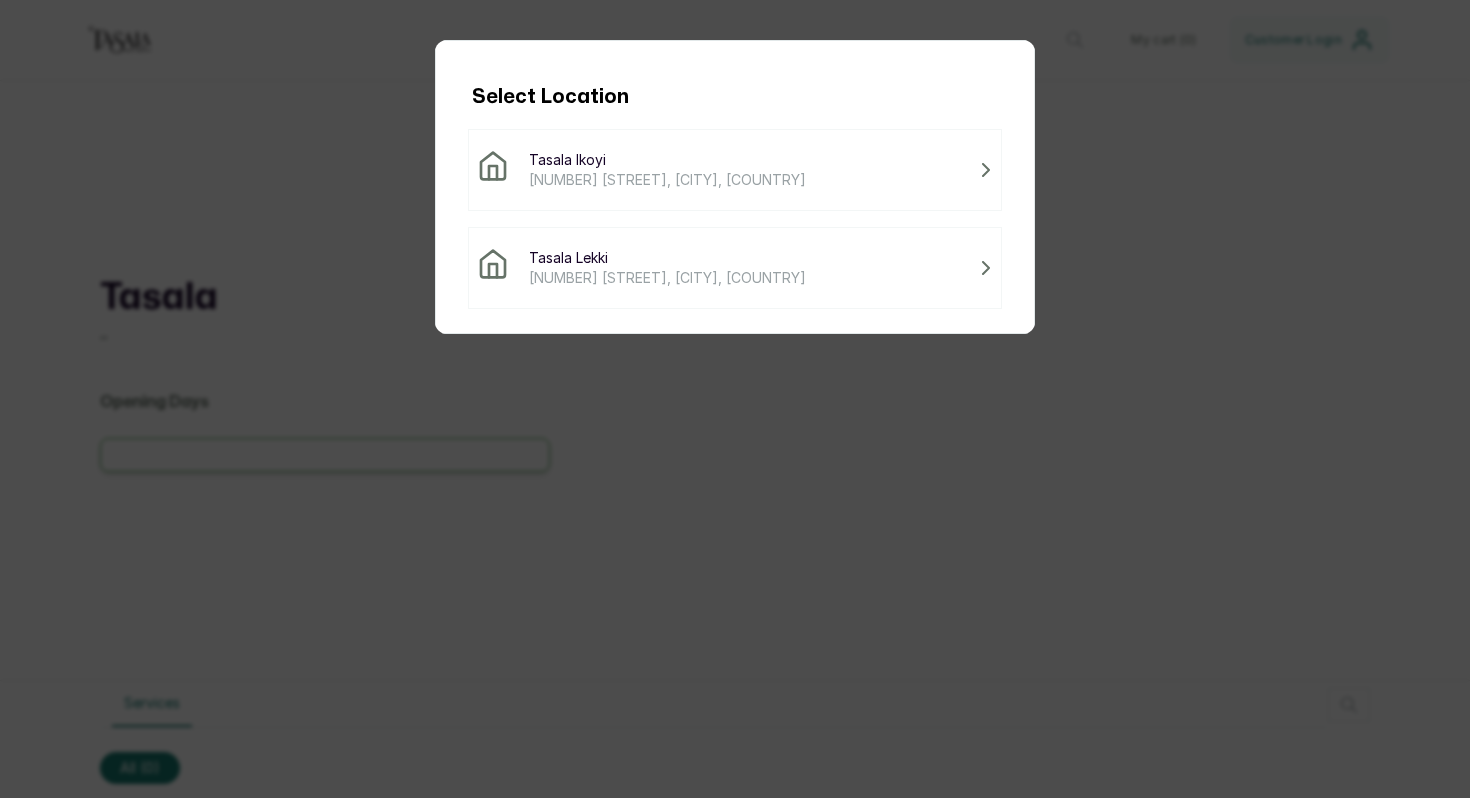 scroll, scrollTop: 0, scrollLeft: 0, axis: both 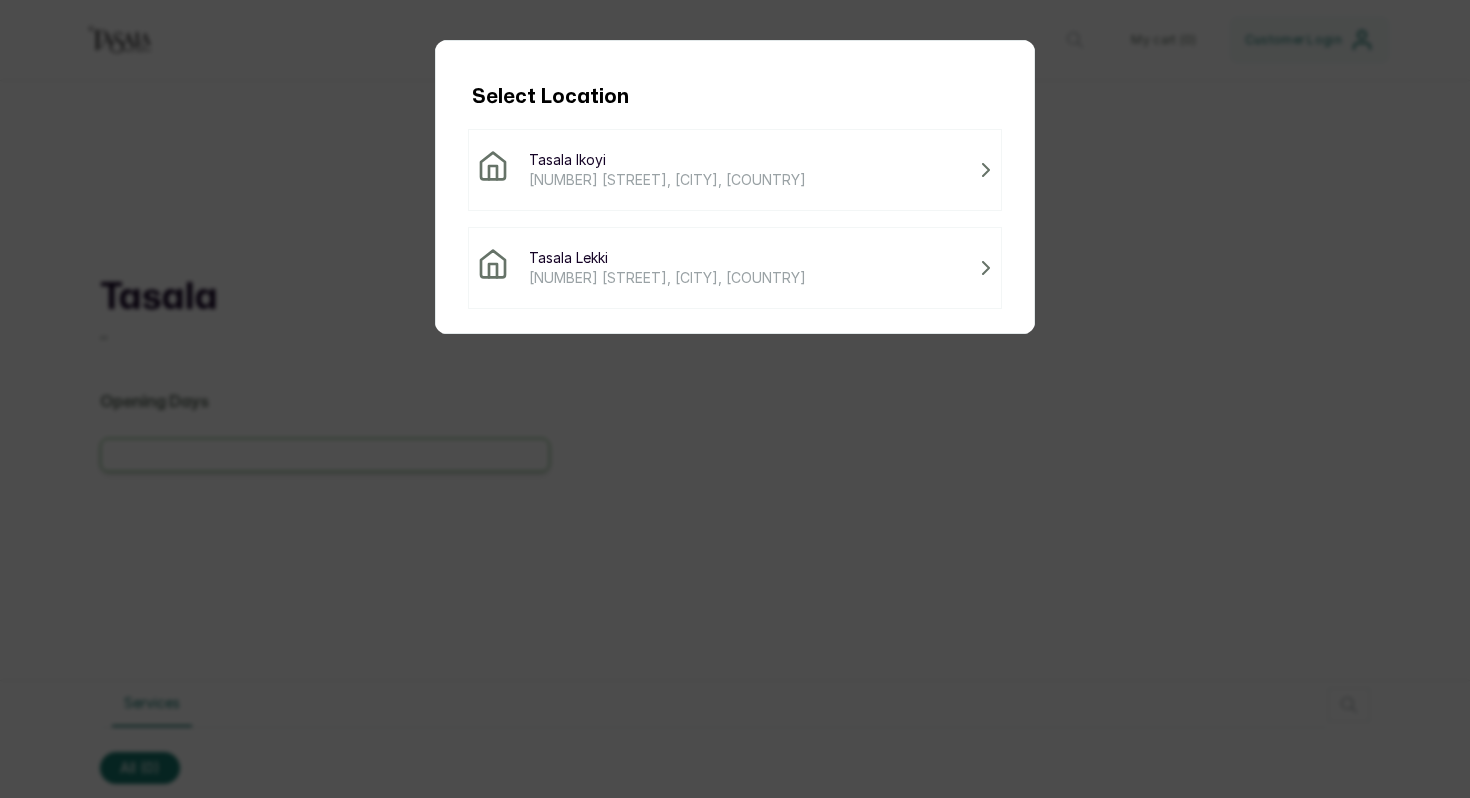 click on "Tasala Ikoyi [NUMBER] [STREET], [CITY], [COUNTRY]" at bounding box center [735, 170] 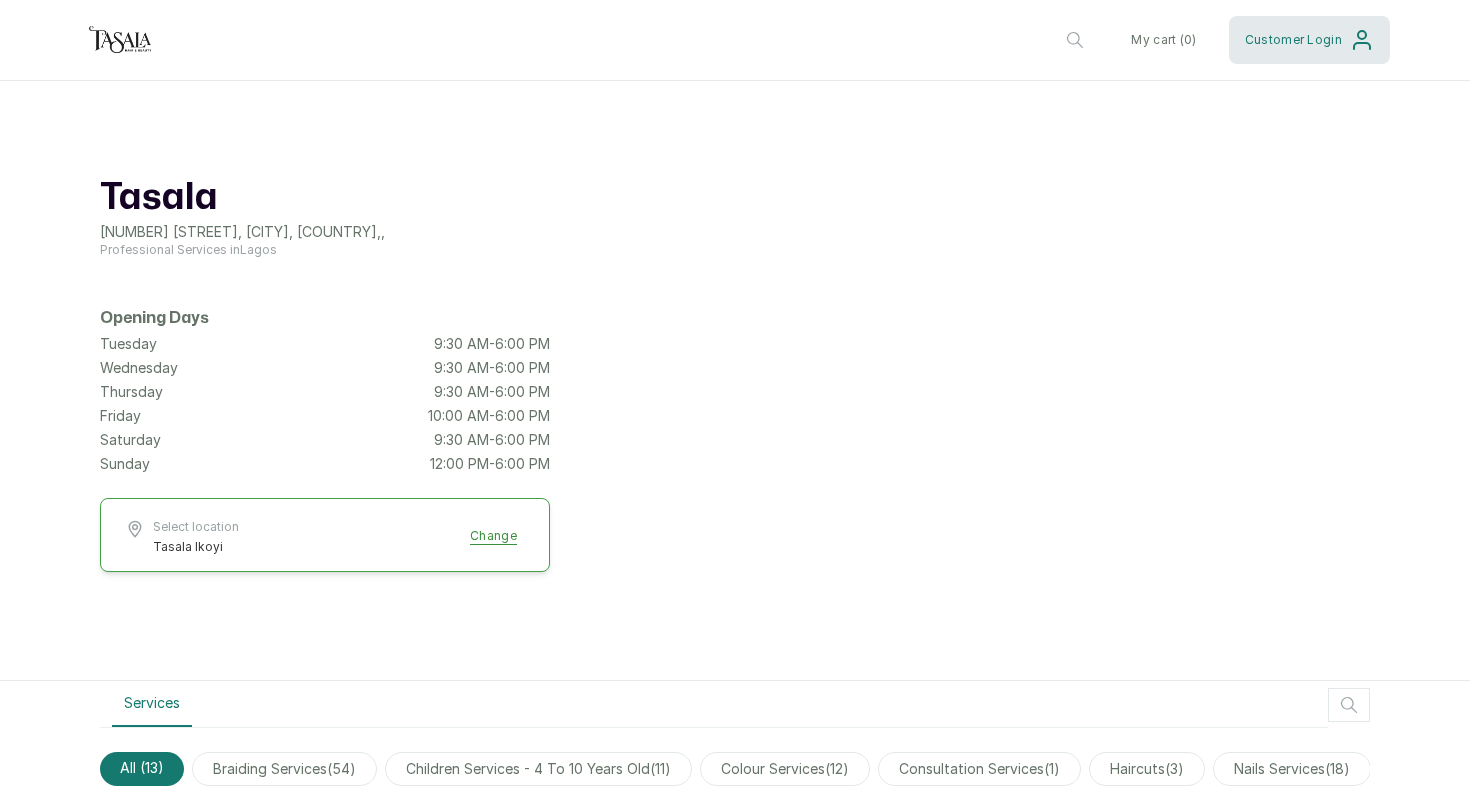 click on "Customer Login" at bounding box center [1309, 40] 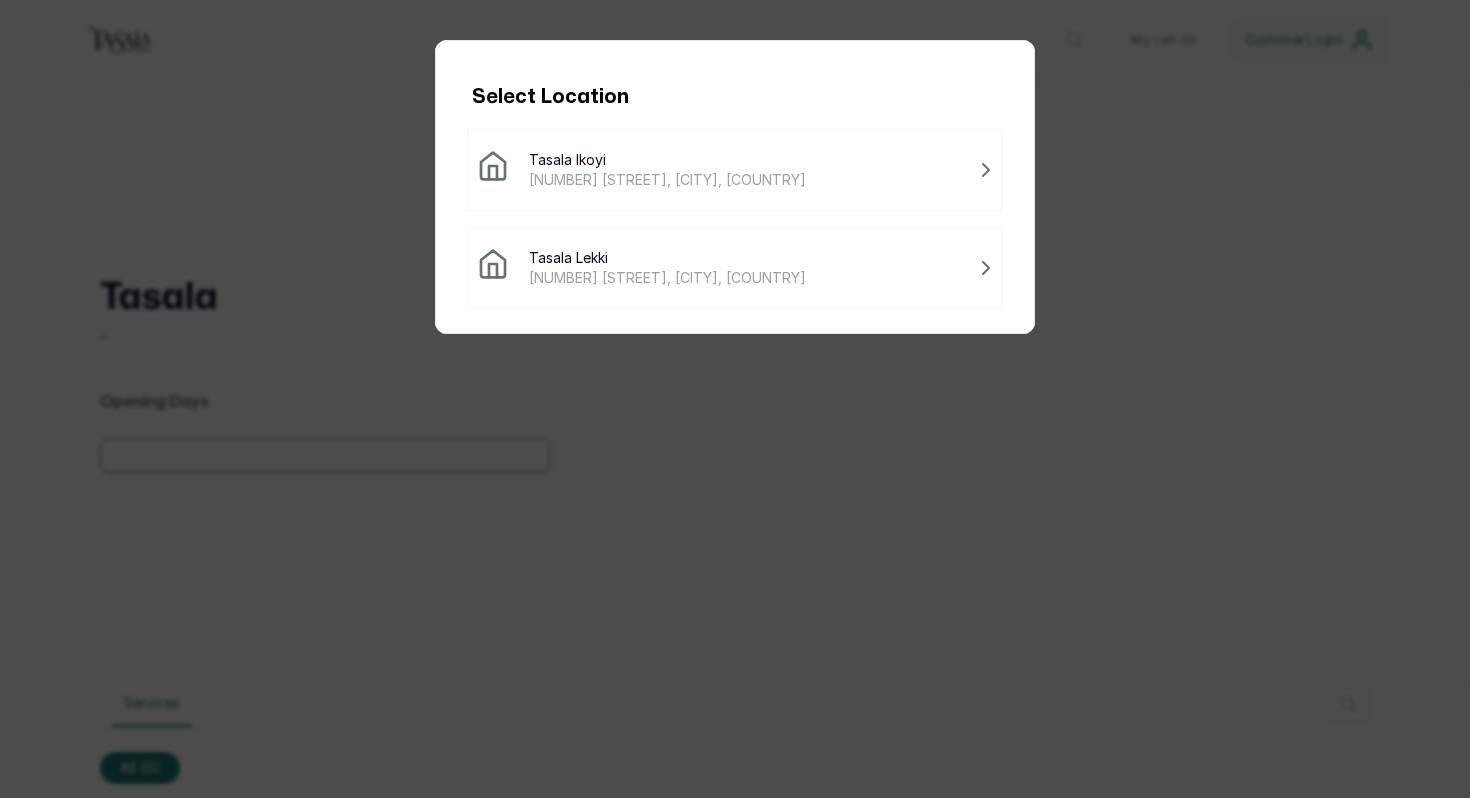click on "Tasala Ikoyi [NUMBER] [STREET], [CITY], [COUNTRY]" at bounding box center (735, 170) 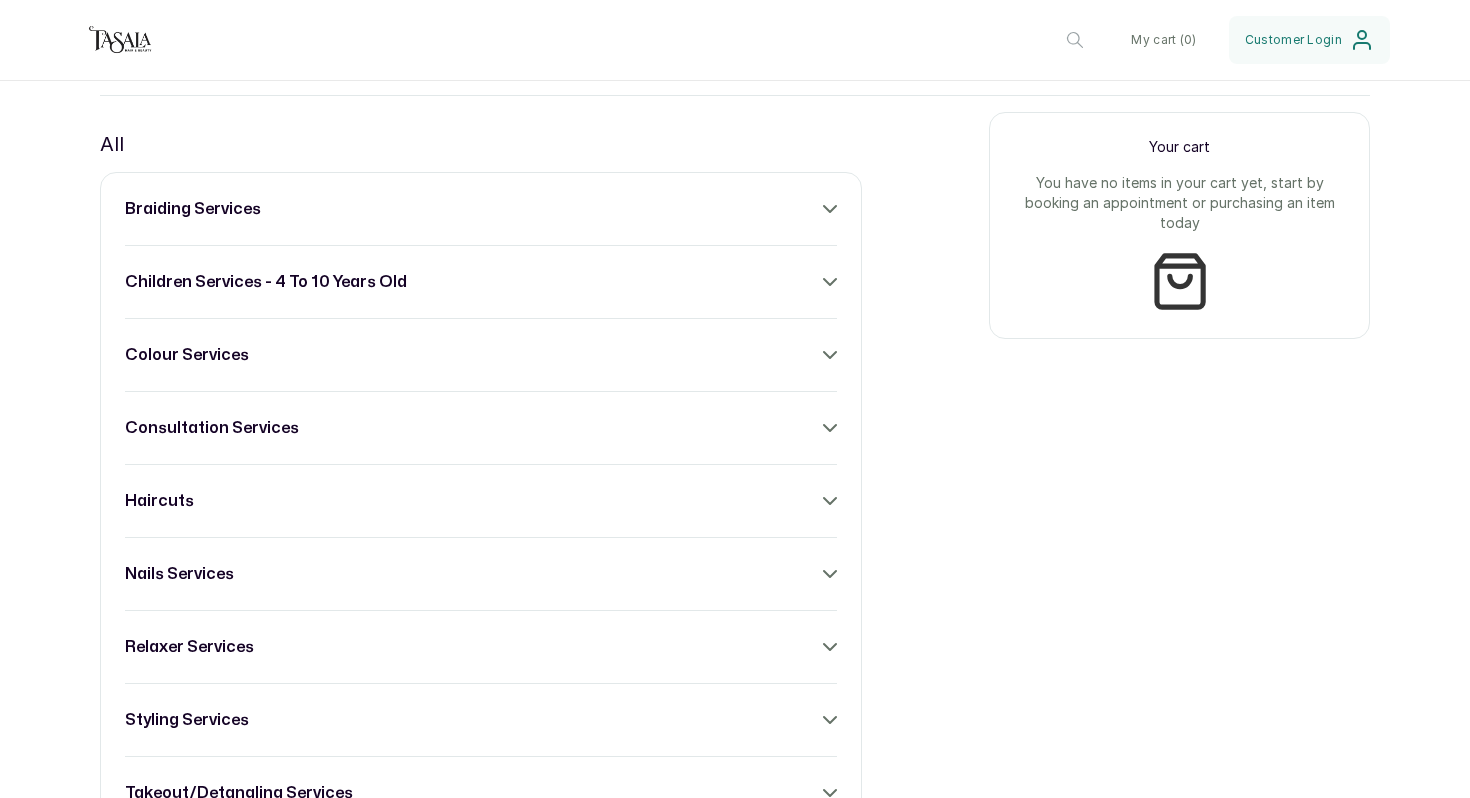 scroll, scrollTop: 662, scrollLeft: 0, axis: vertical 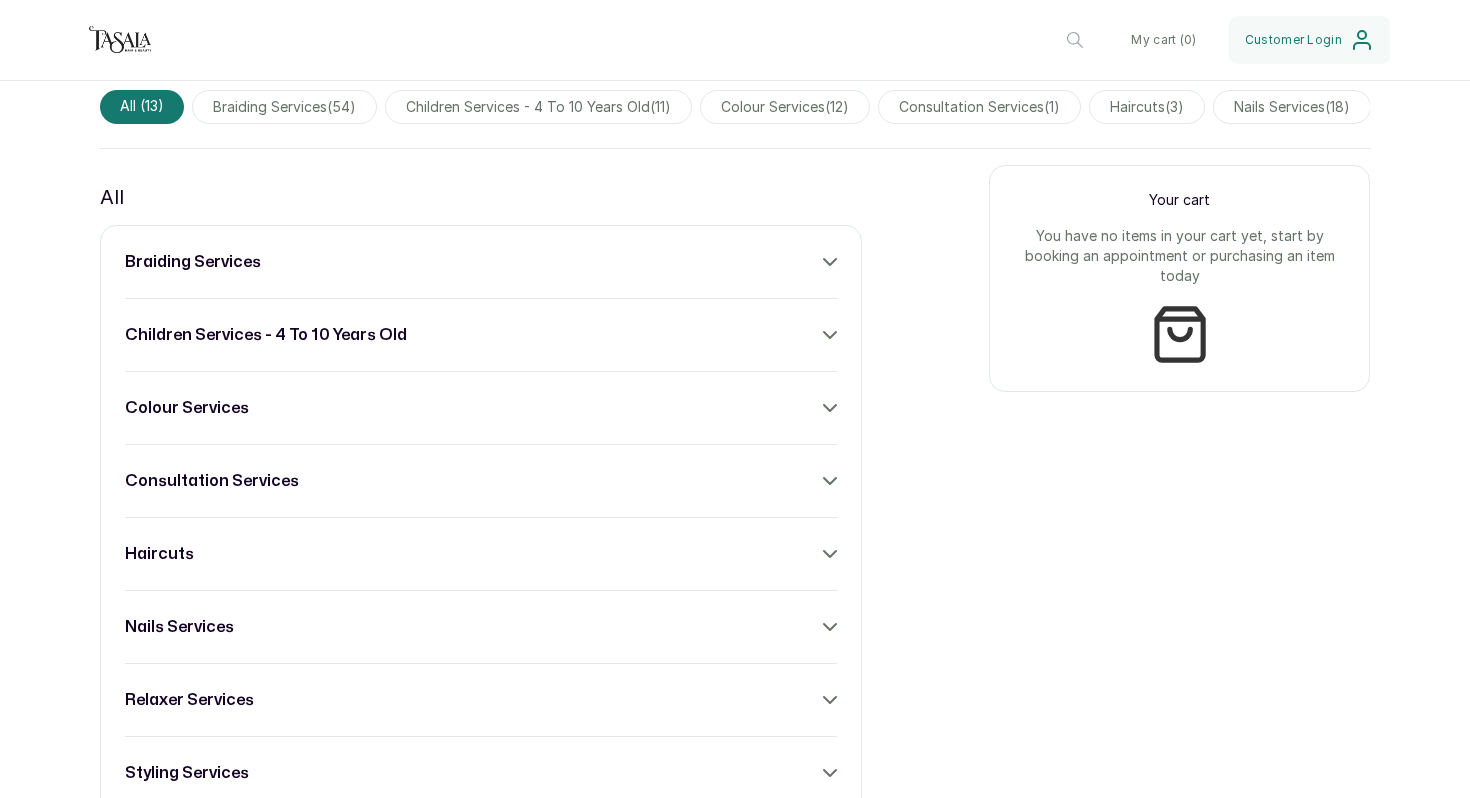 click on "braiding services  ( 54 )" at bounding box center (284, 107) 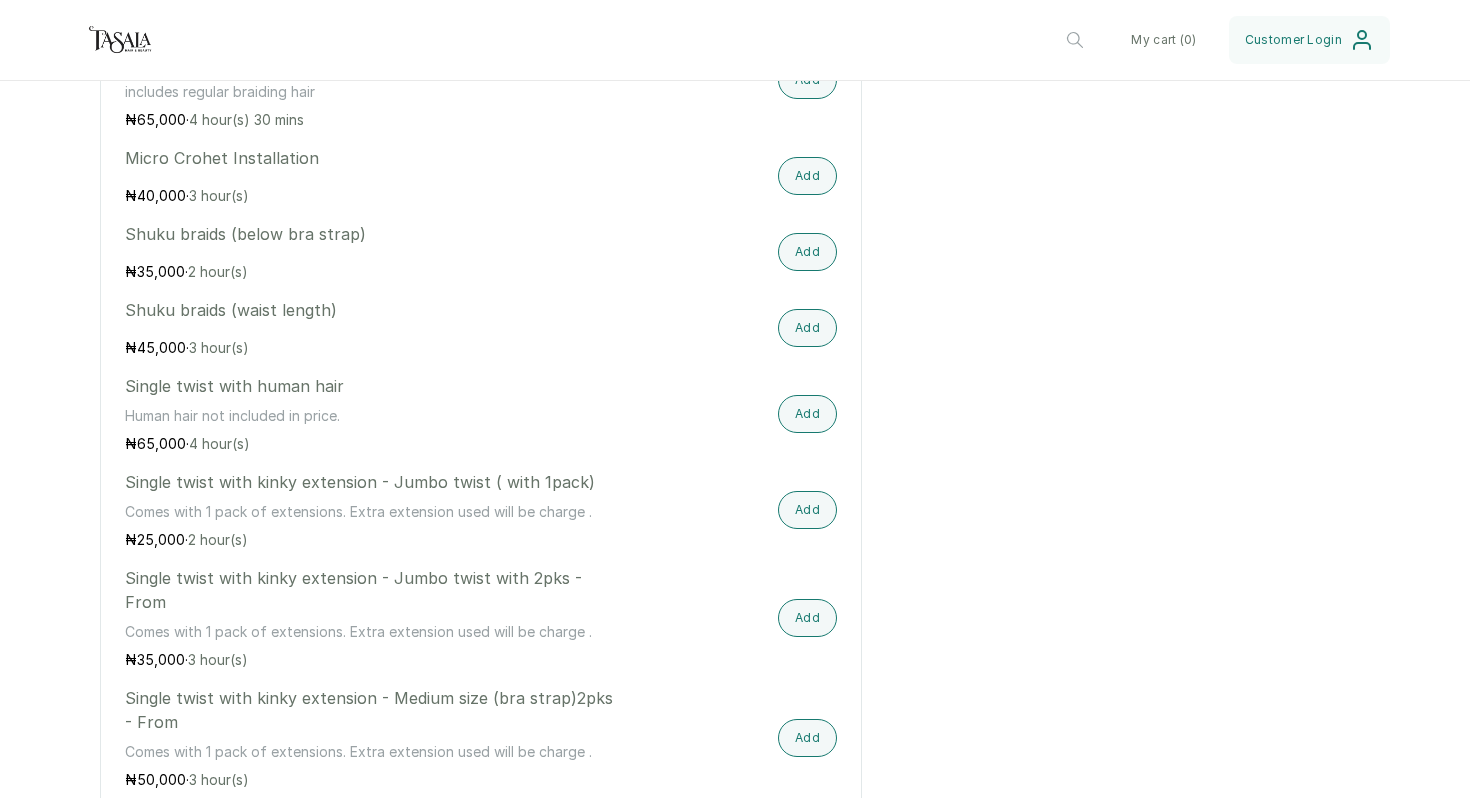 scroll, scrollTop: 3462, scrollLeft: 0, axis: vertical 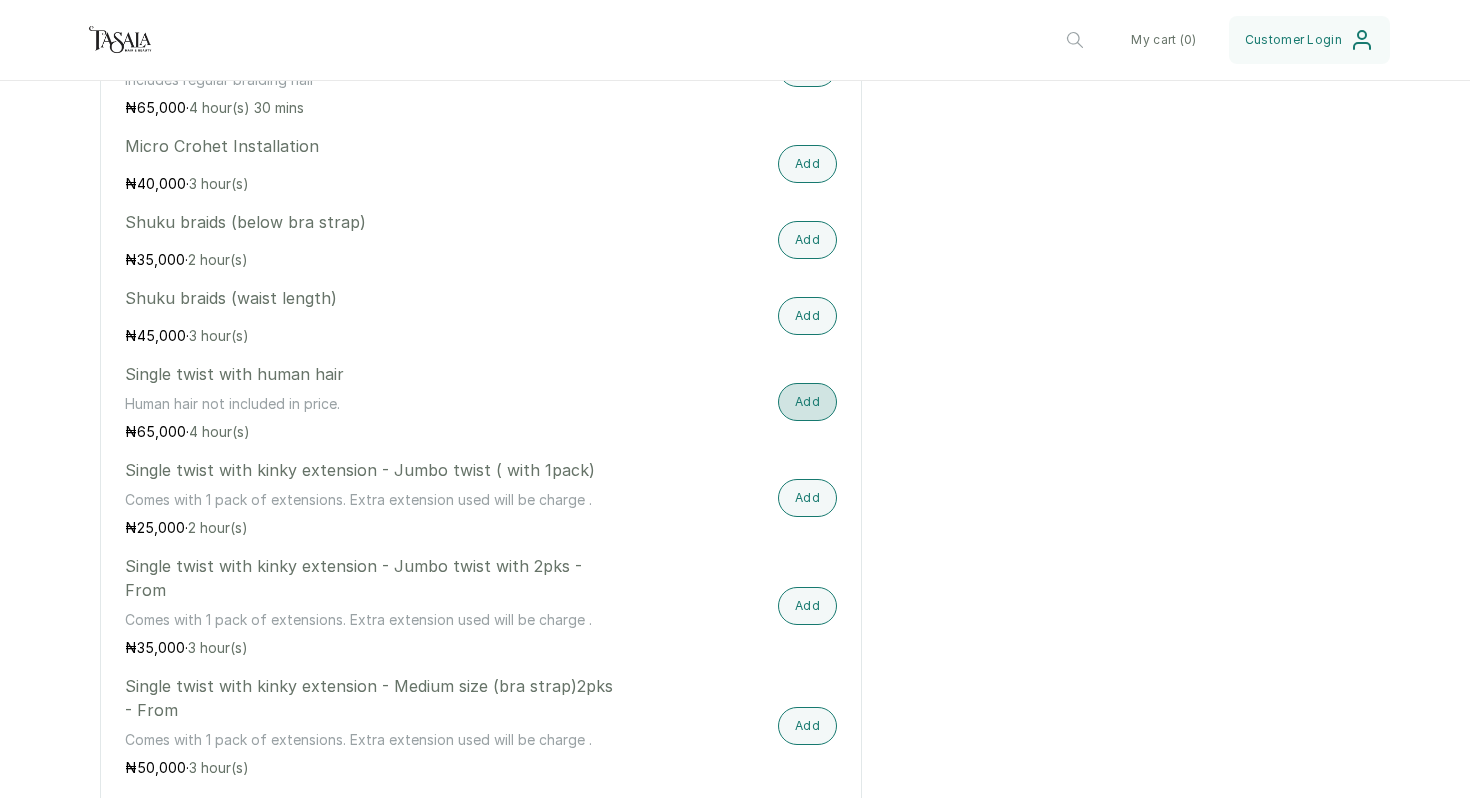 click on "Add" at bounding box center (807, 402) 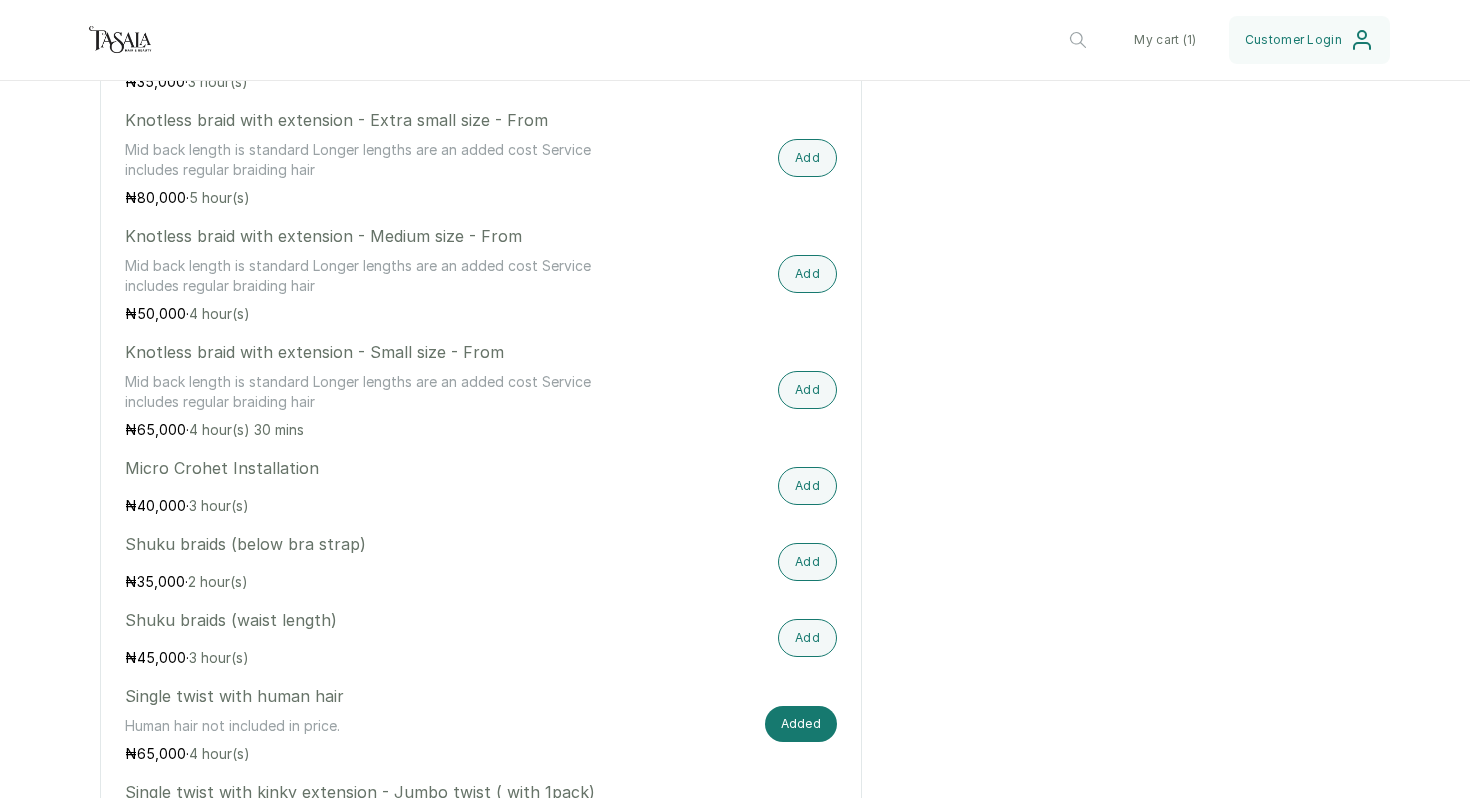scroll, scrollTop: 3073, scrollLeft: 0, axis: vertical 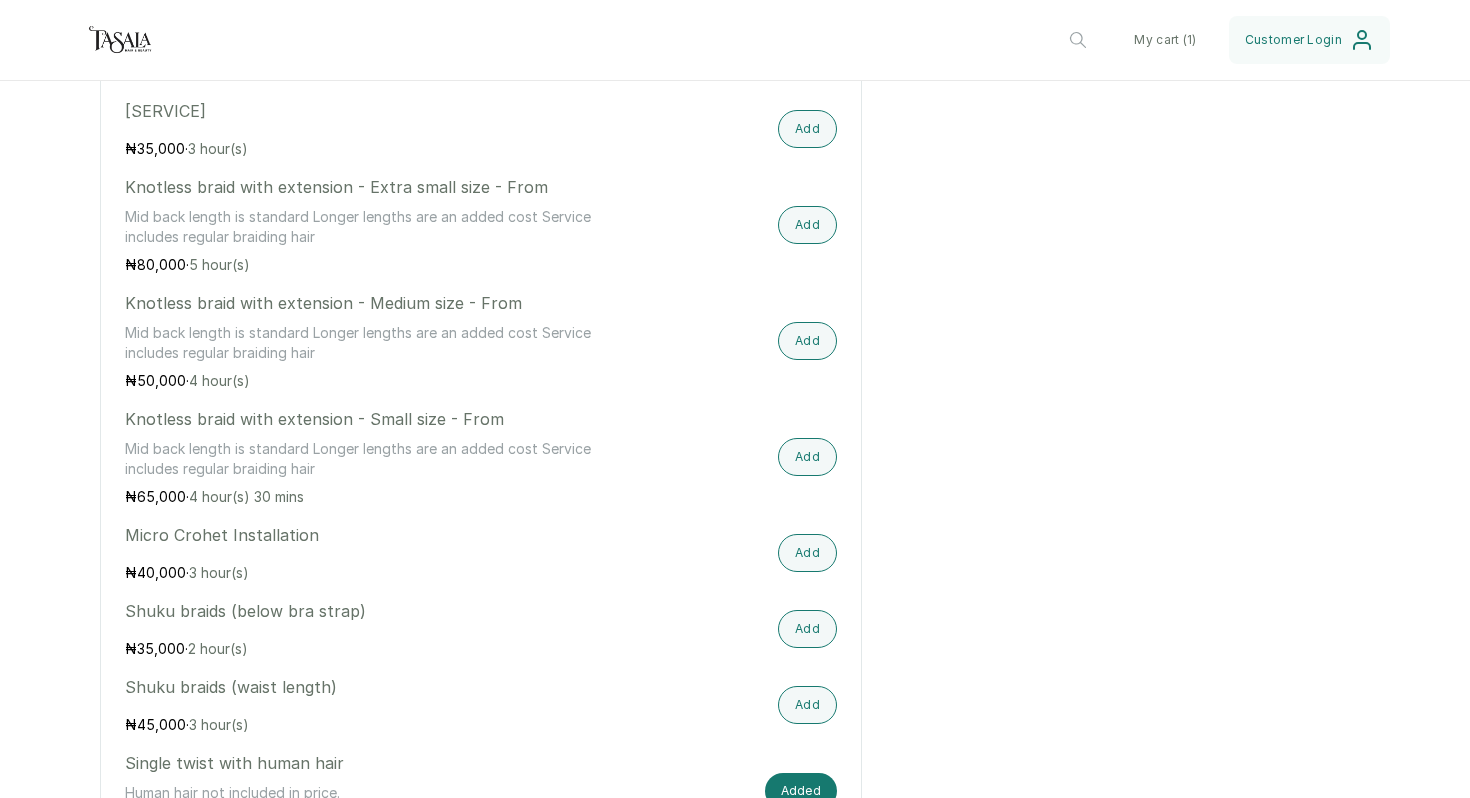 click on "My cart ( 1 )" at bounding box center (1165, 40) 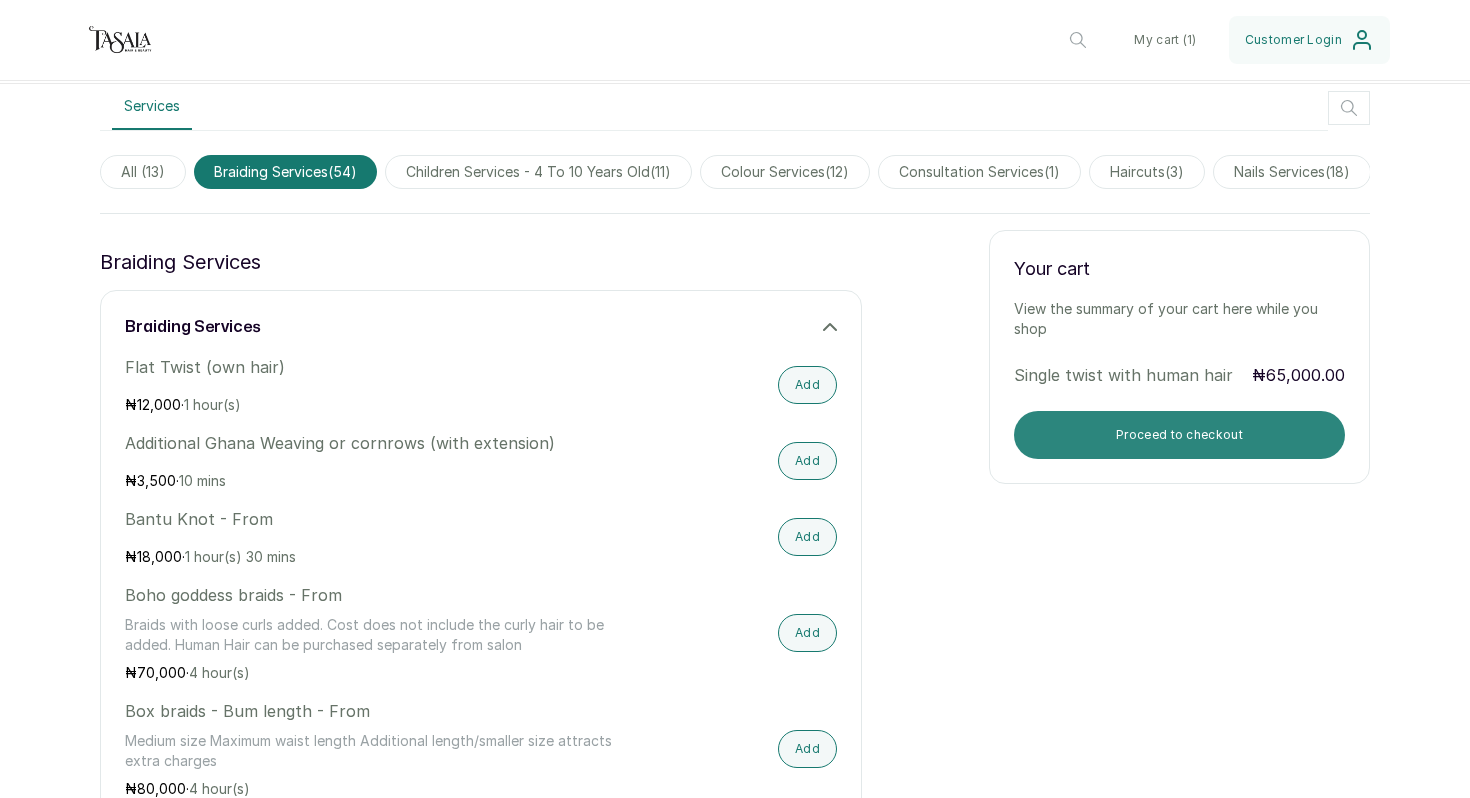 click on "Proceed to checkout" at bounding box center (1179, 435) 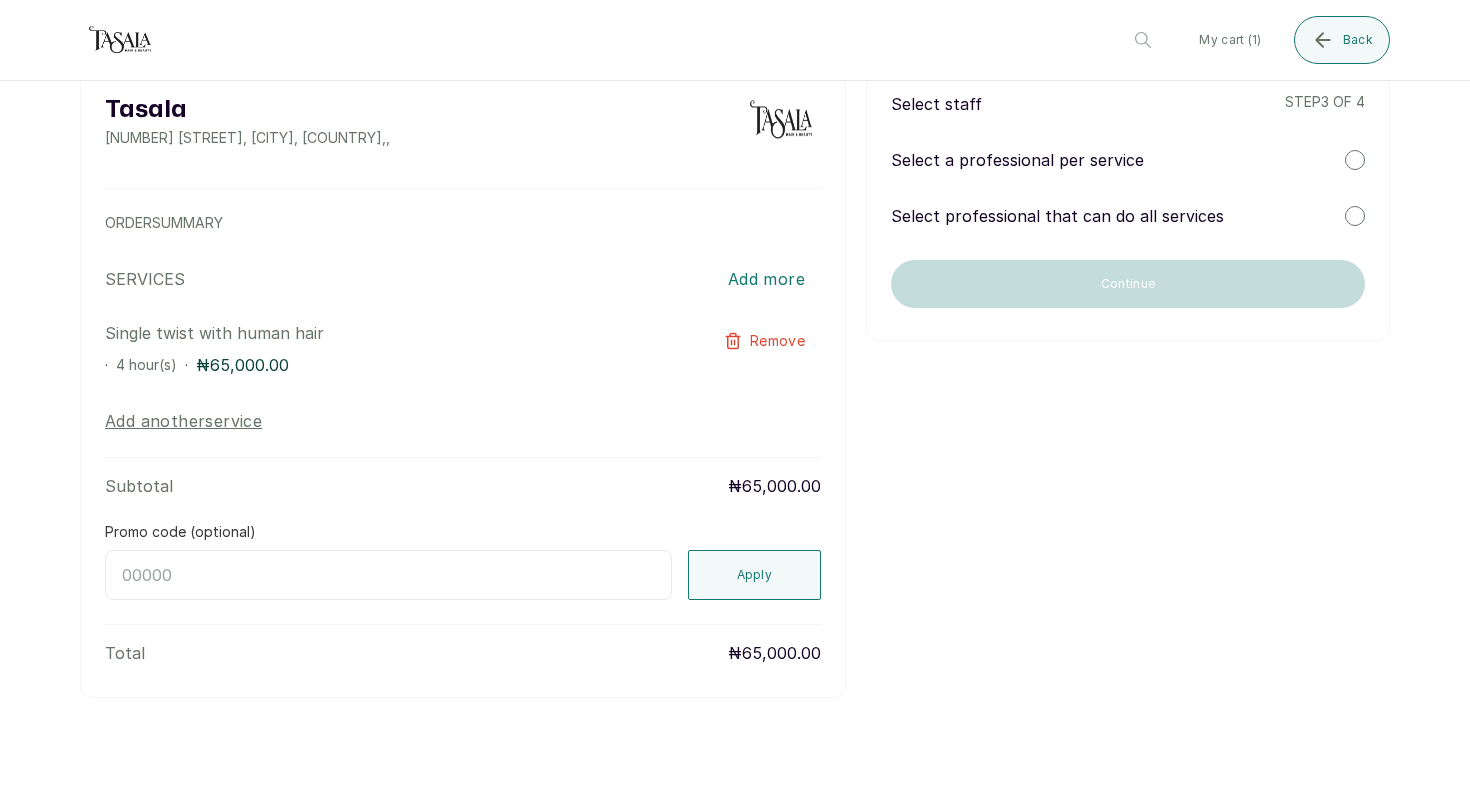 click on "Select professional that can do all services" at bounding box center [1057, 216] 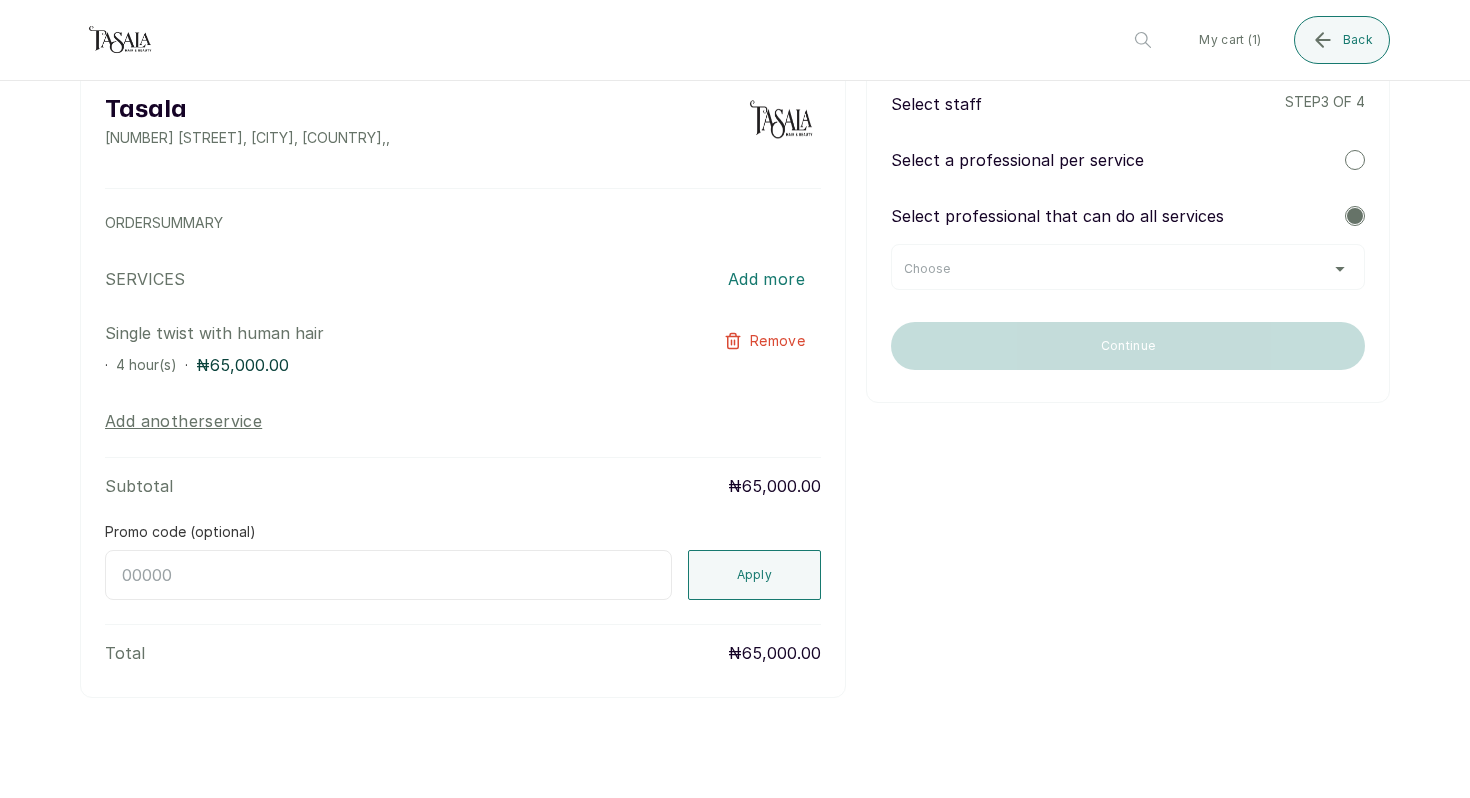 click on "Choose" at bounding box center (1128, 269) 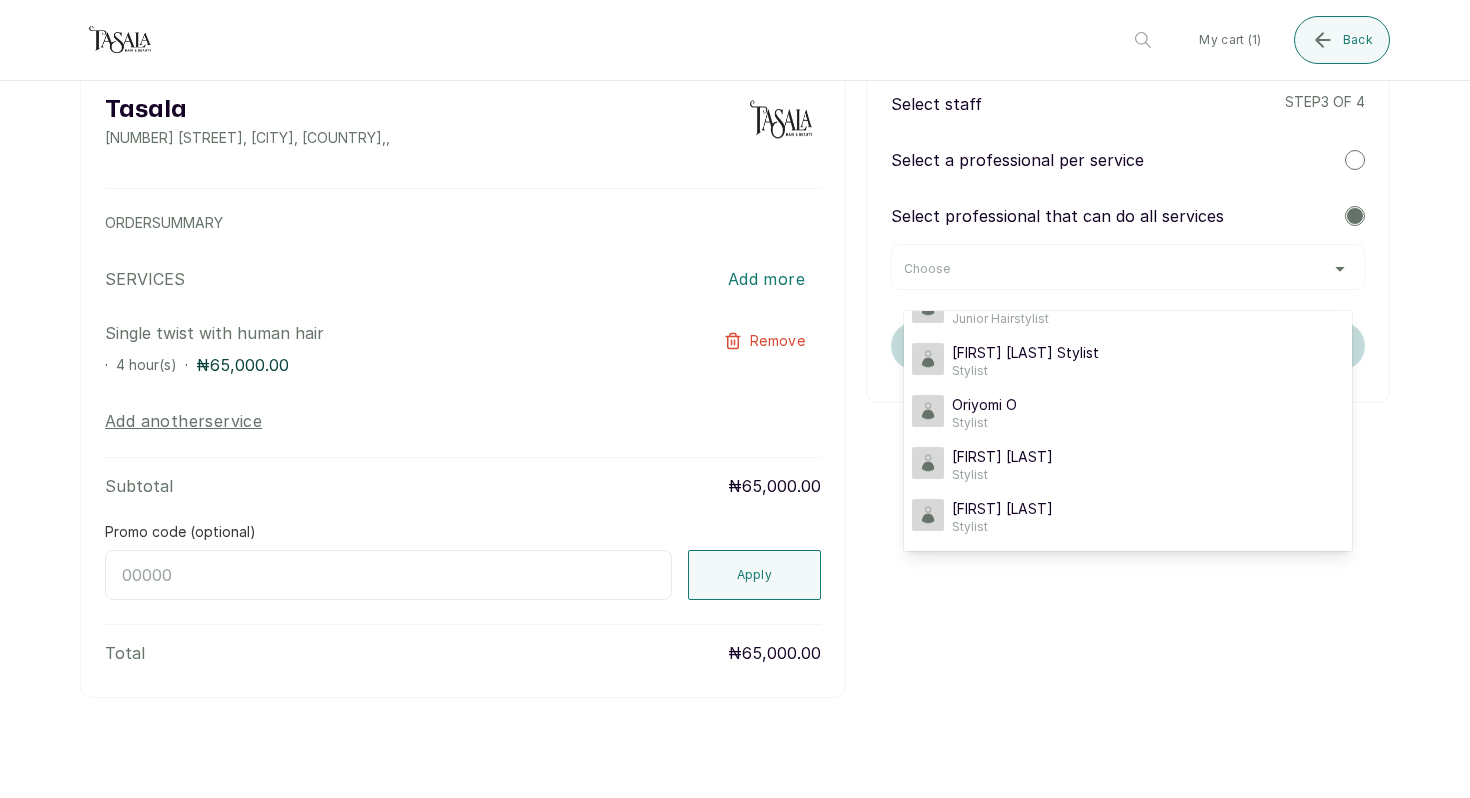 scroll, scrollTop: 0, scrollLeft: 0, axis: both 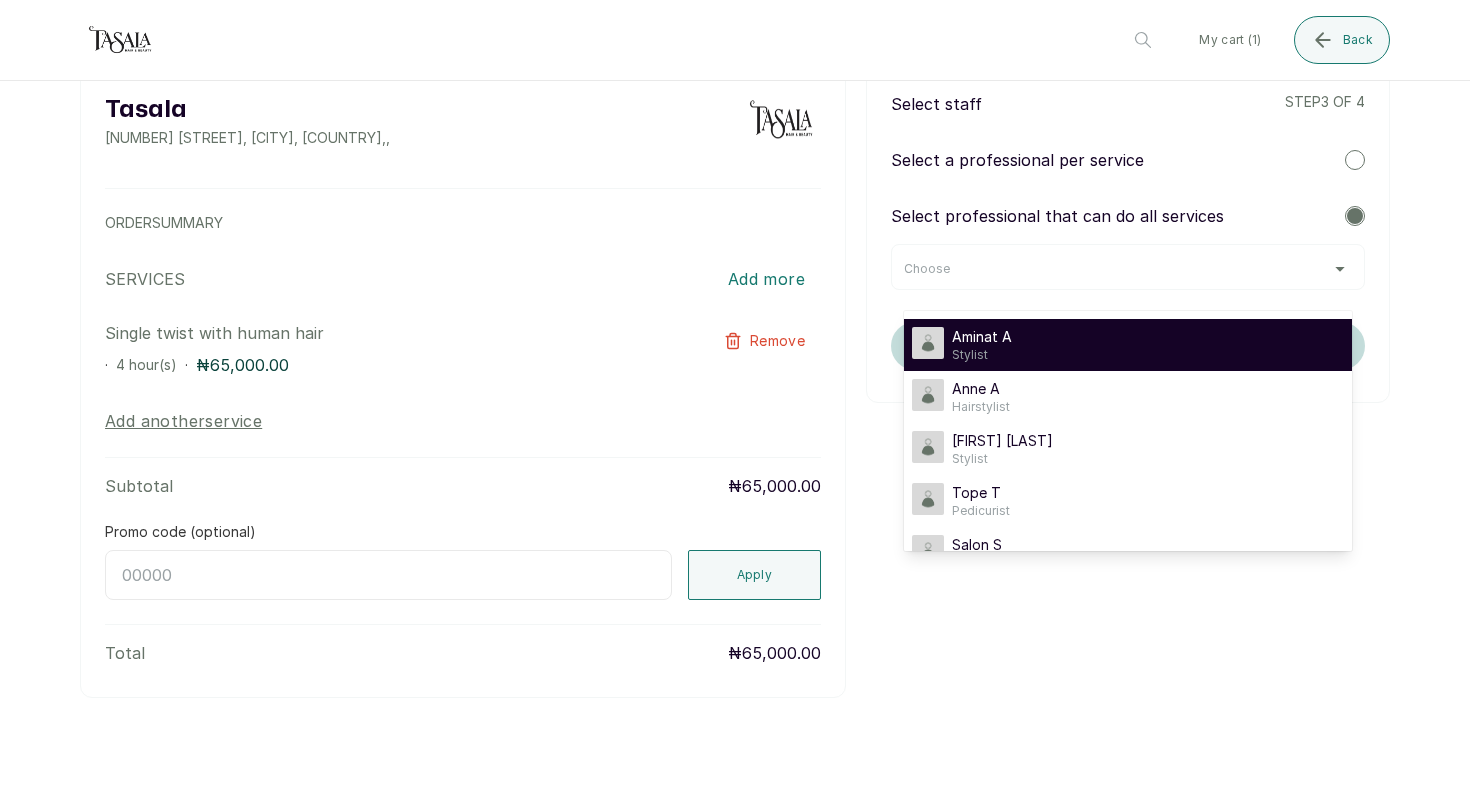 click on "Aminat A" at bounding box center [982, 337] 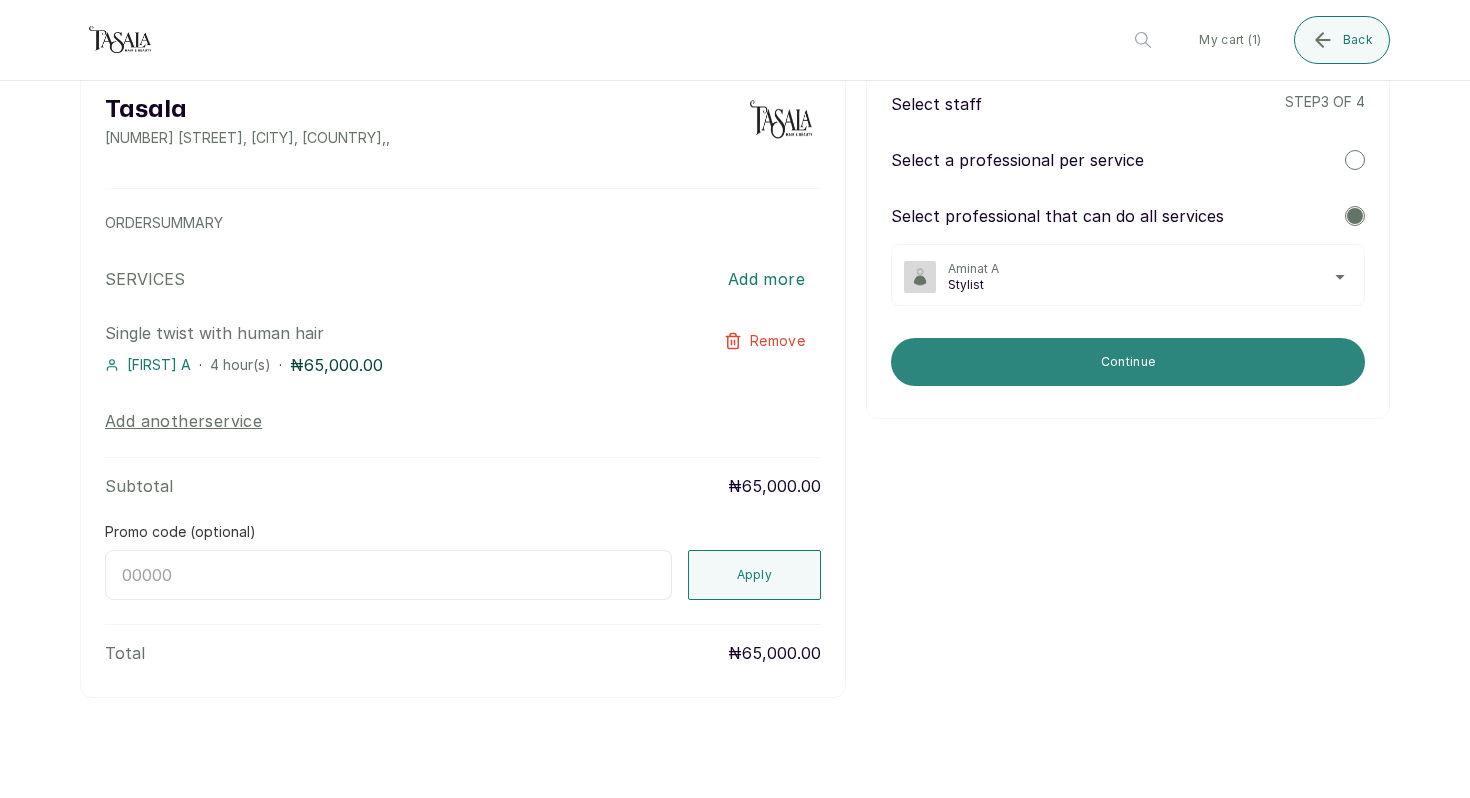 click on "Continue" at bounding box center (1128, 362) 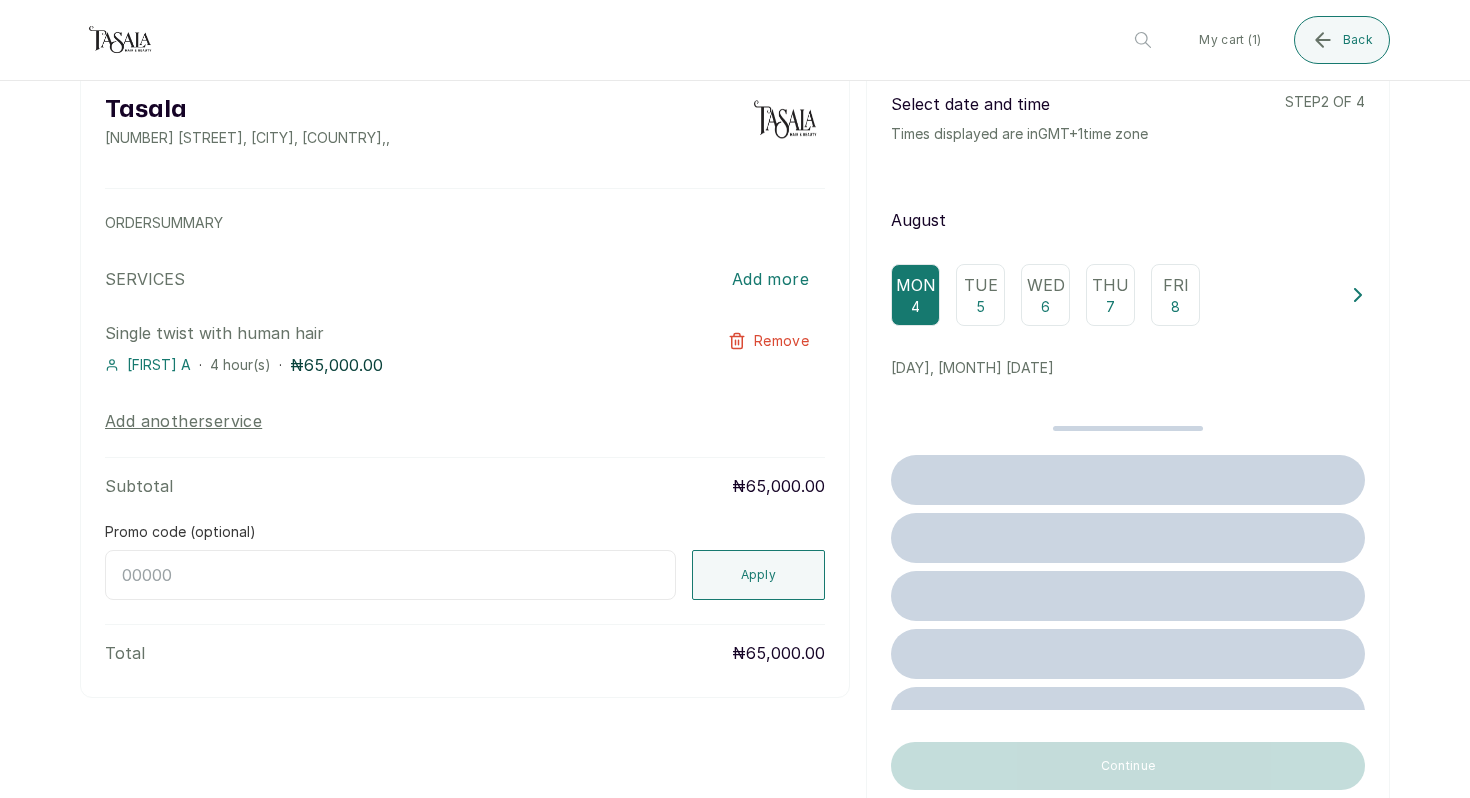 scroll, scrollTop: 62, scrollLeft: 0, axis: vertical 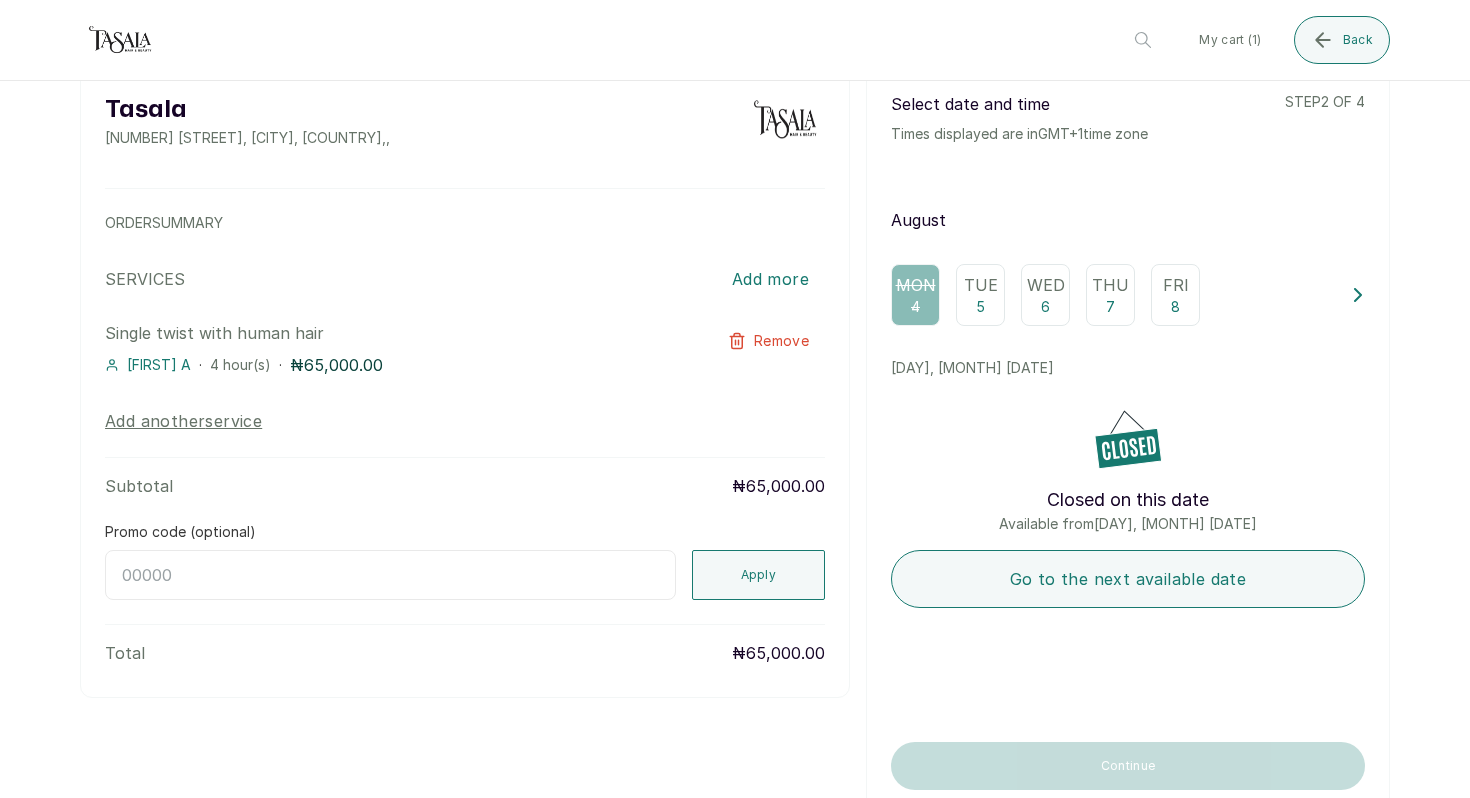 click on "Wed 6" at bounding box center (1045, 295) 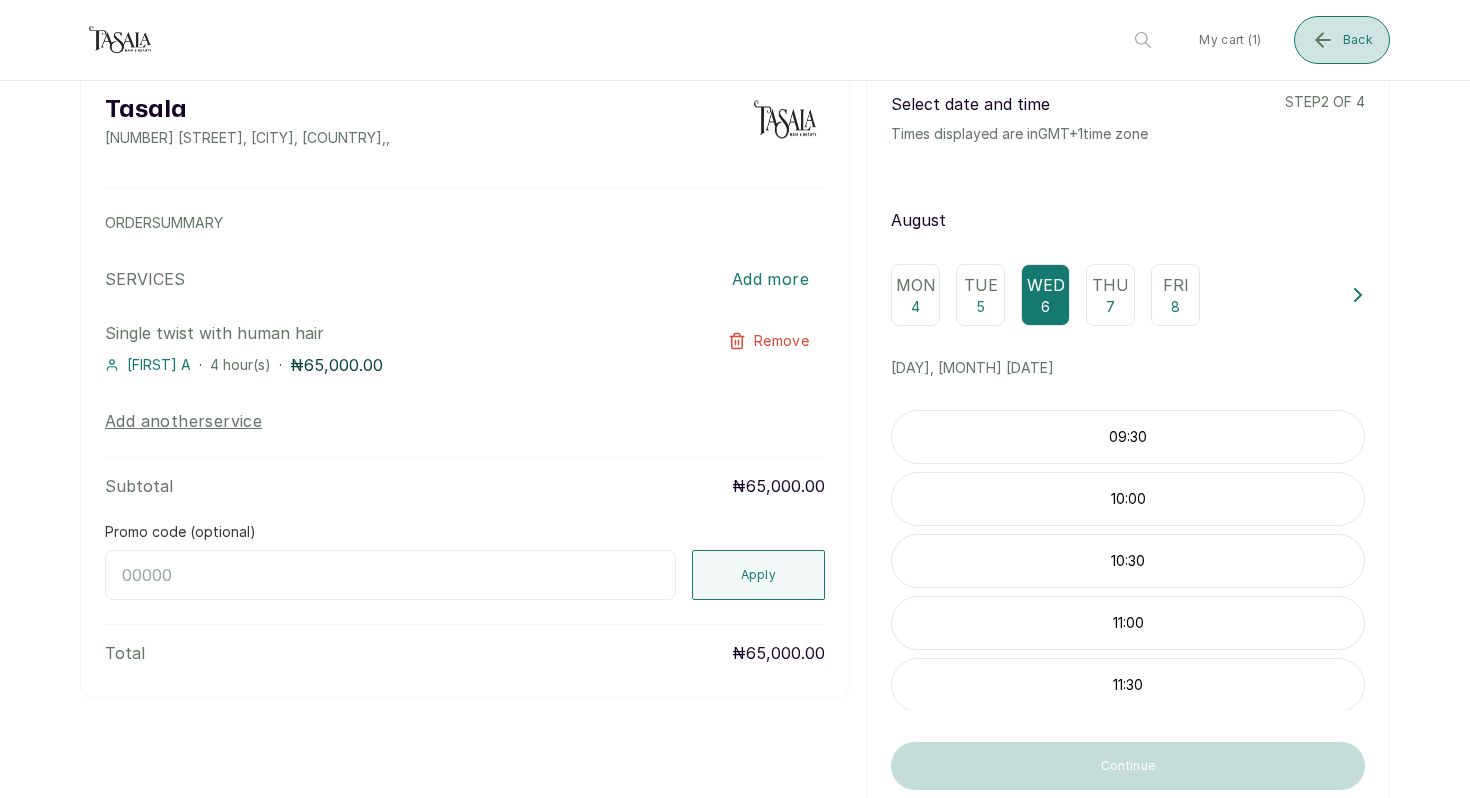 click on "Back" at bounding box center [1342, 40] 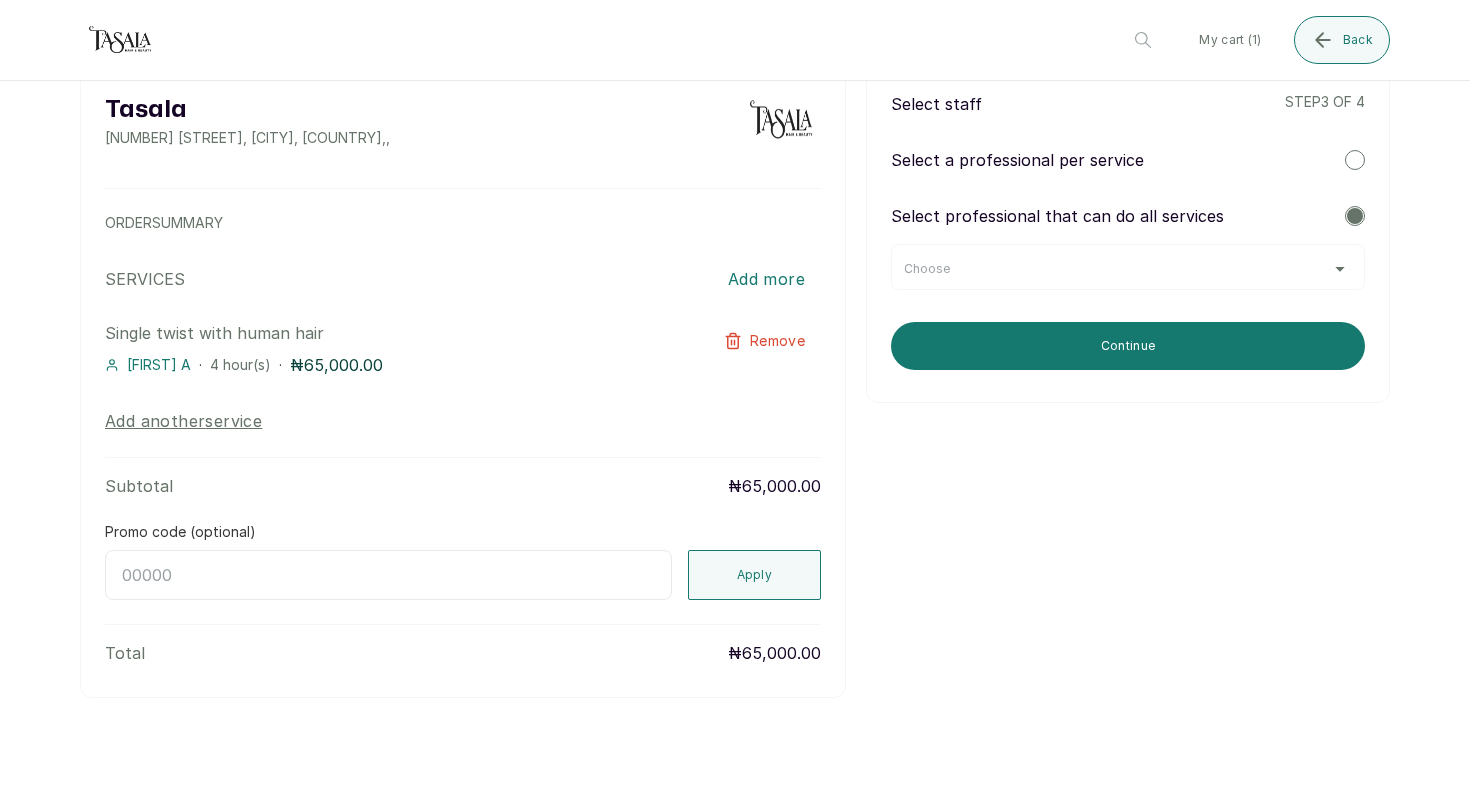 click on "Select staff step  3 of 4 Select a professional per service Select professional that can do all services Choose Continue" at bounding box center [1128, 231] 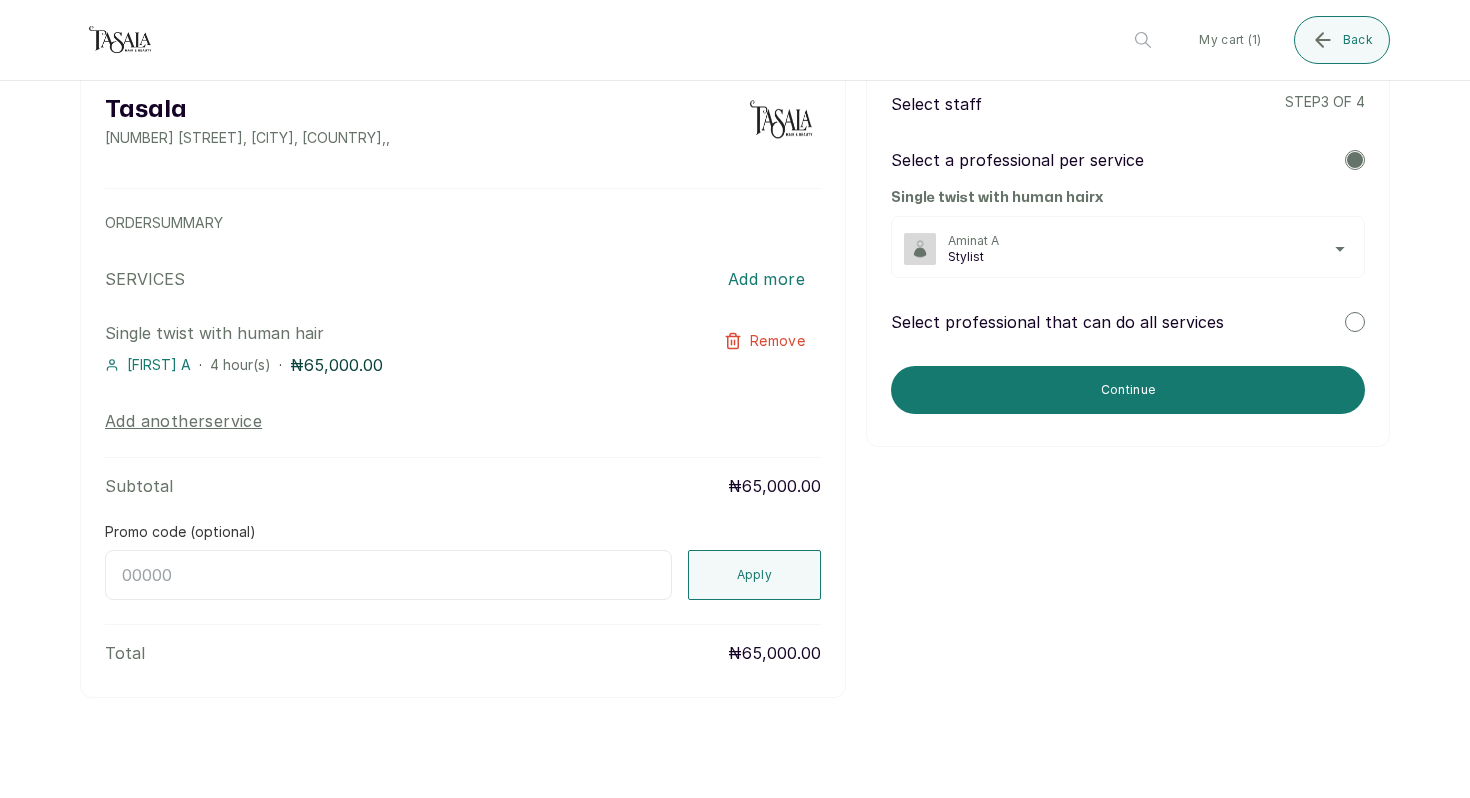 click on "Stylist" at bounding box center (1150, 257) 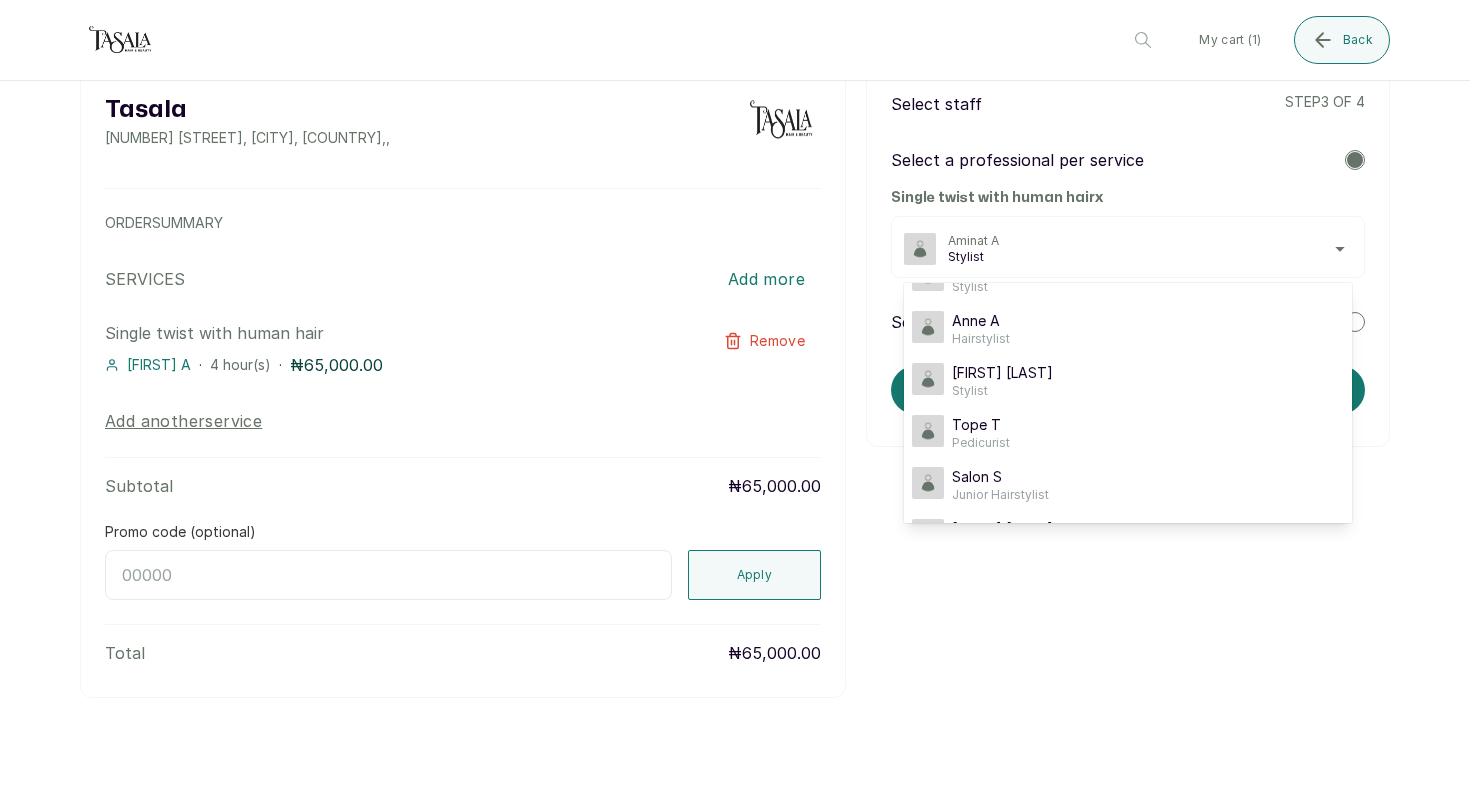 scroll, scrollTop: 0, scrollLeft: 0, axis: both 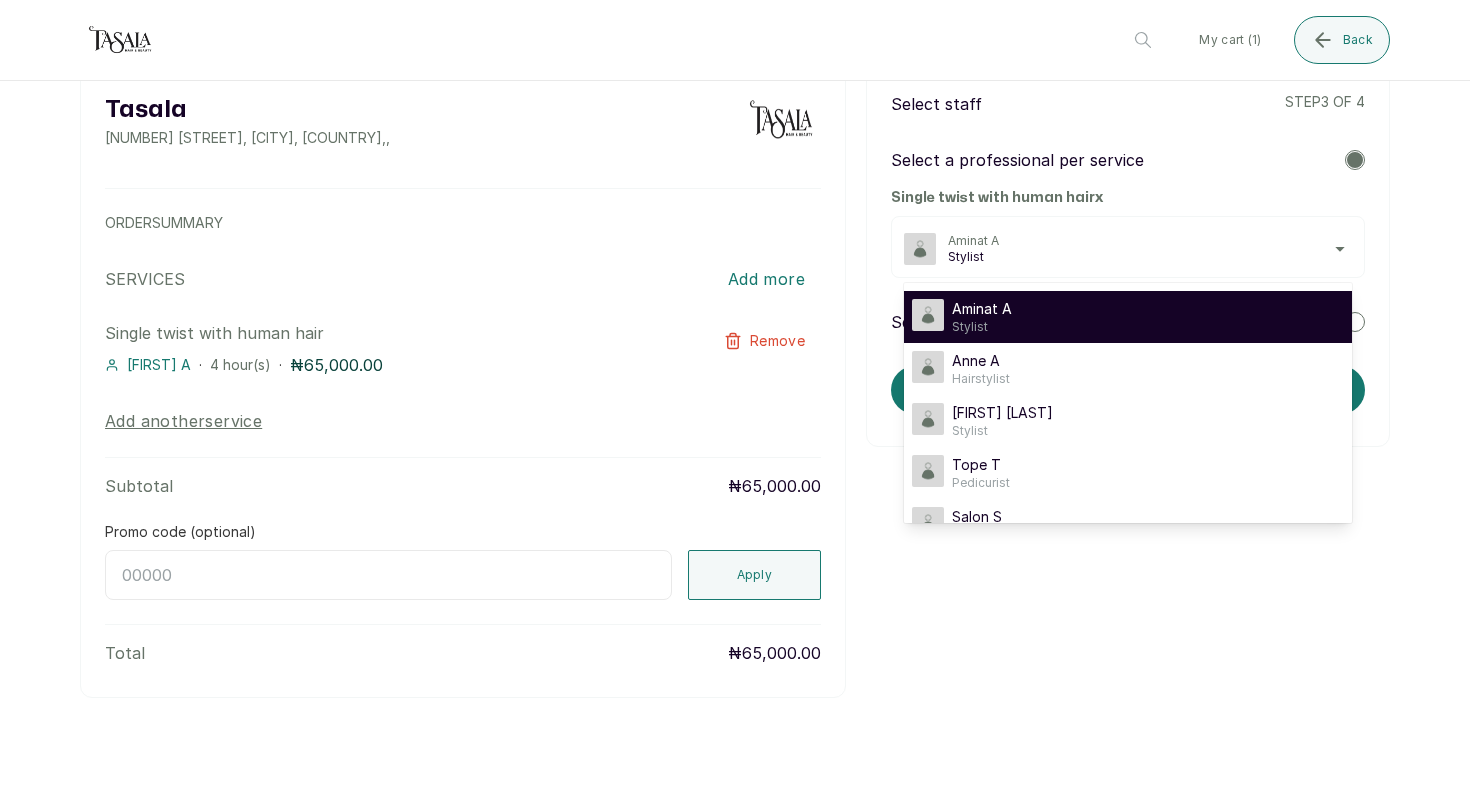 click on "[FIRST] [LAST] Stylist" at bounding box center [1128, 317] 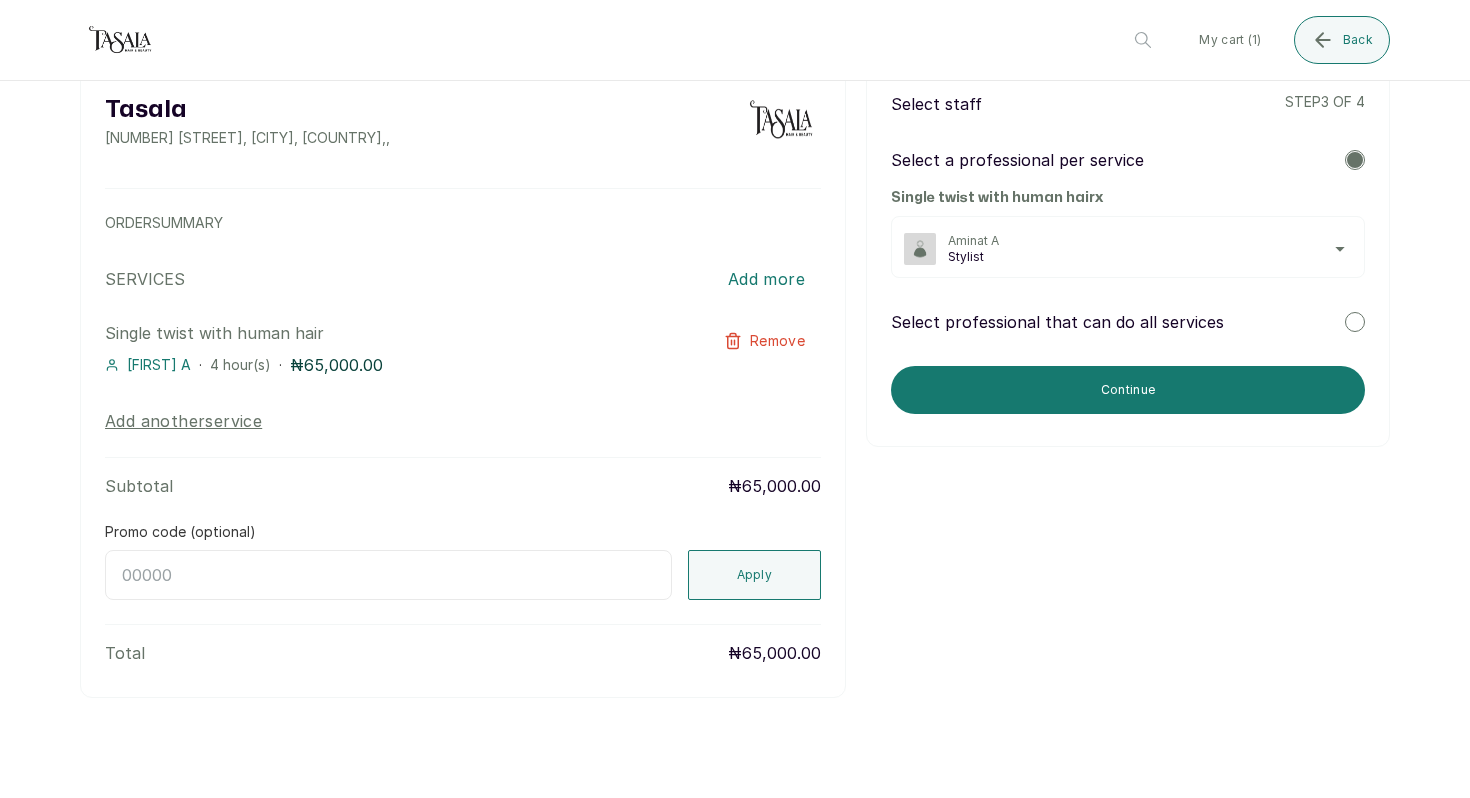 click on "Stylist" at bounding box center (1150, 257) 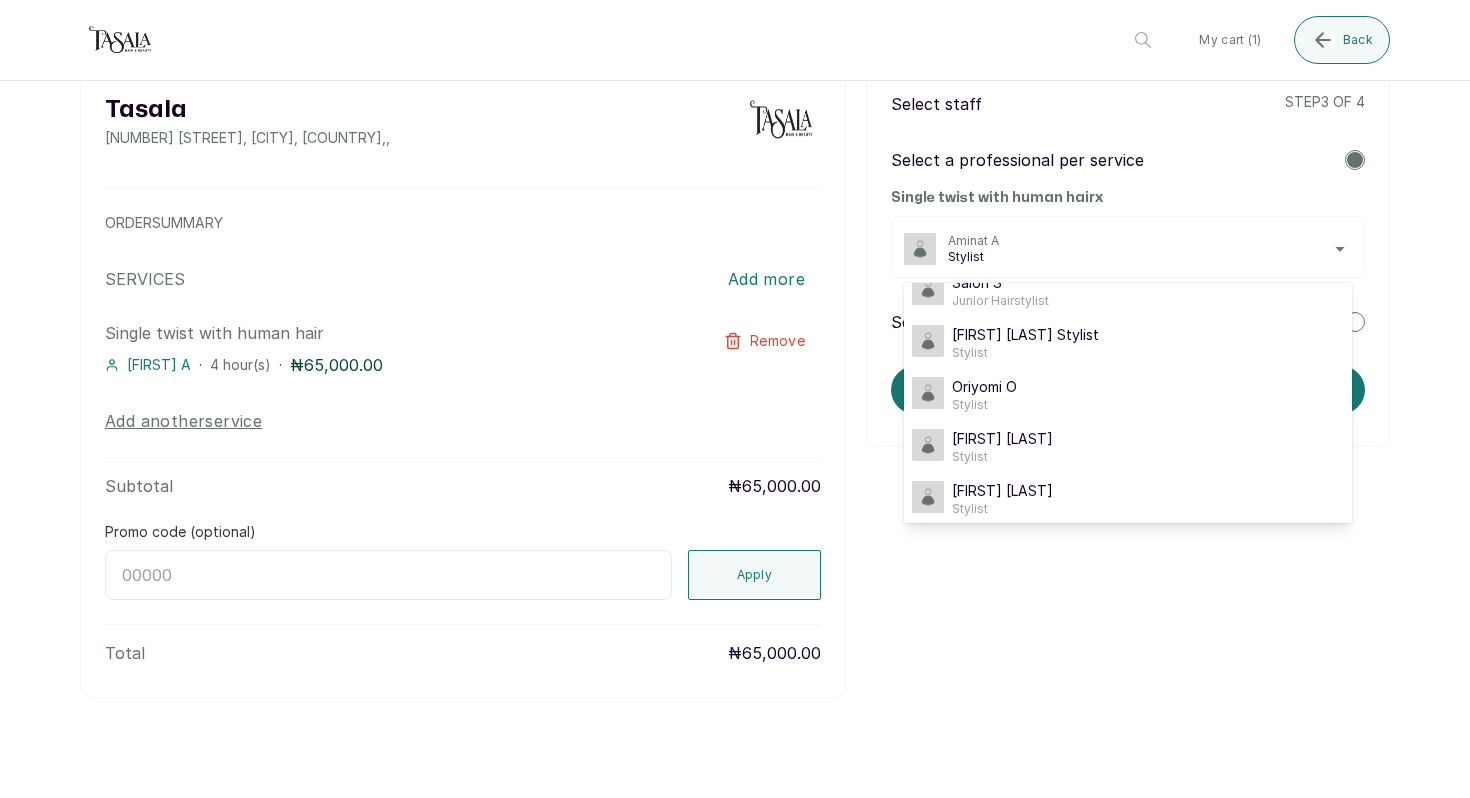 scroll, scrollTop: 244, scrollLeft: 0, axis: vertical 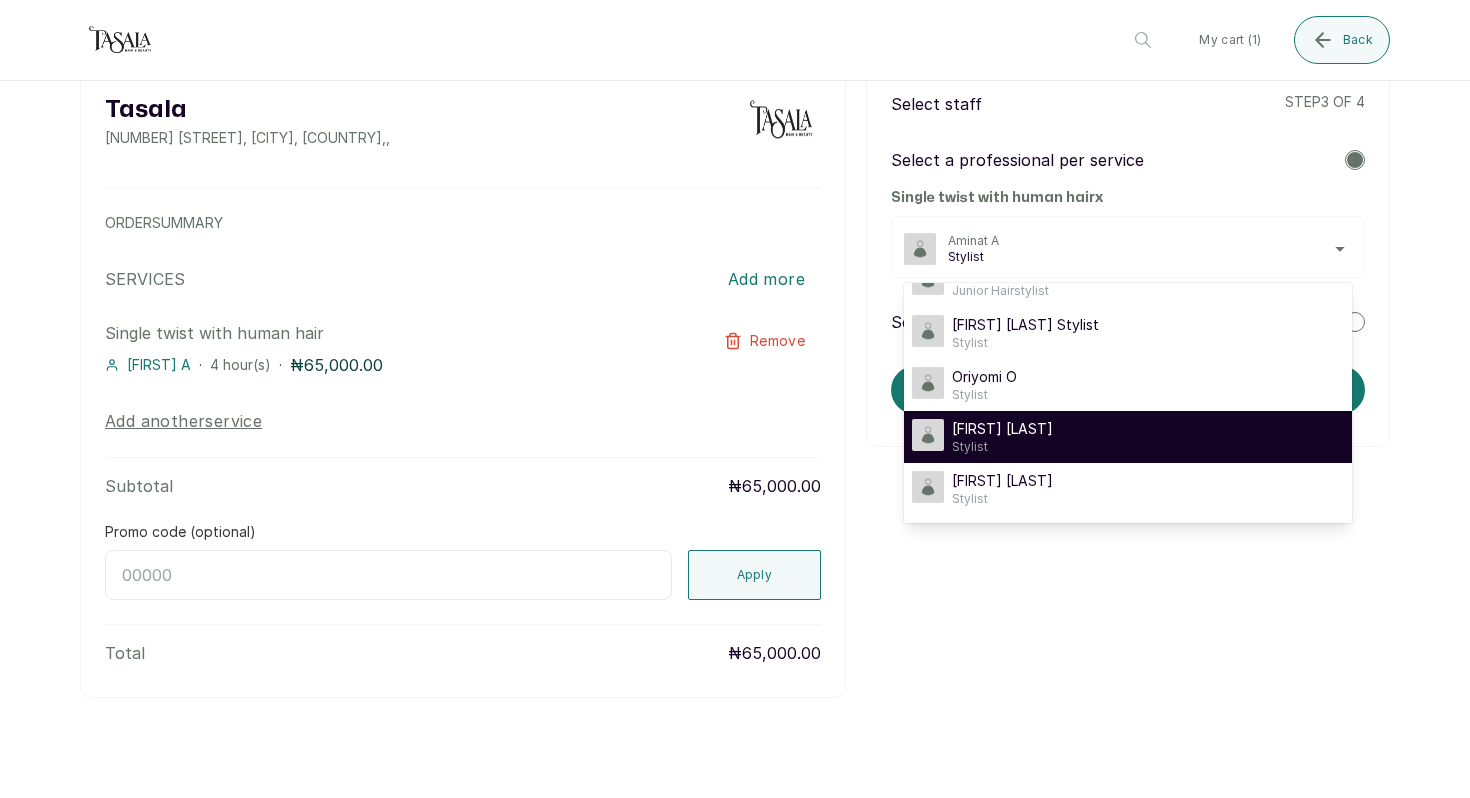 click on "[FIRST] [LAST] Stylist" at bounding box center (1128, 437) 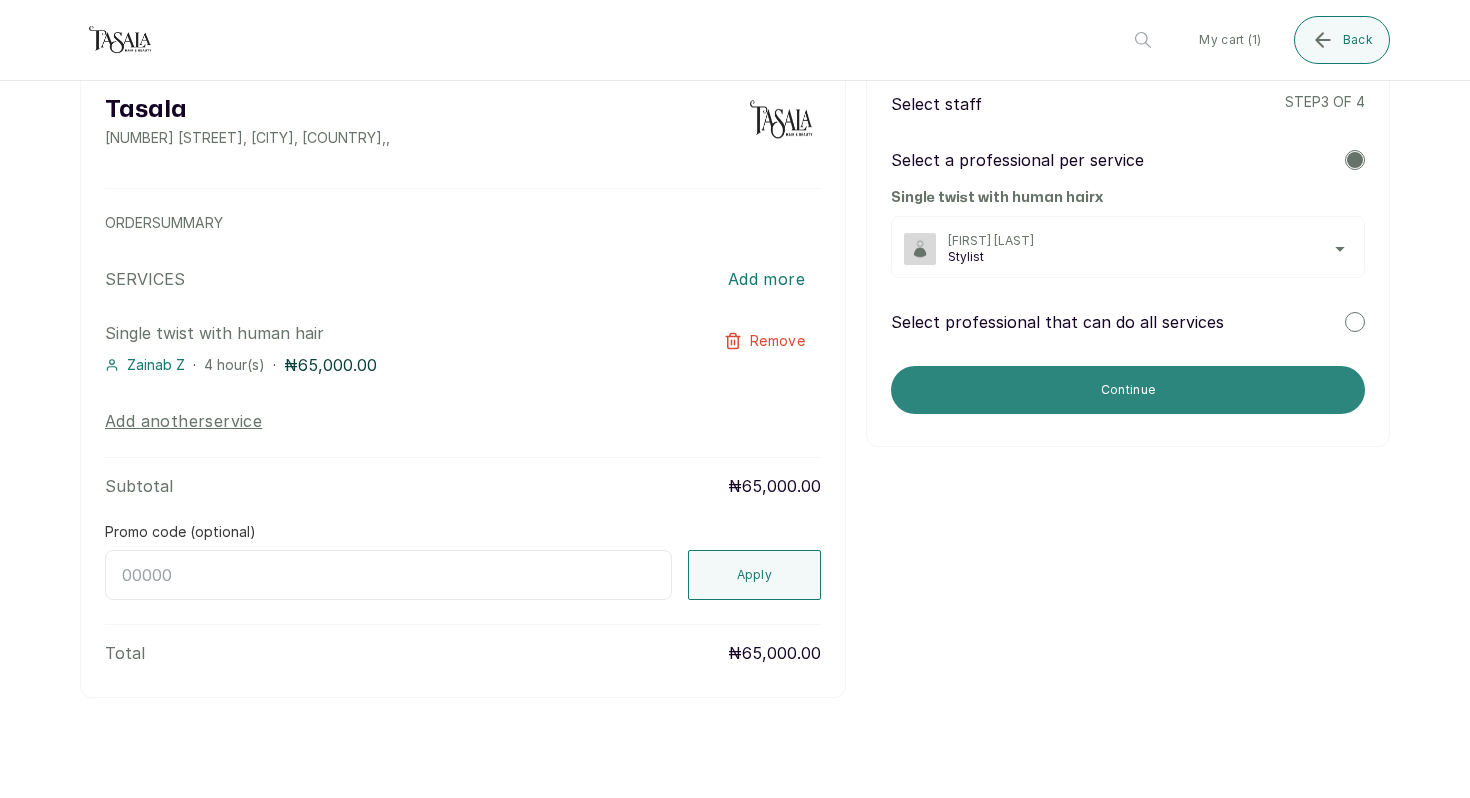 click on "Continue" at bounding box center (1128, 390) 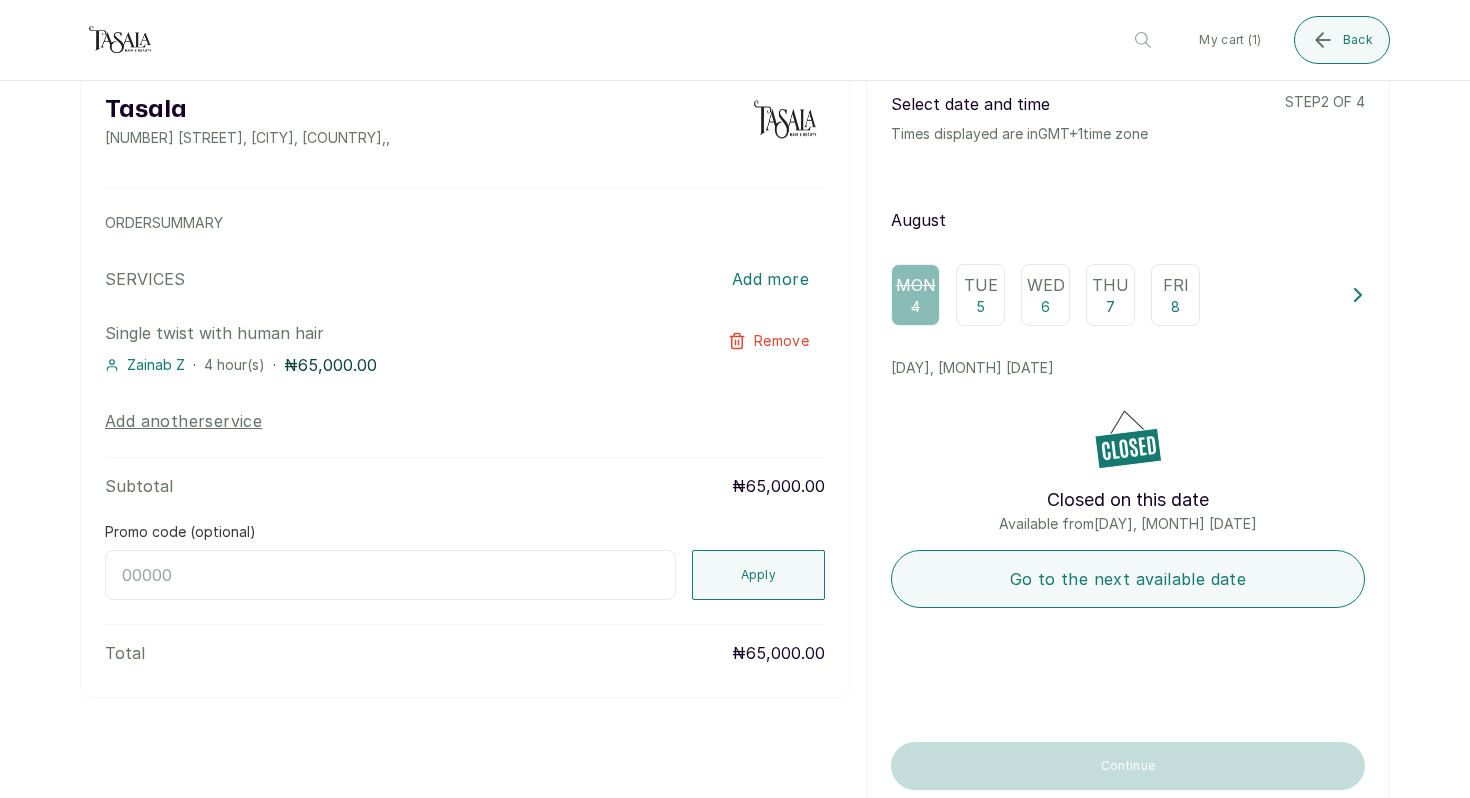 click on "Wed 6" at bounding box center [1045, 295] 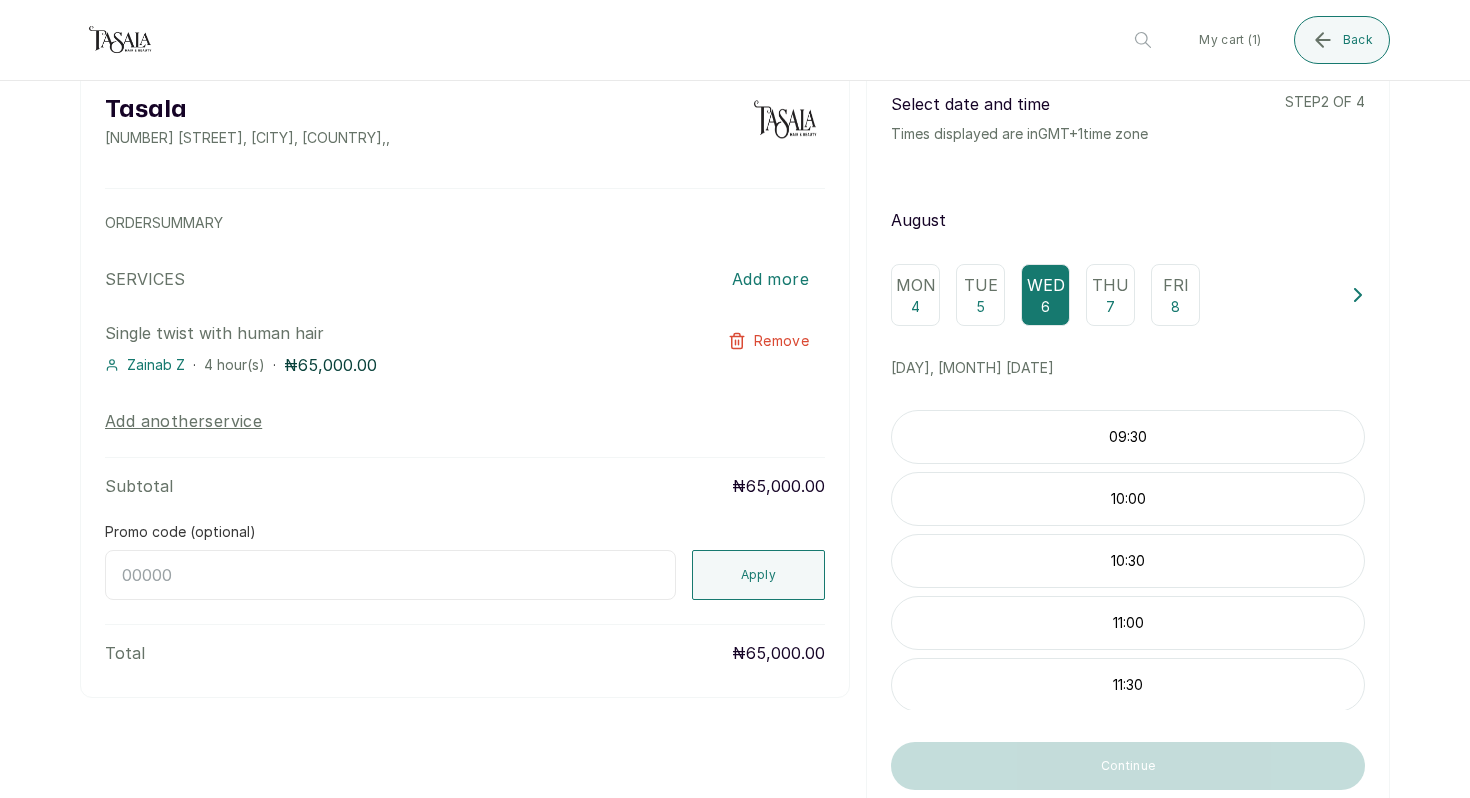 scroll, scrollTop: 312, scrollLeft: 0, axis: vertical 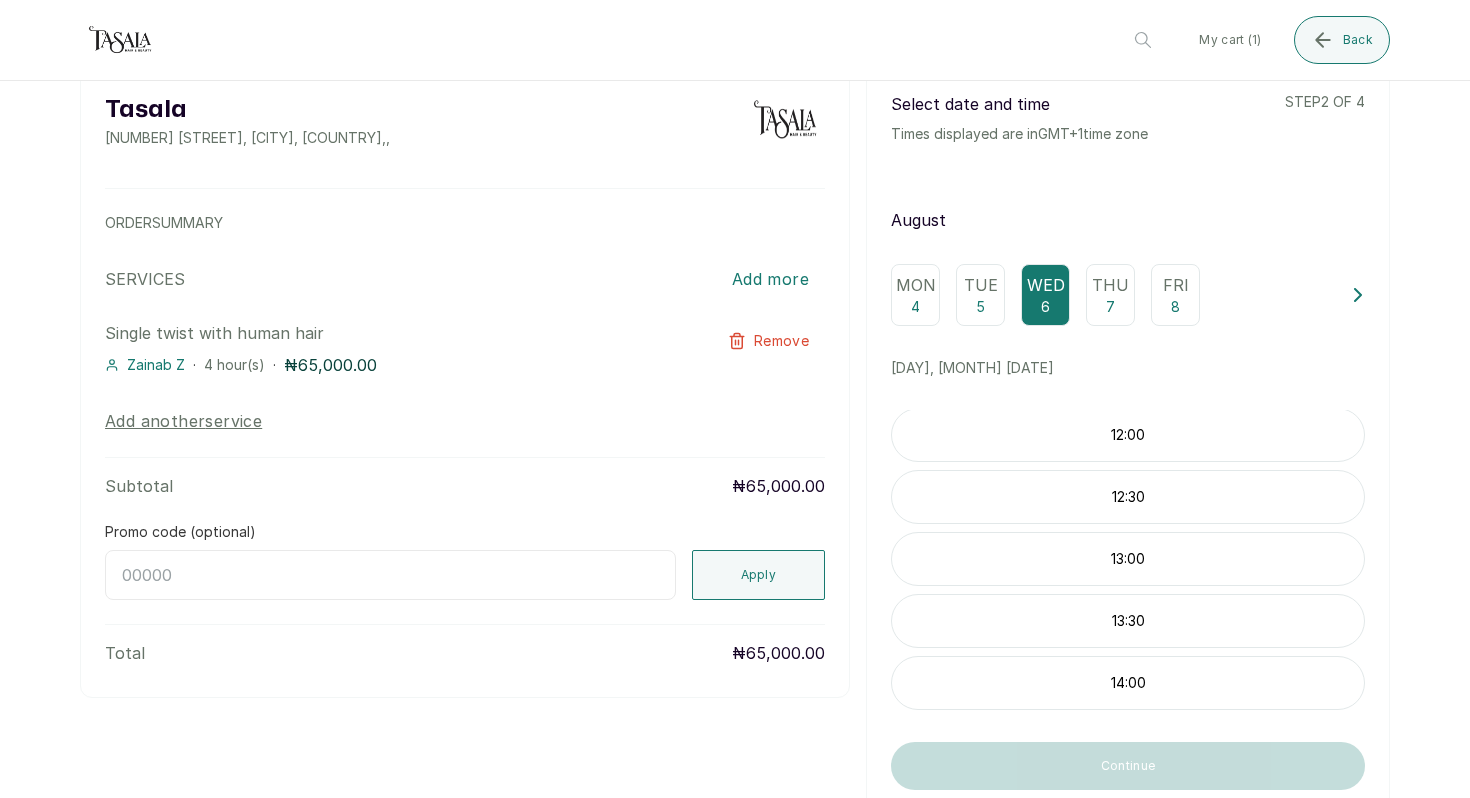 click on "14:00" at bounding box center (1128, 683) 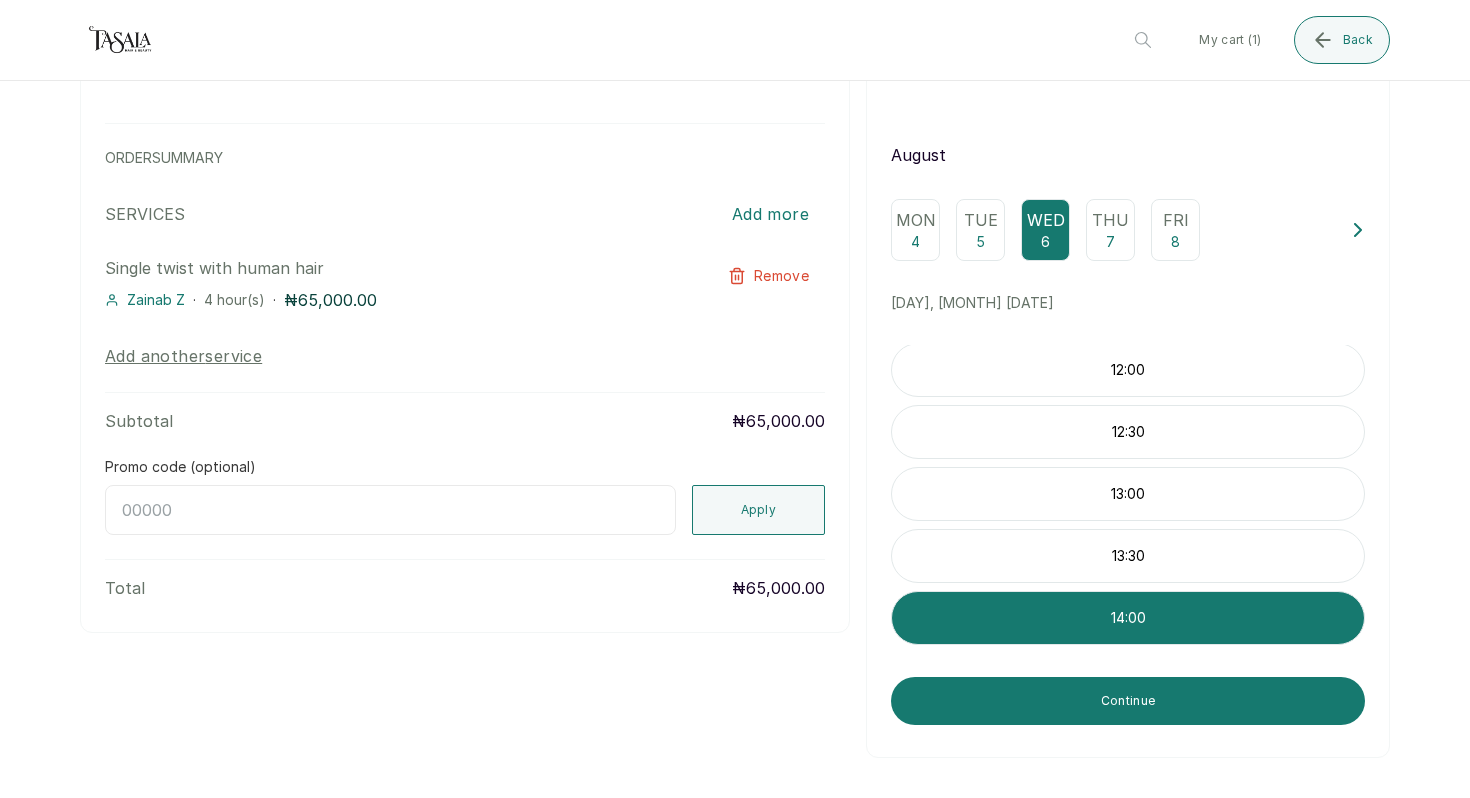 scroll, scrollTop: 137, scrollLeft: 0, axis: vertical 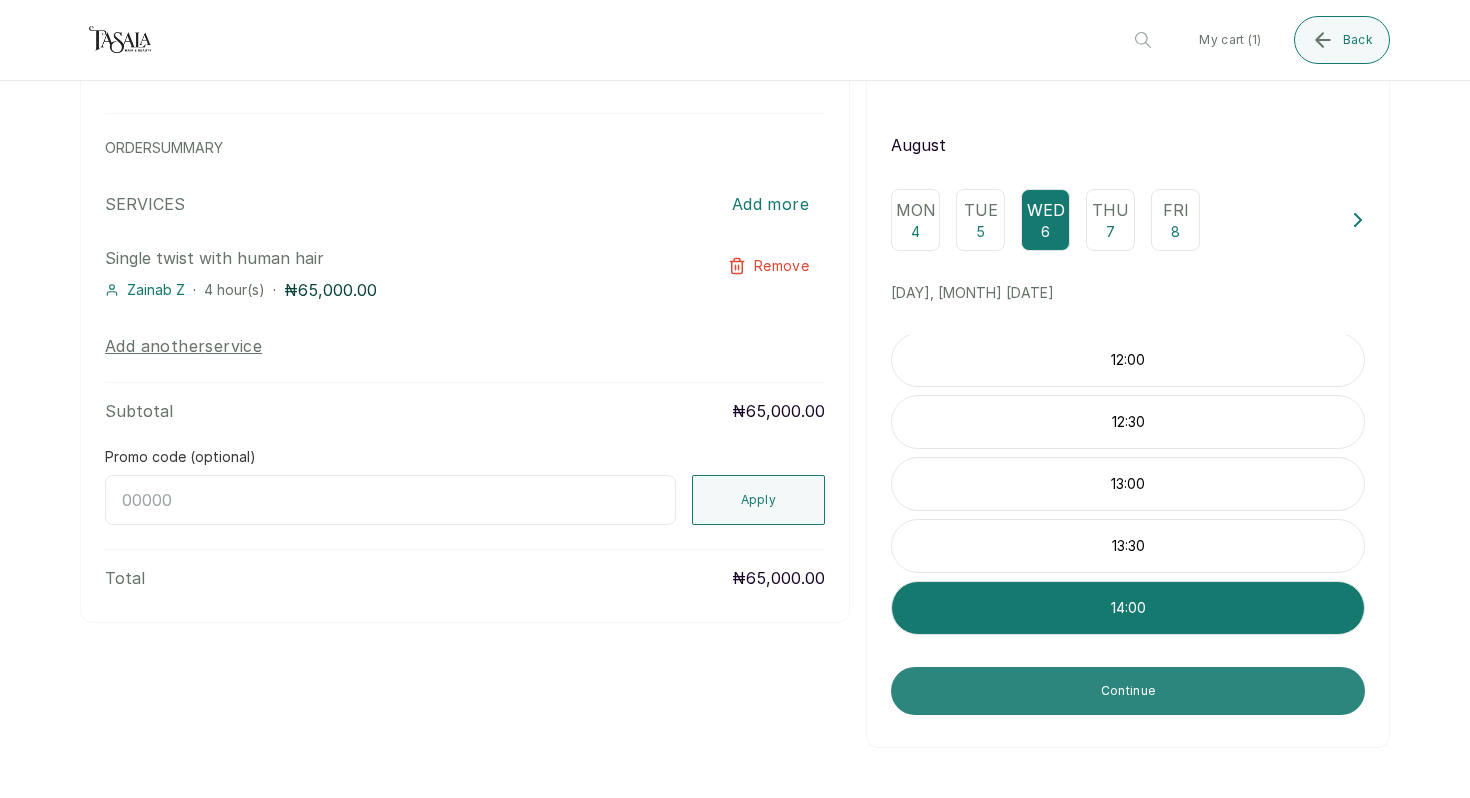 click on "Continue" at bounding box center (1128, 691) 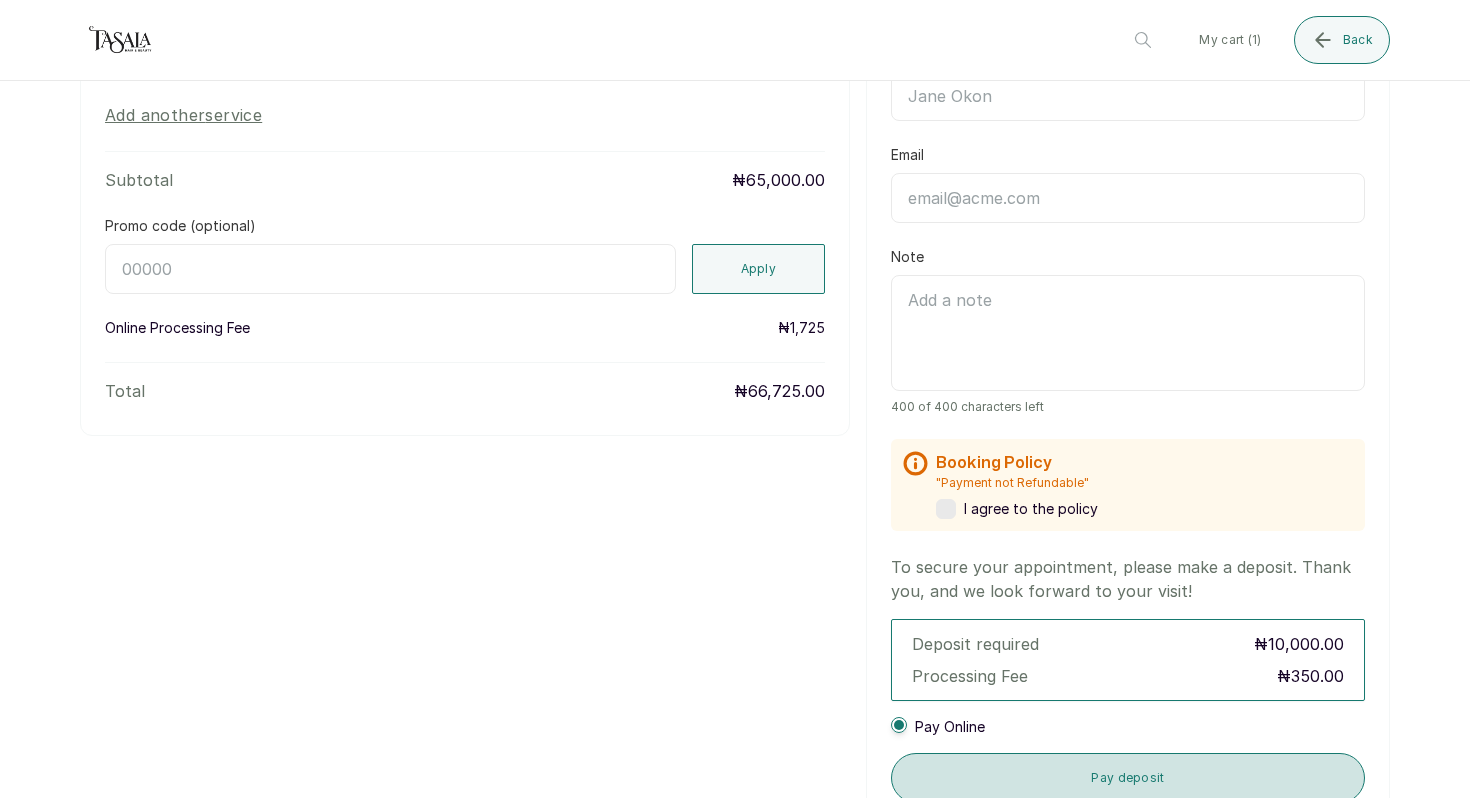 scroll, scrollTop: 370, scrollLeft: 0, axis: vertical 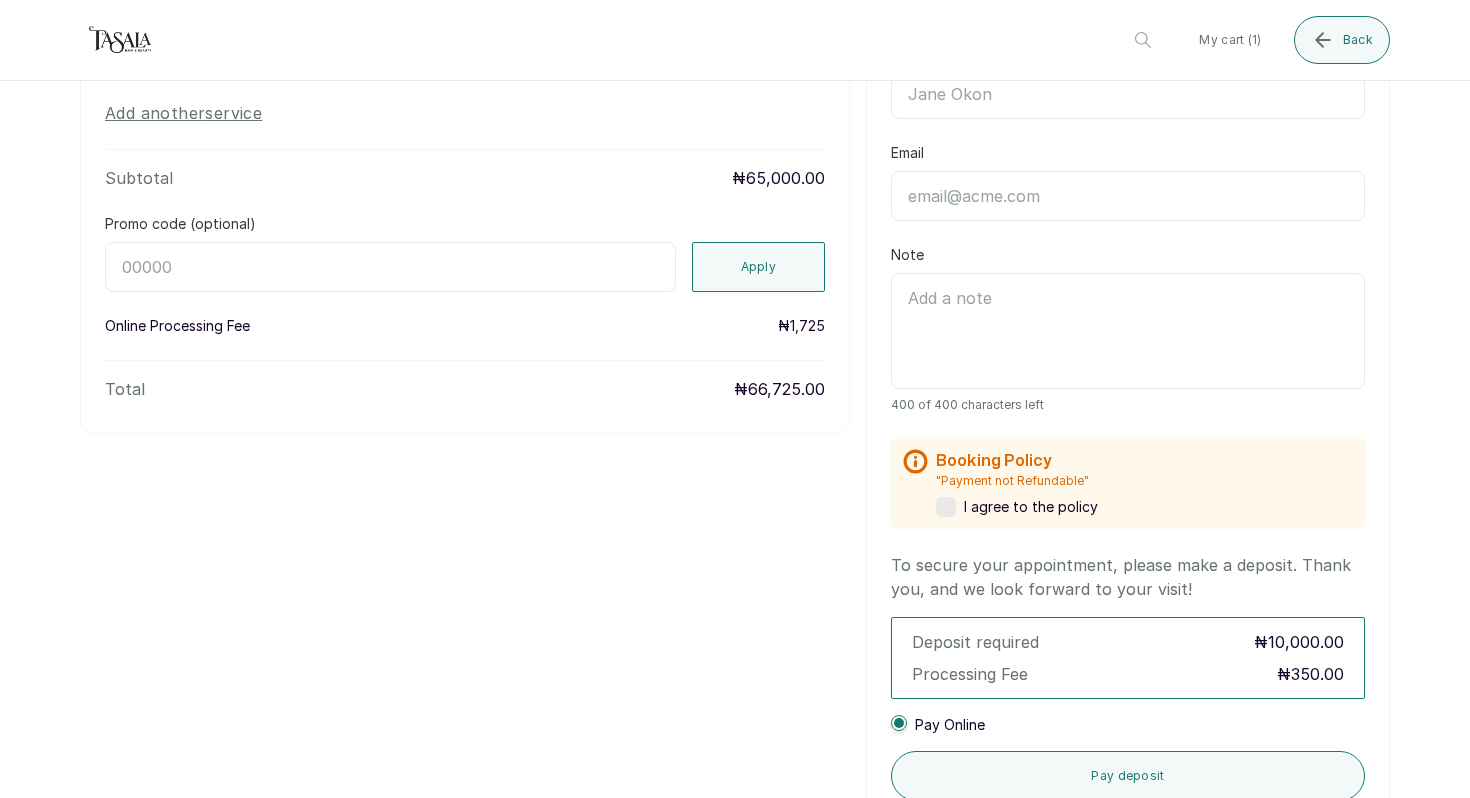 click at bounding box center [946, 507] 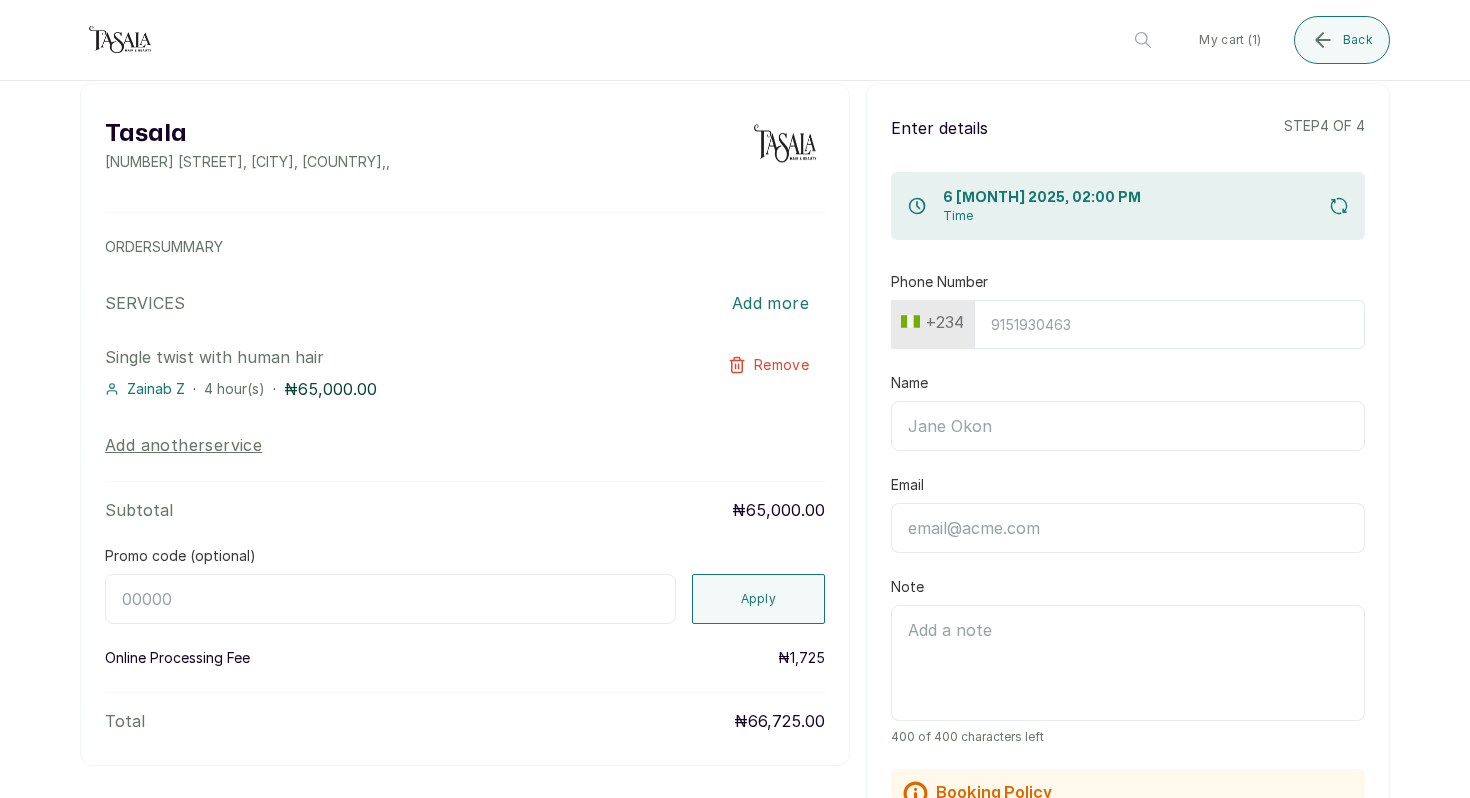 scroll, scrollTop: 52, scrollLeft: 0, axis: vertical 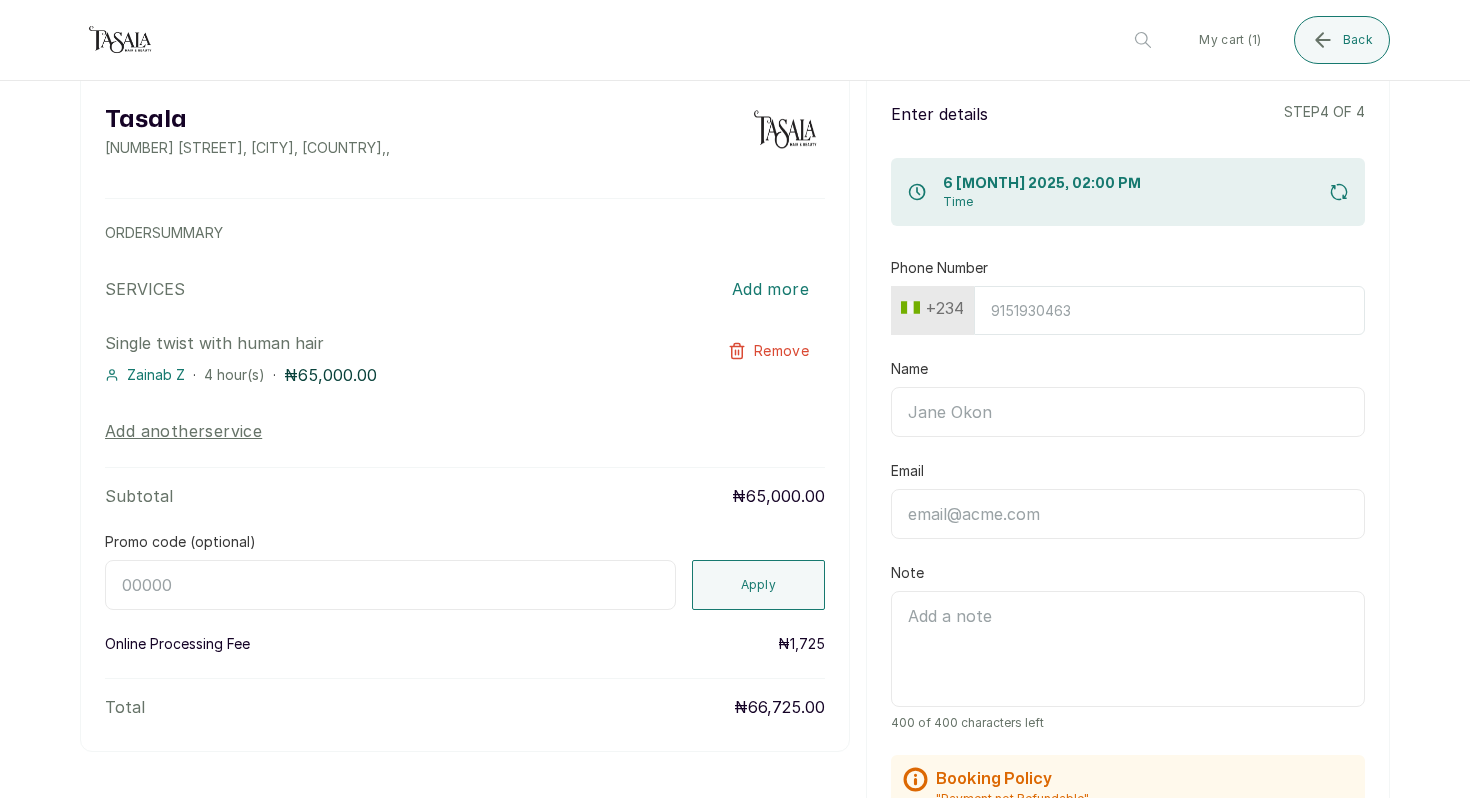 click on "Name" at bounding box center (1128, 412) 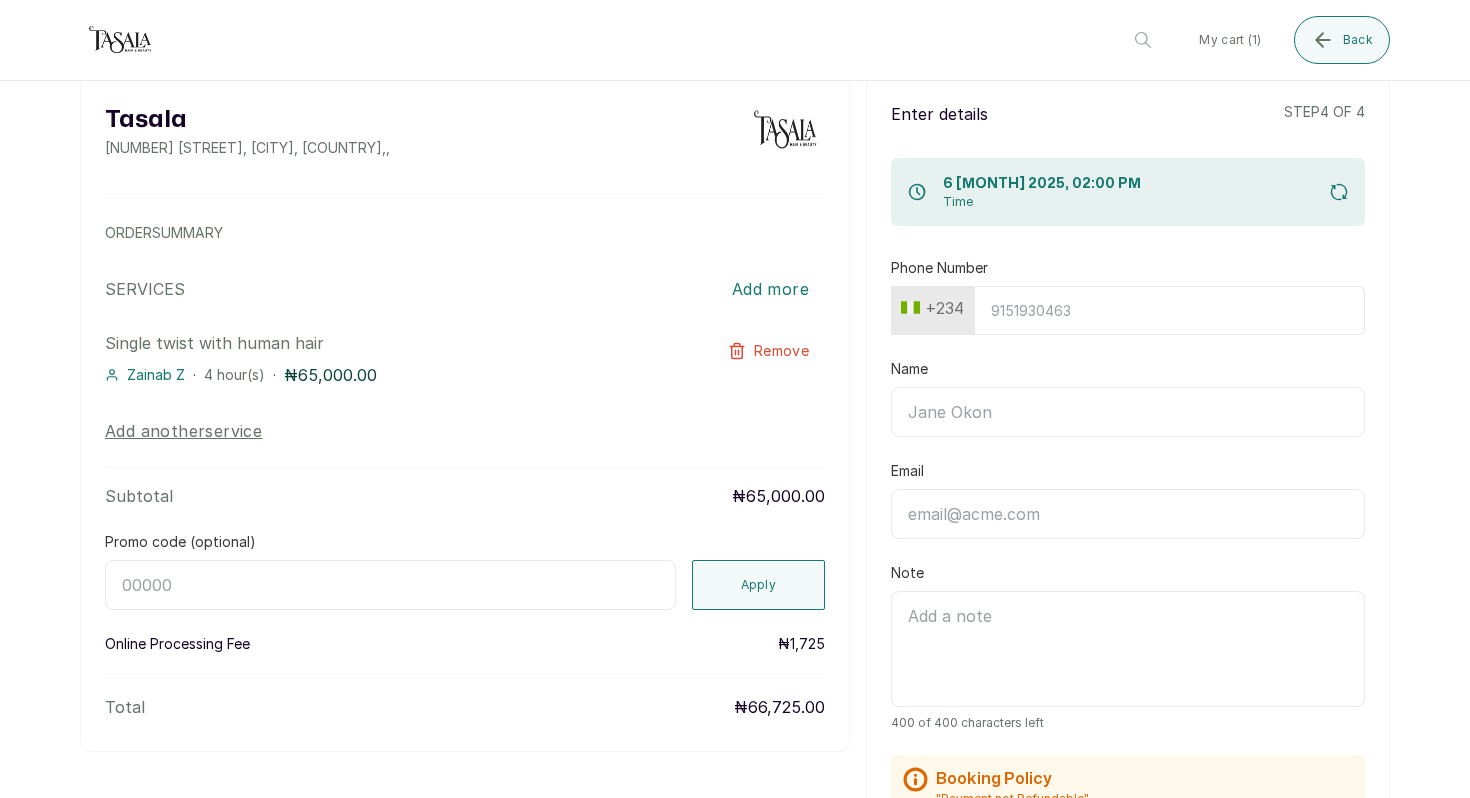 type on "[FIRST] [LAST]" 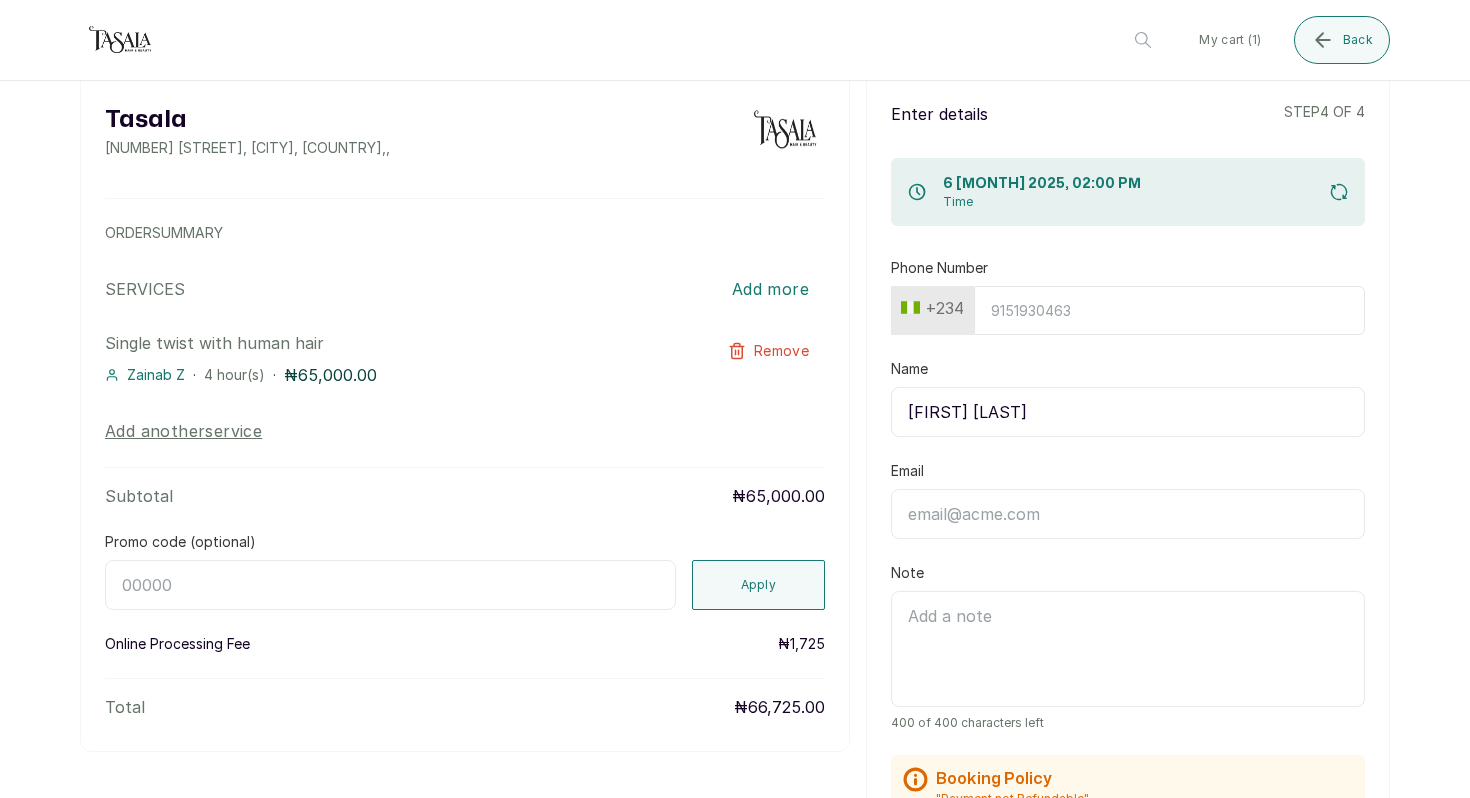 type on "6158404870" 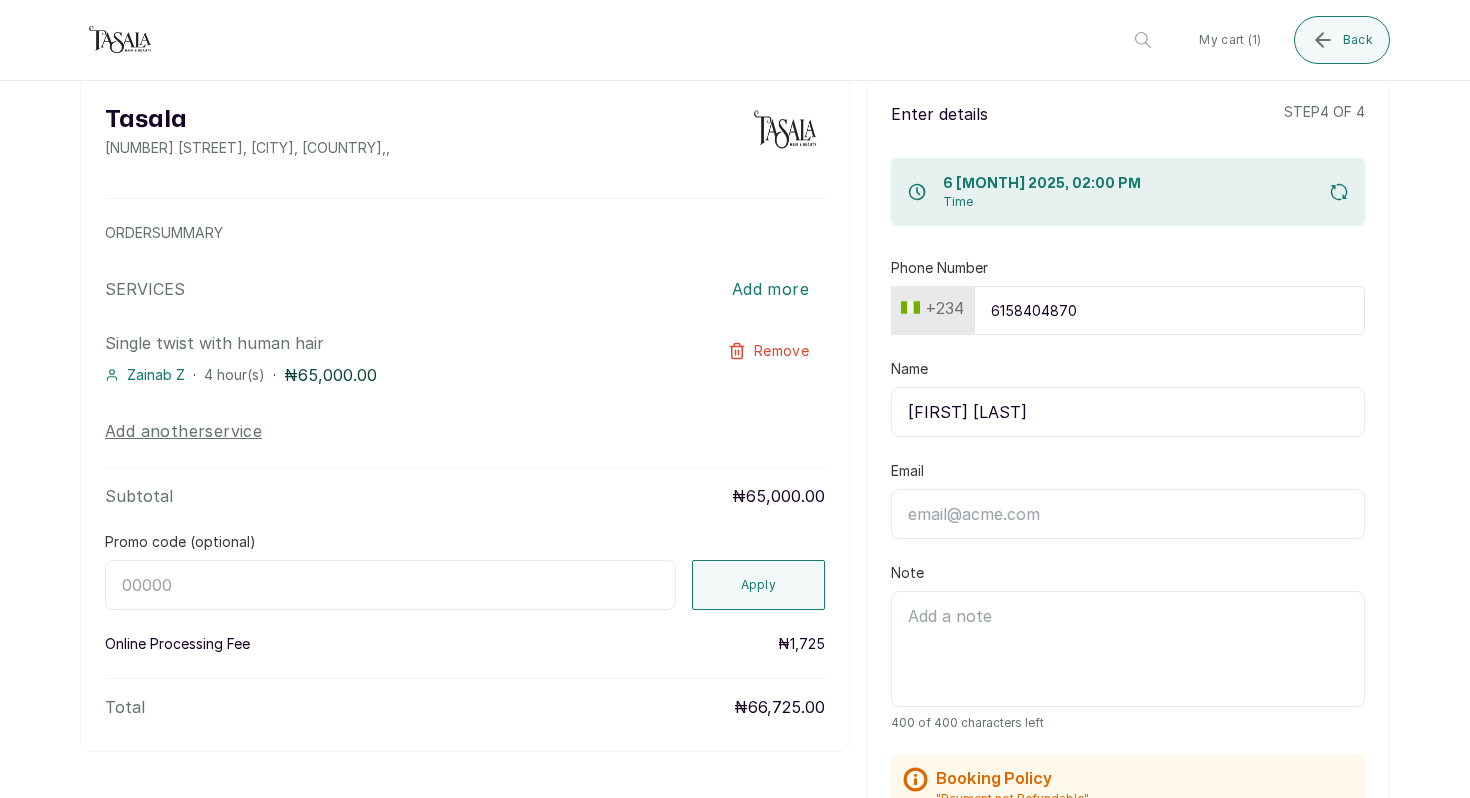 type on "[EMAIL]" 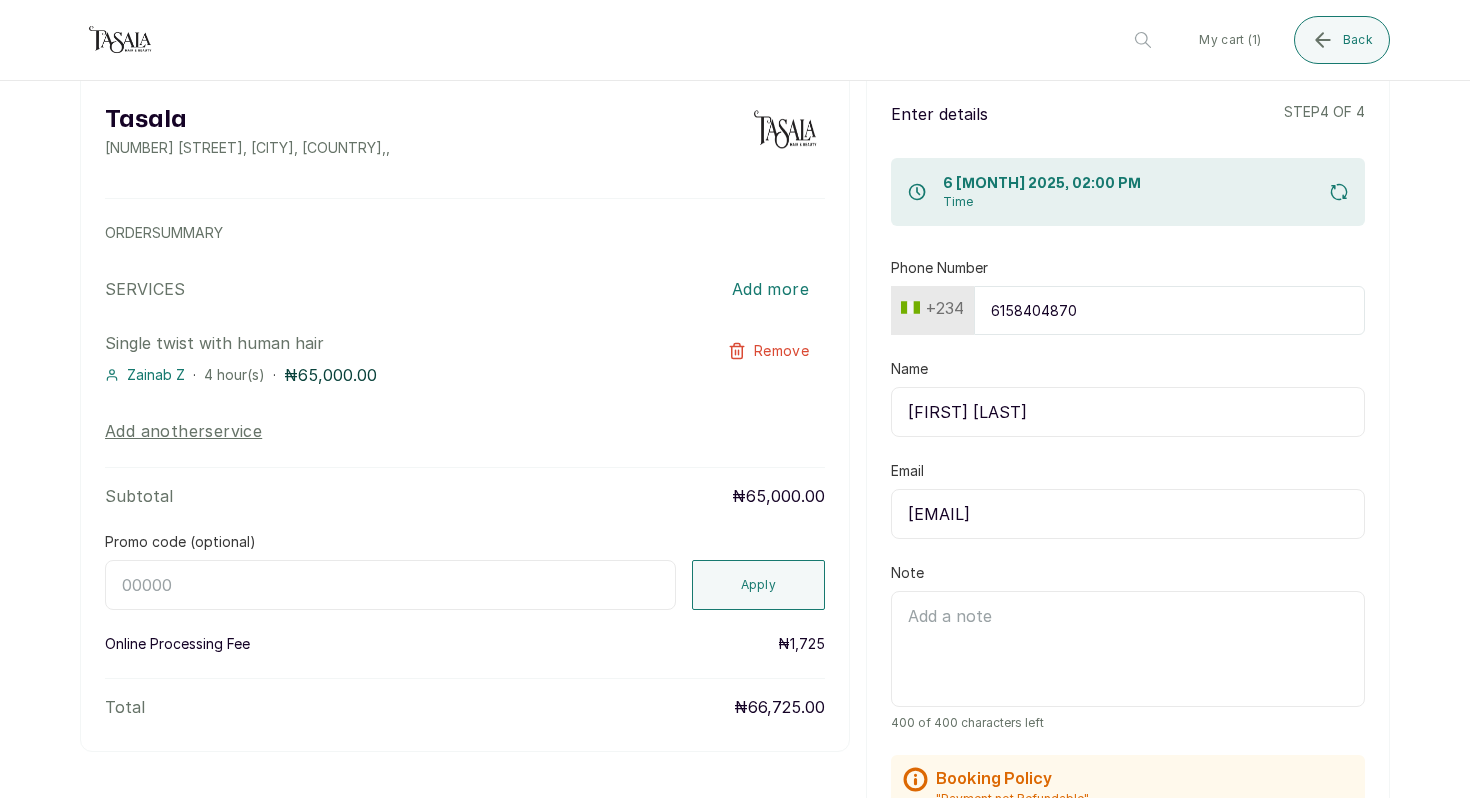 type 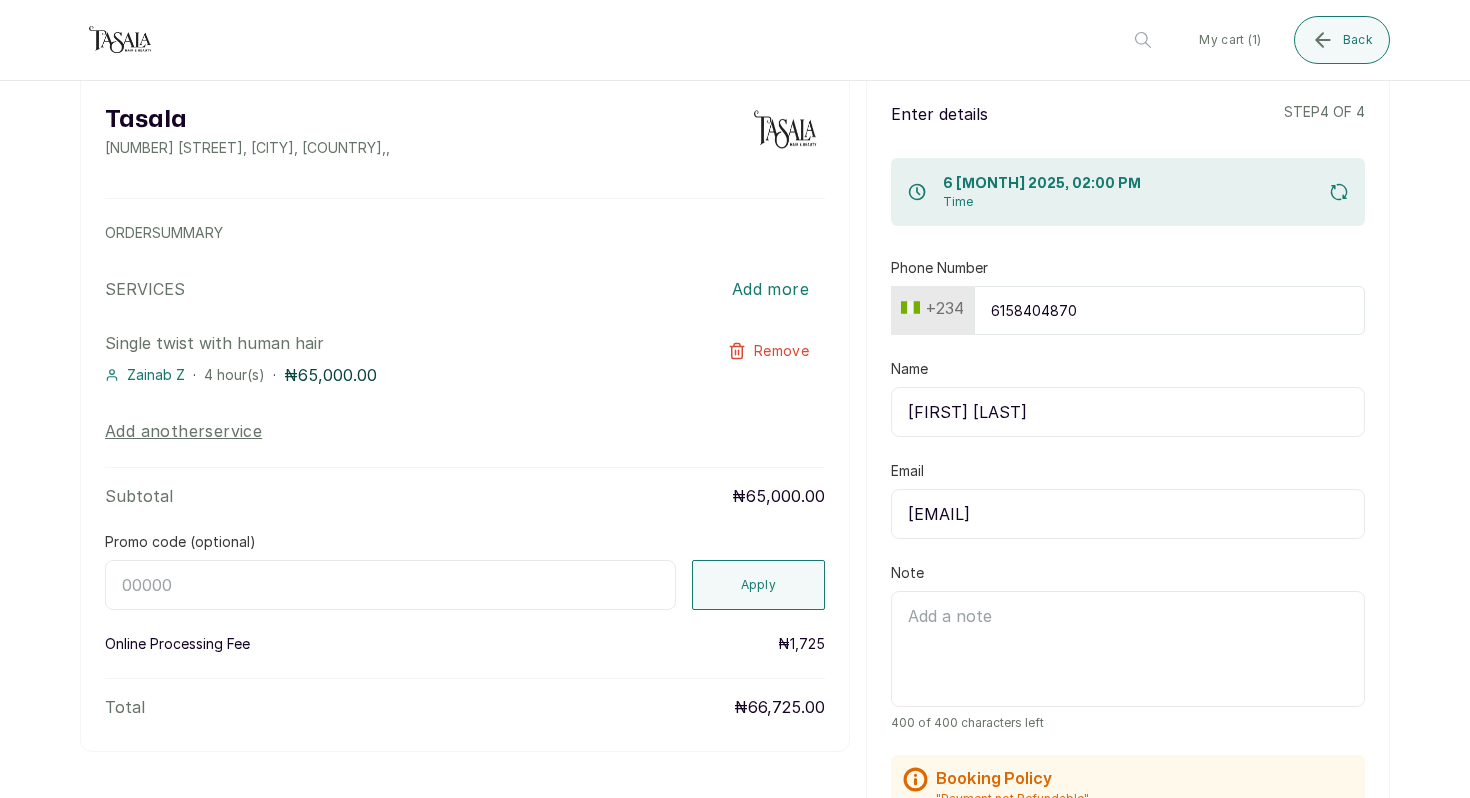 type 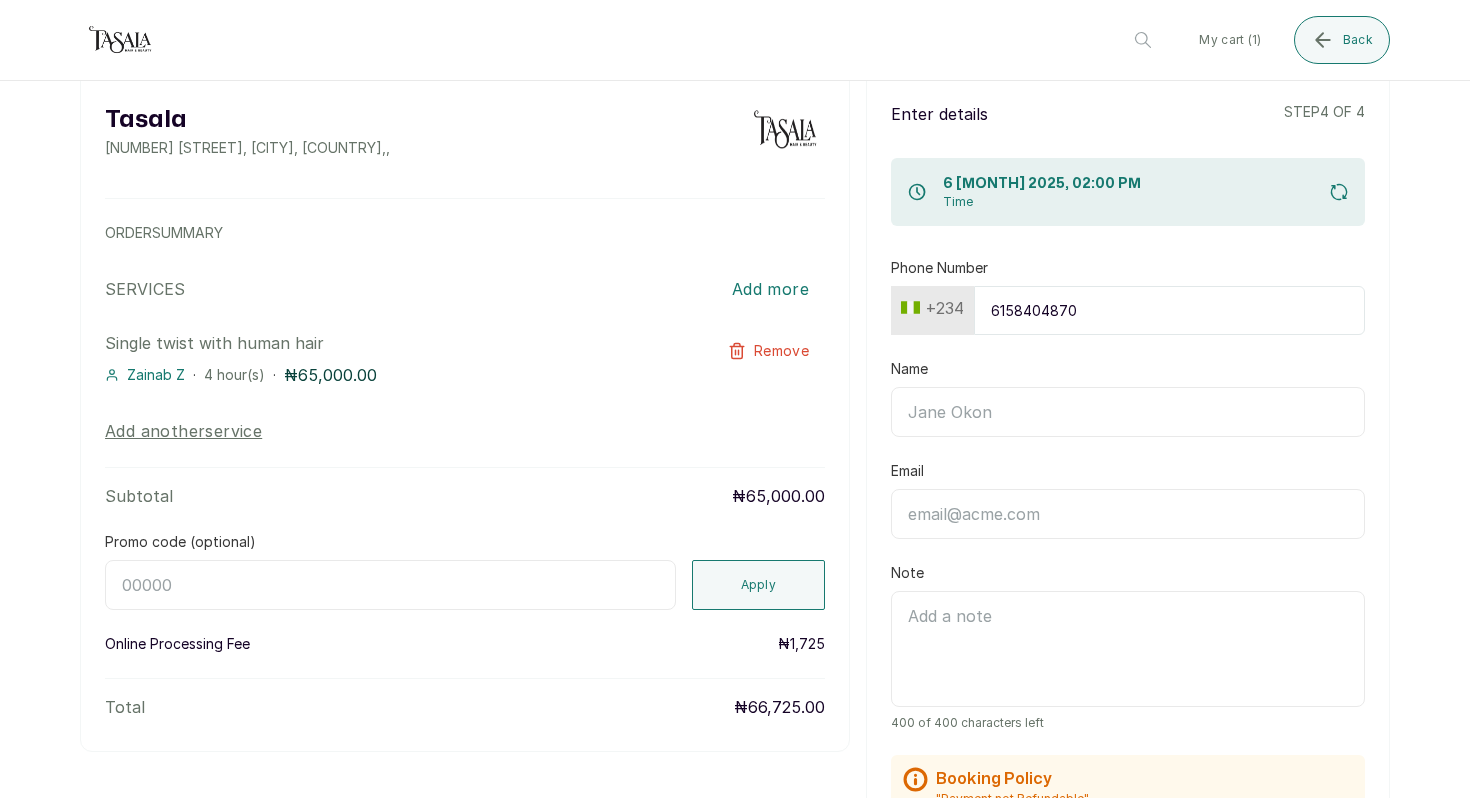 click on "Name" at bounding box center (1128, 412) 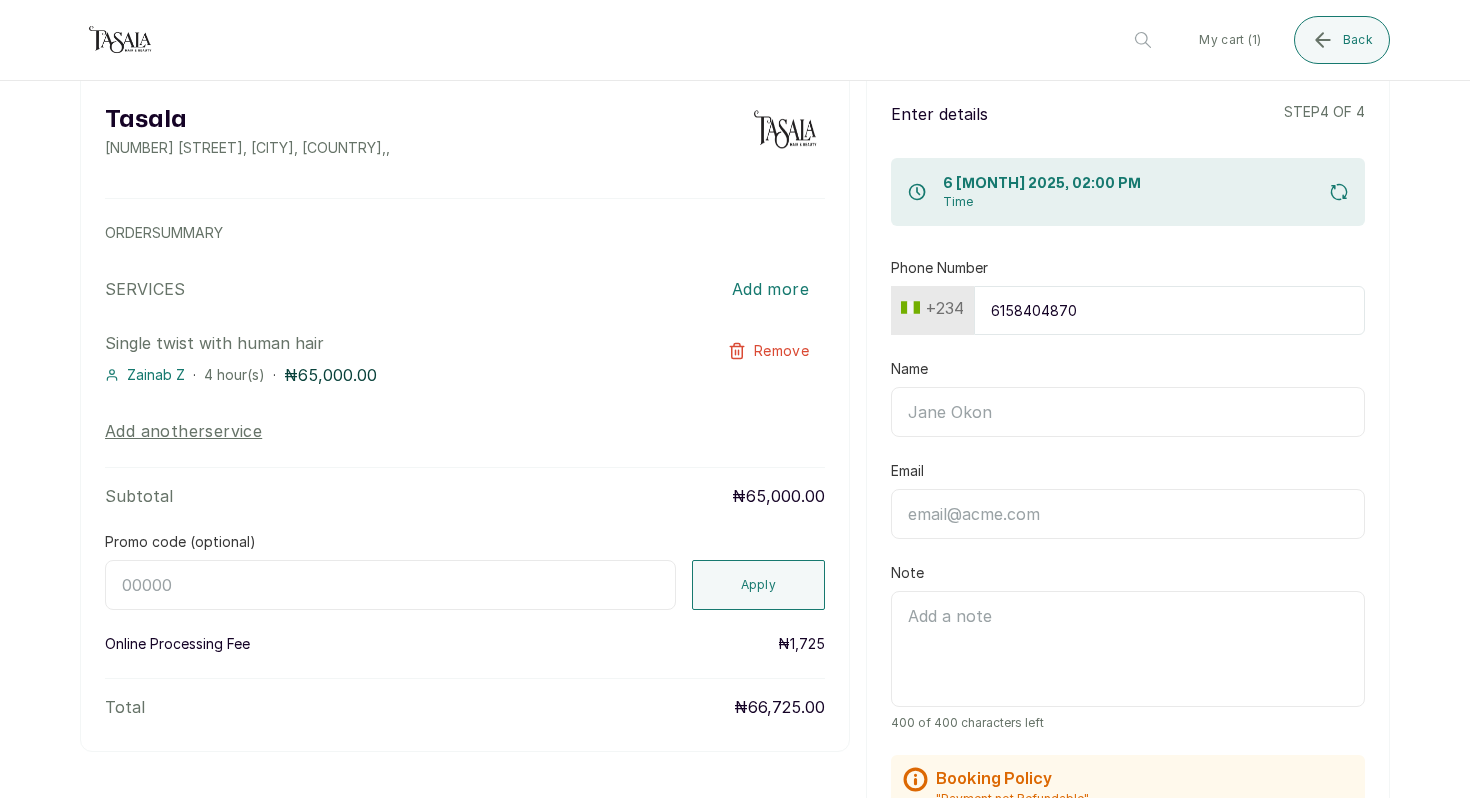 type on "[FIRST] [LAST]" 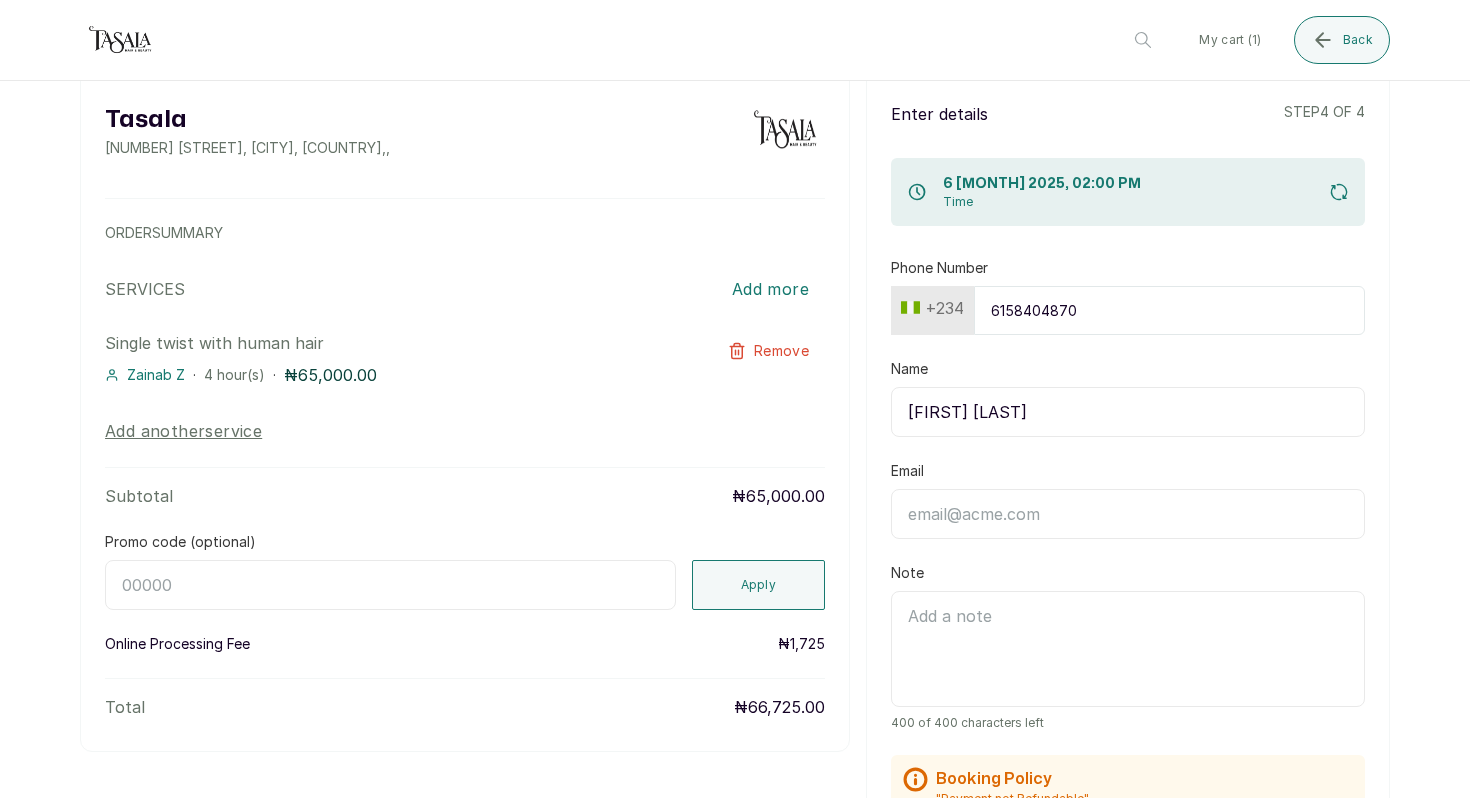 type on "[EMAIL]" 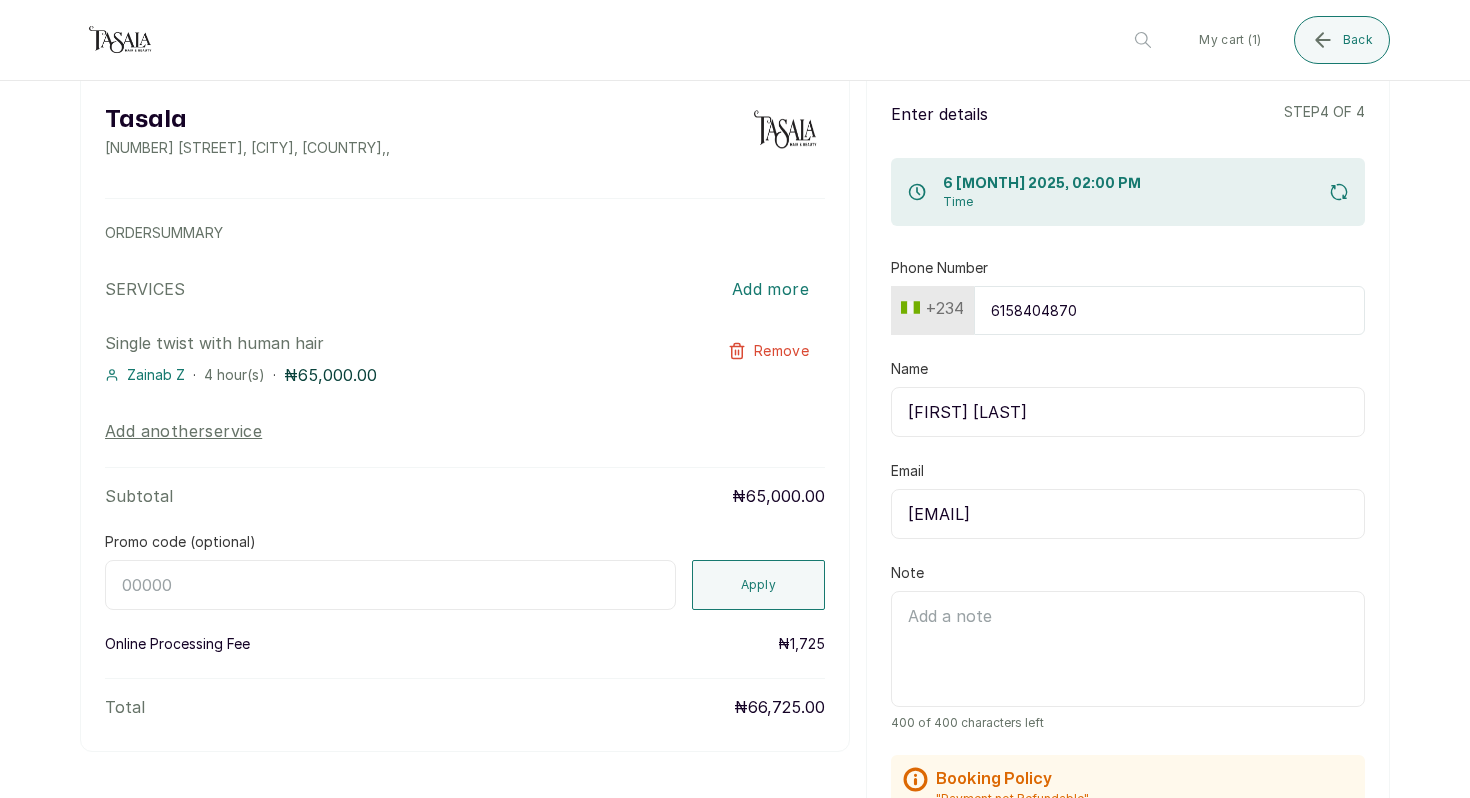 click on "[FIRST] [LAST]" at bounding box center (1128, 412) 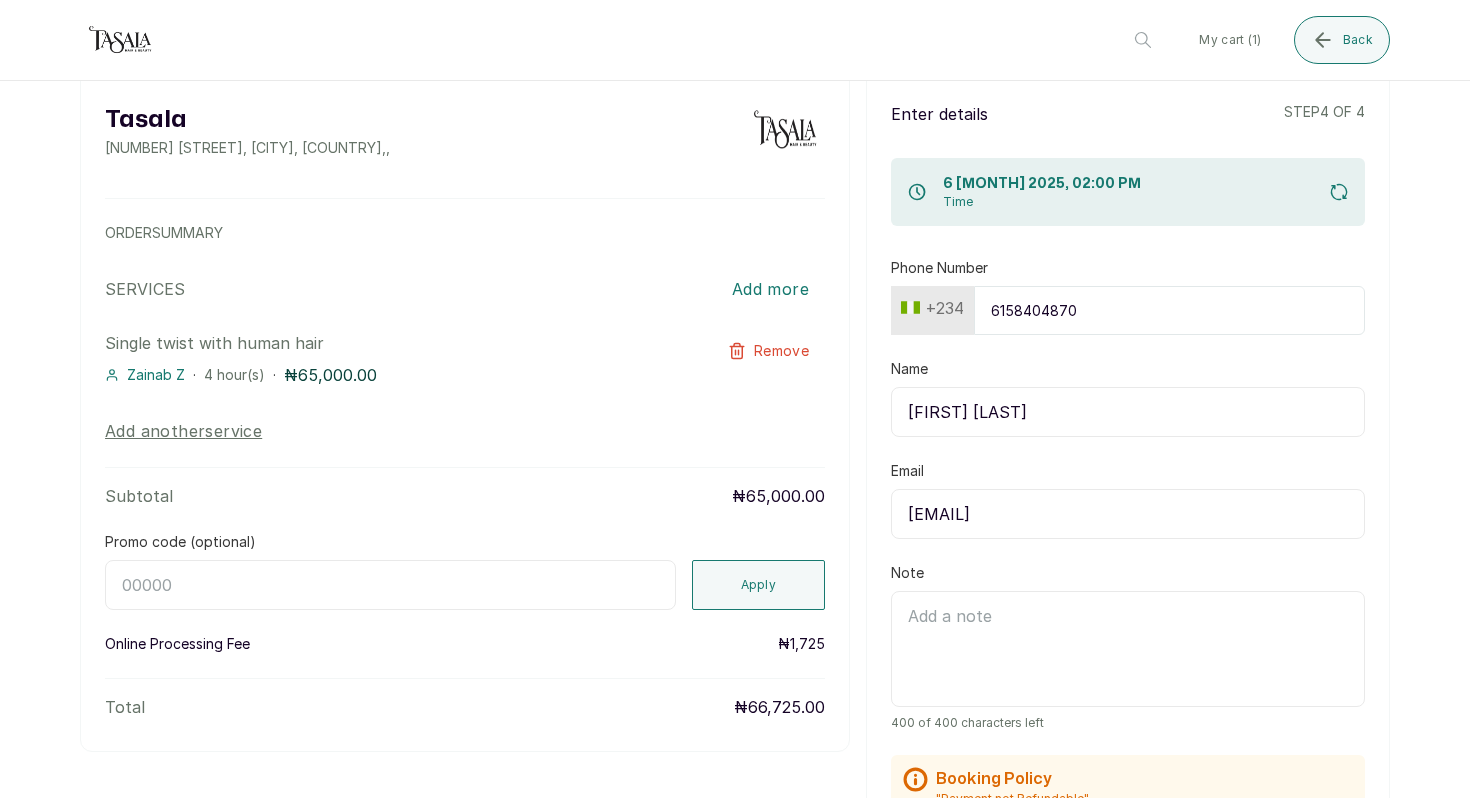 type on "[FIRST] [LAST]" 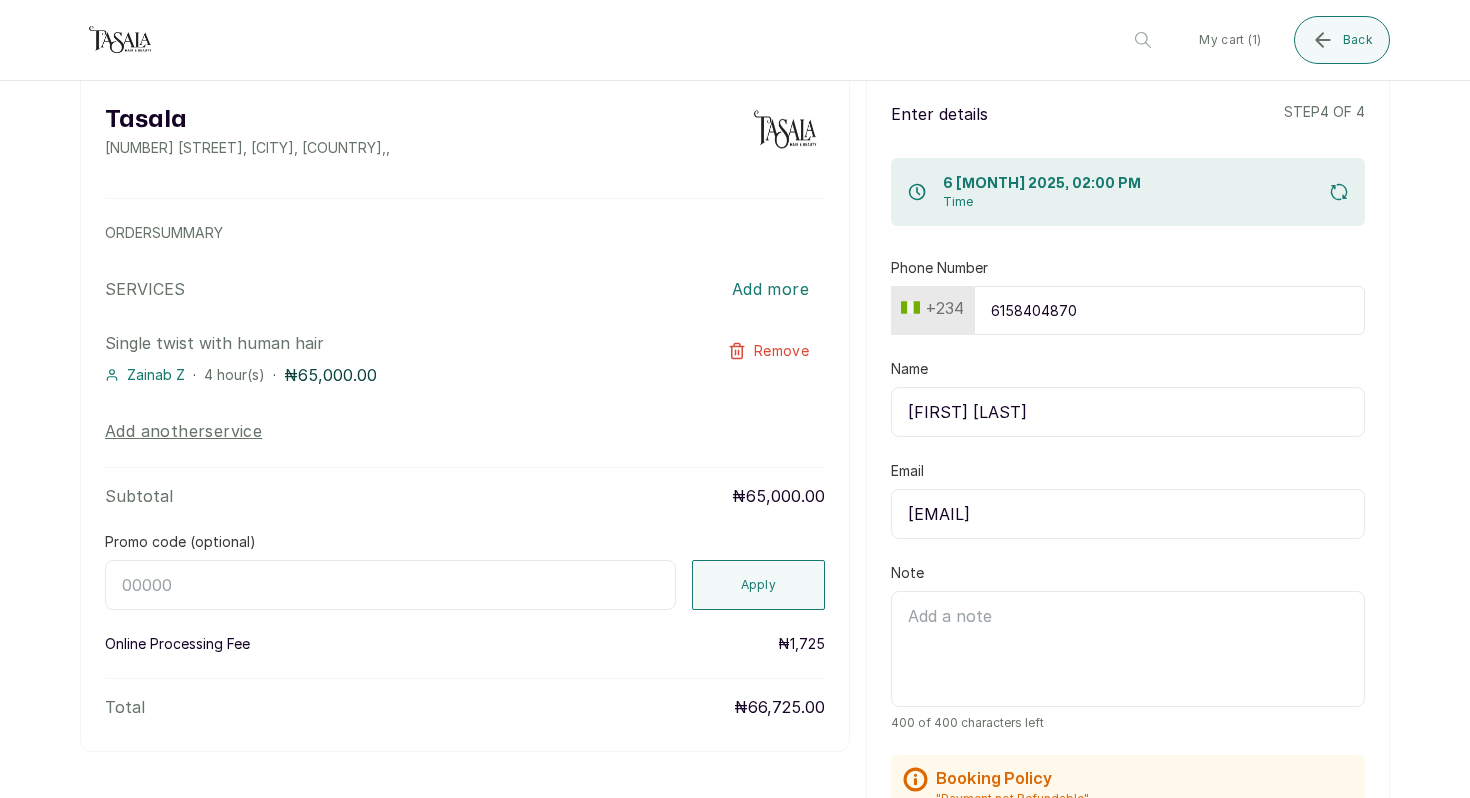 click on "6158404870" at bounding box center (1169, 310) 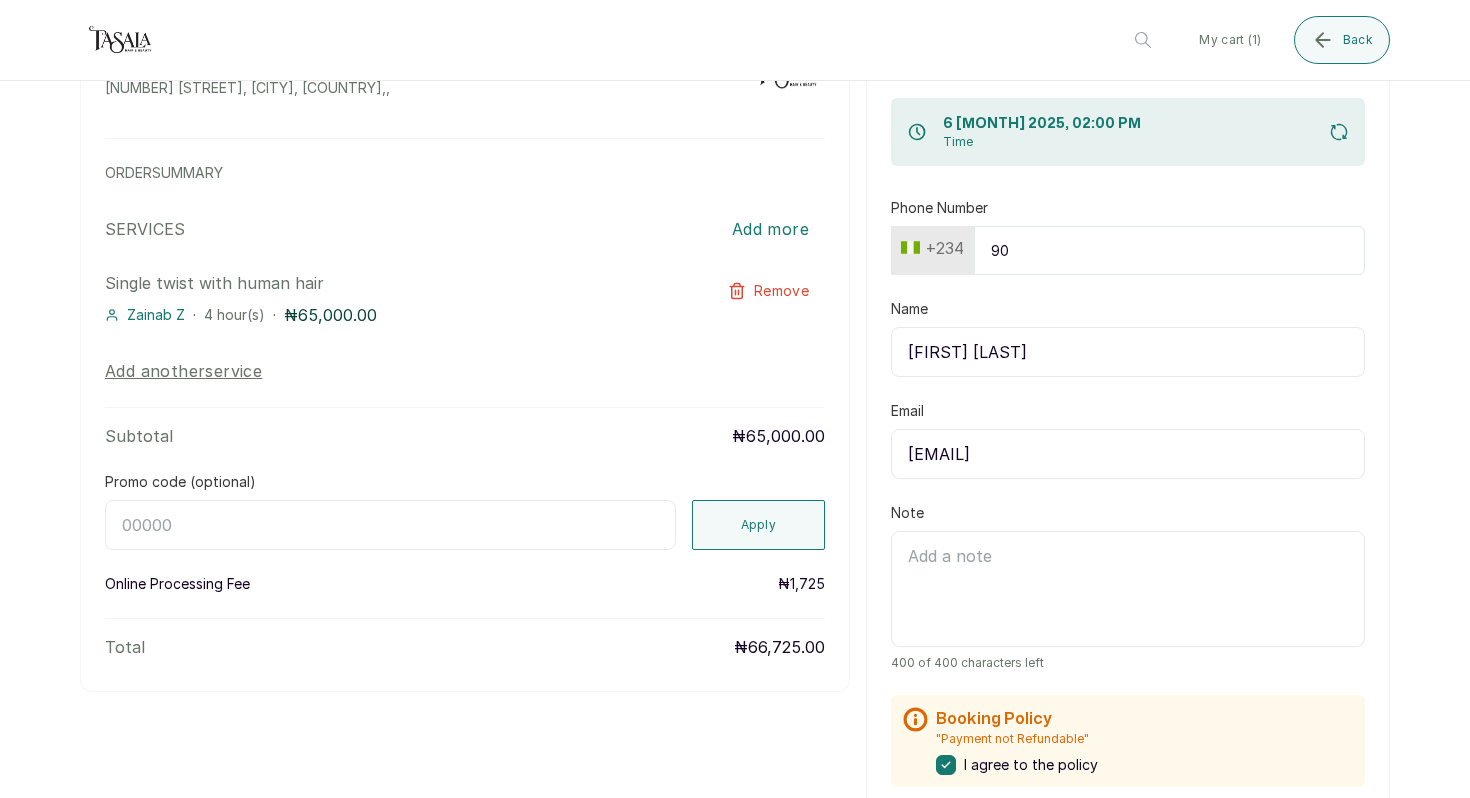 scroll, scrollTop: 113, scrollLeft: 0, axis: vertical 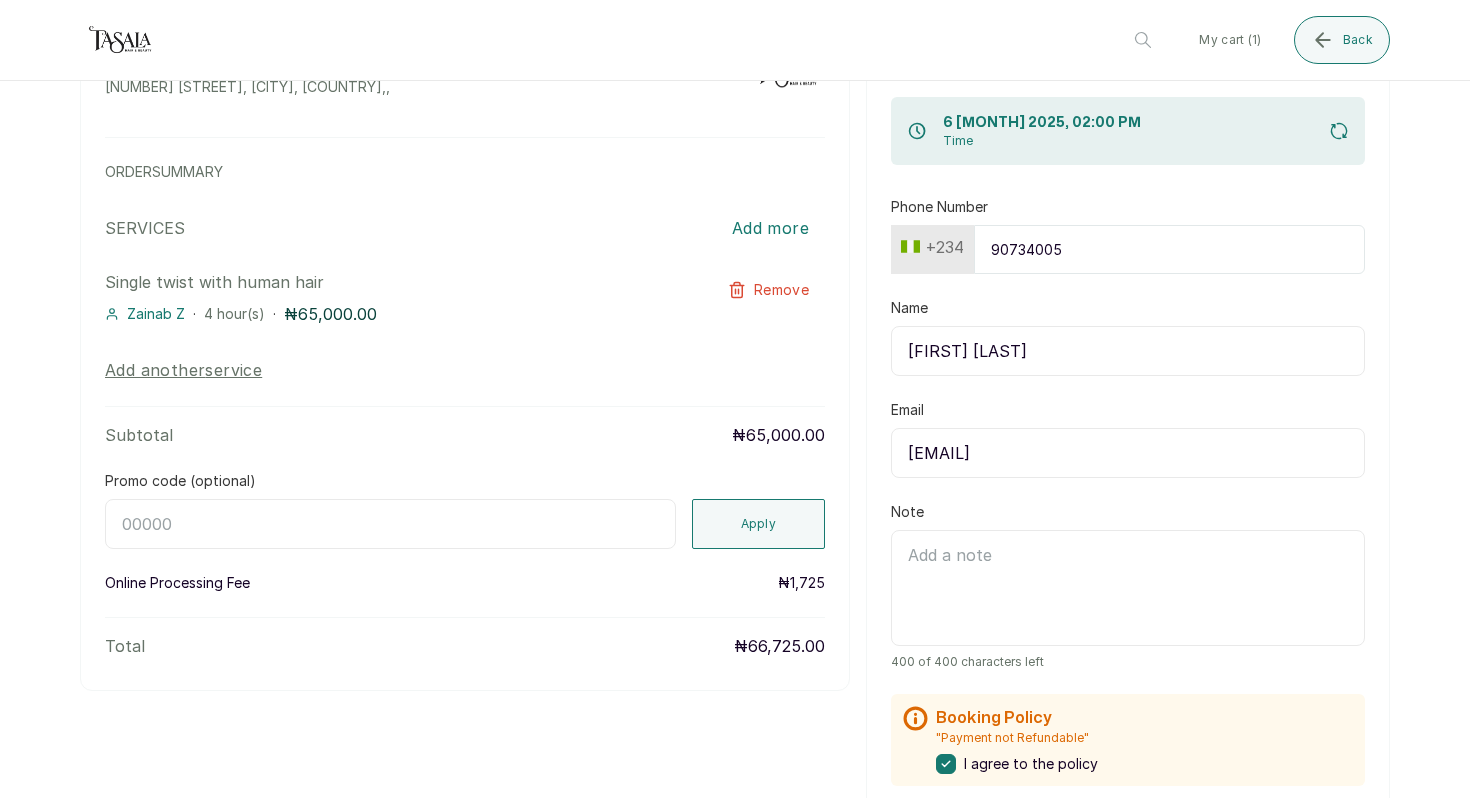 type on "907340059" 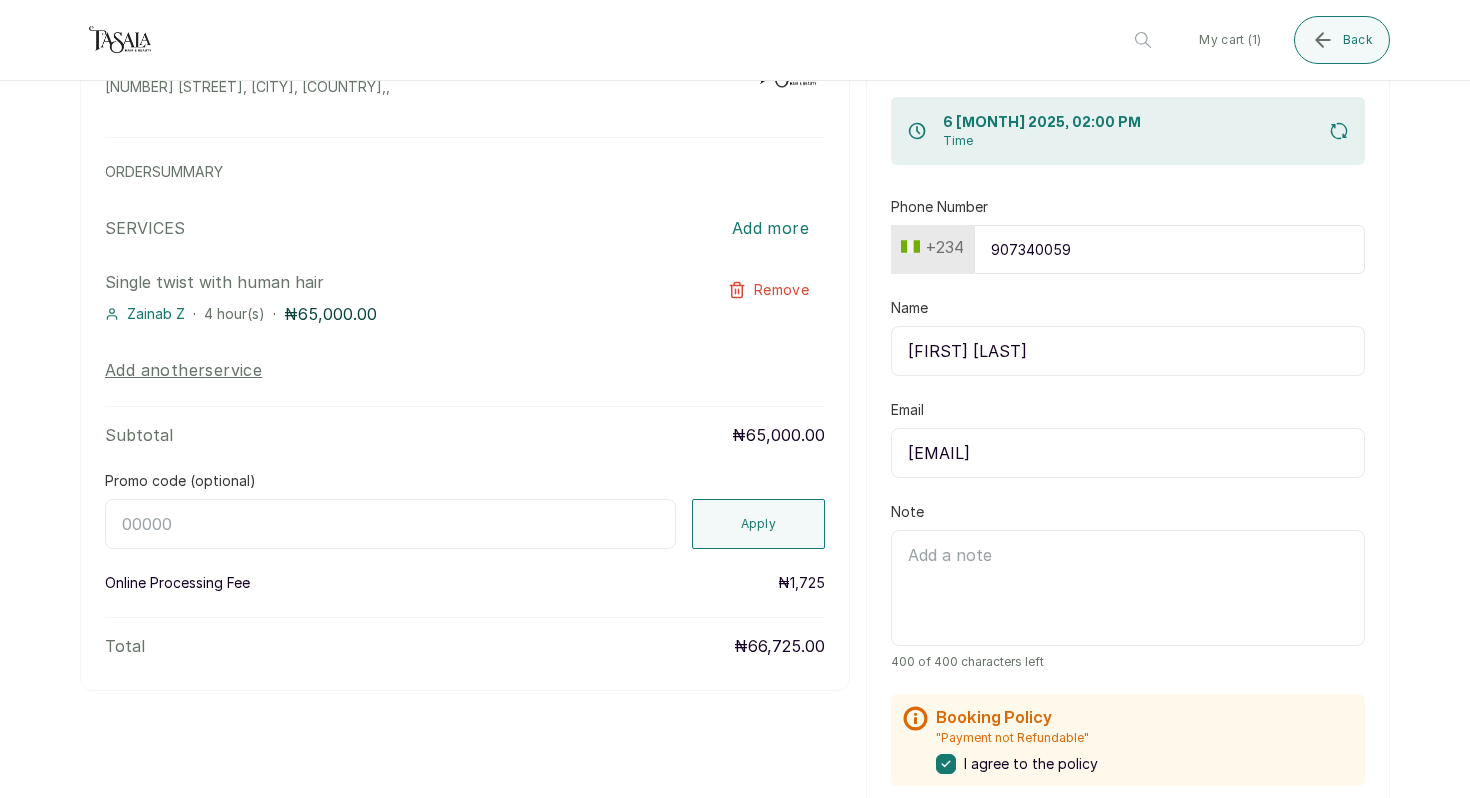 type 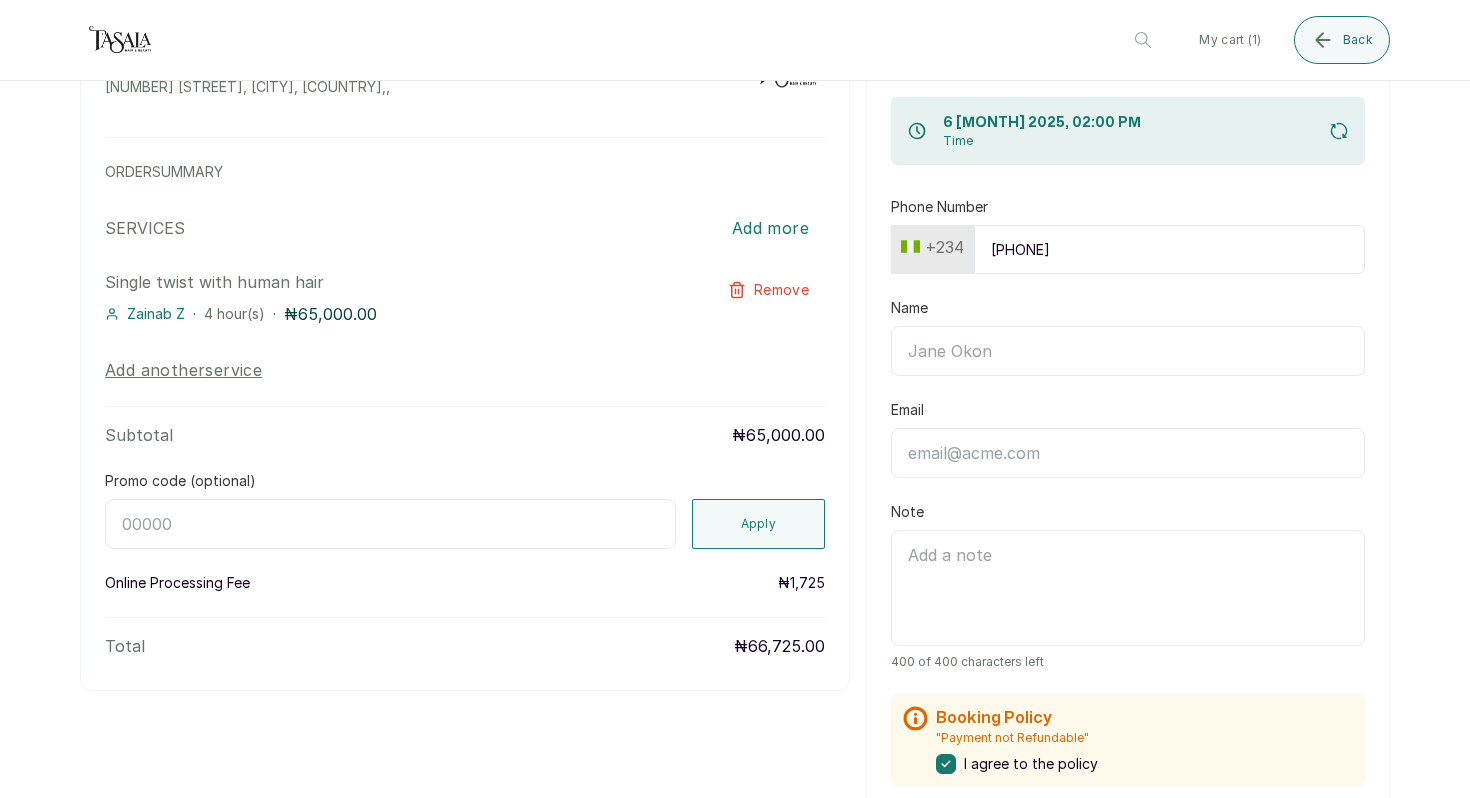 type on "[PHONE]" 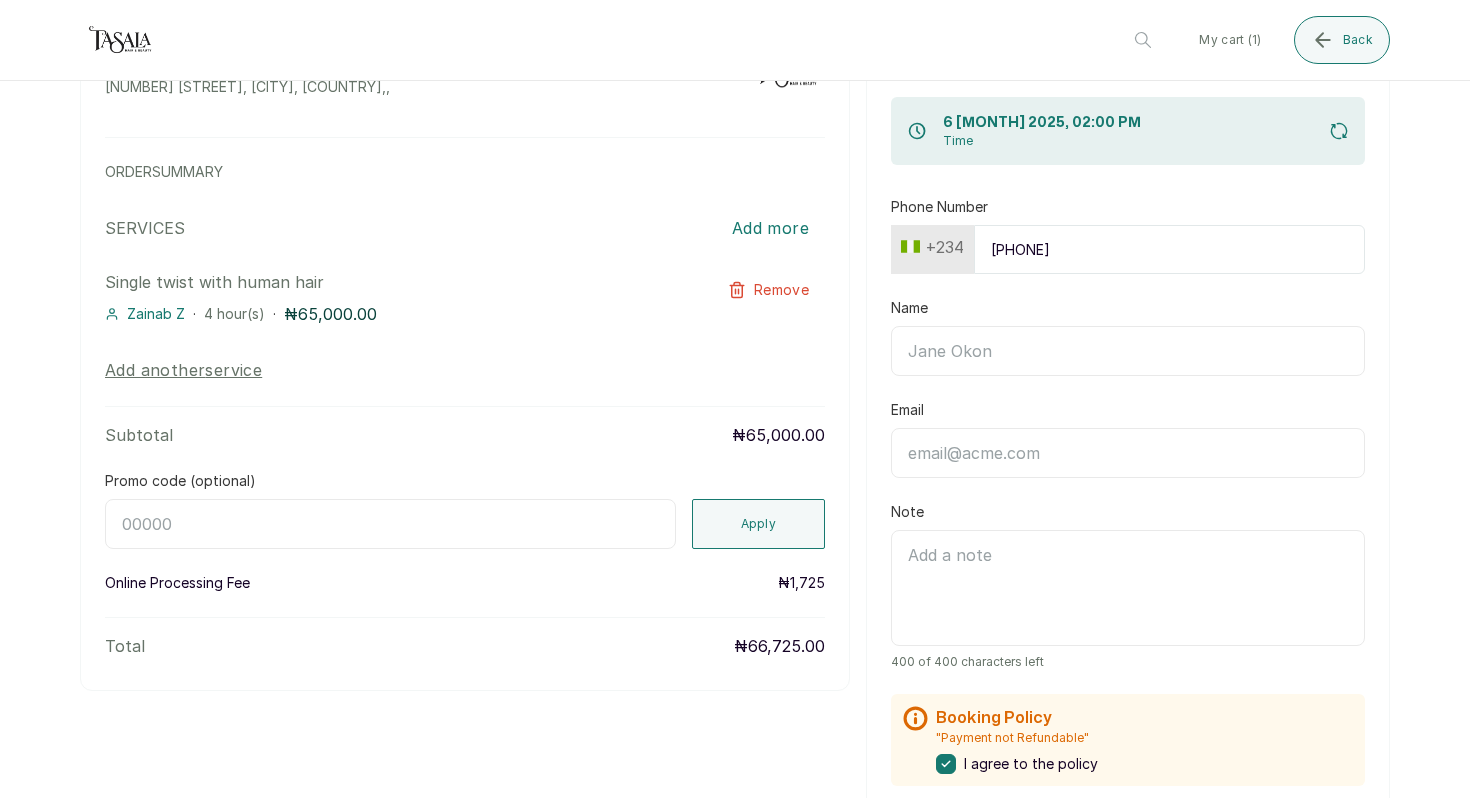 click on "Name" at bounding box center (1128, 351) 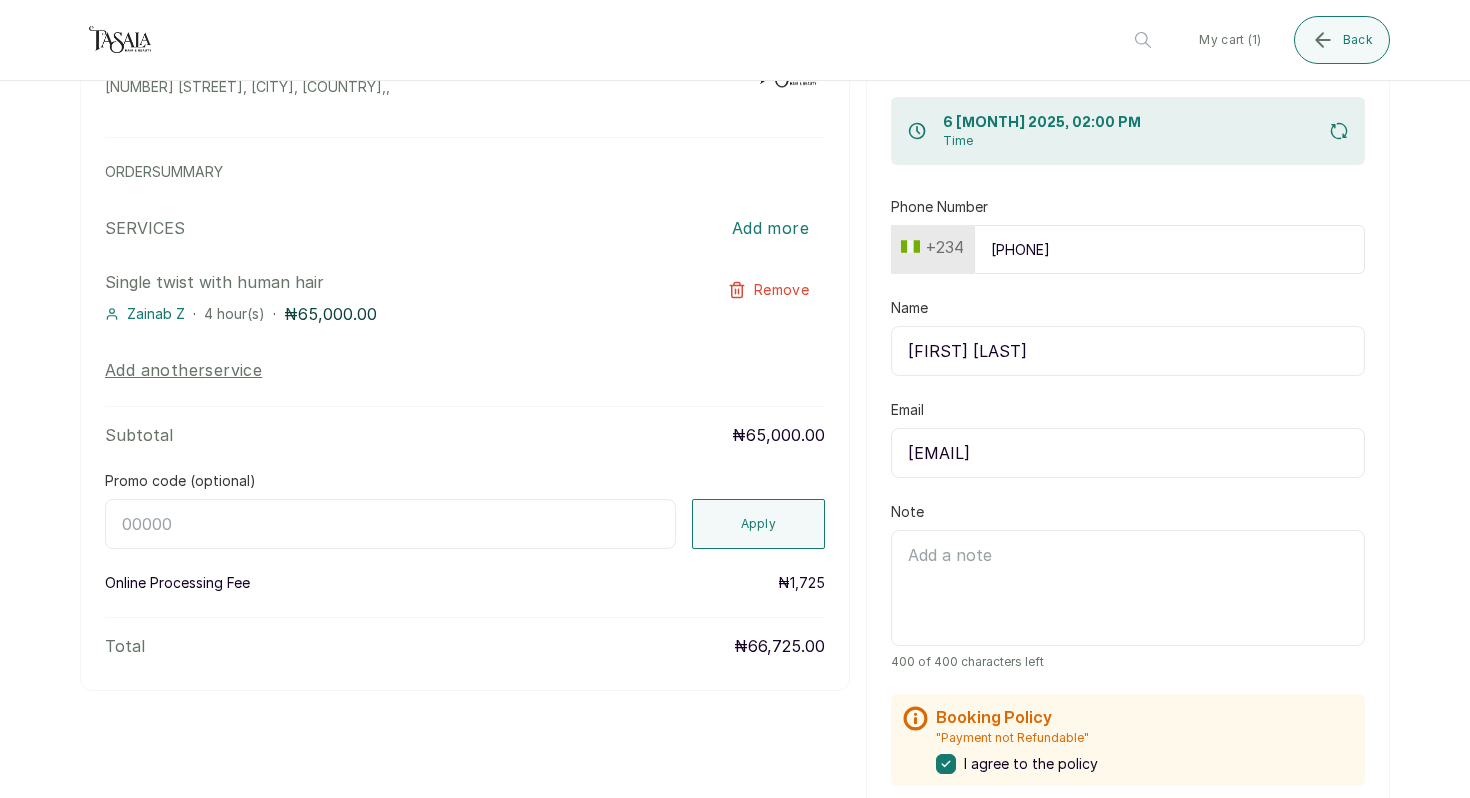 click on "[EMAIL]" at bounding box center (1128, 453) 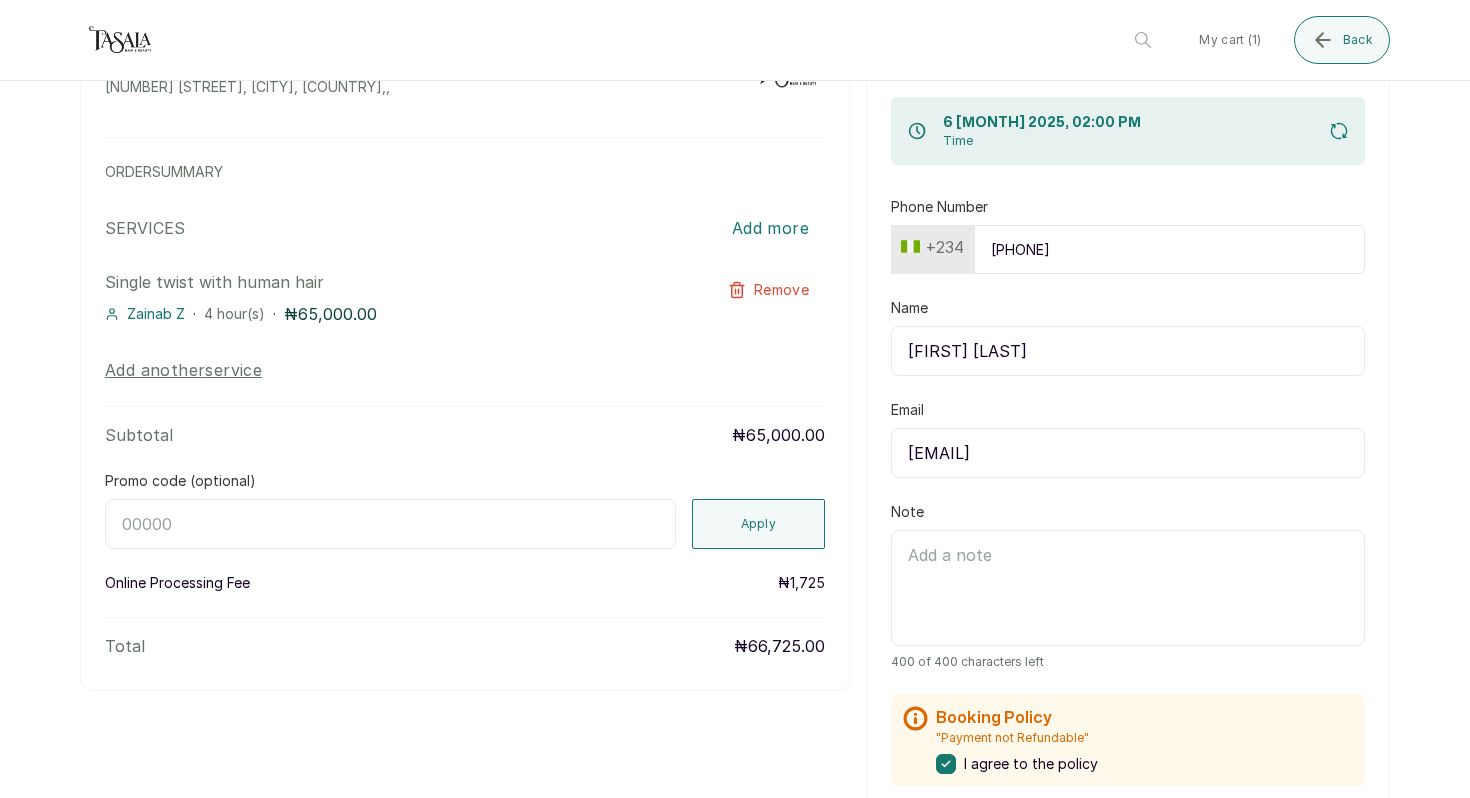 click on "[EMAIL]" at bounding box center (1128, 453) 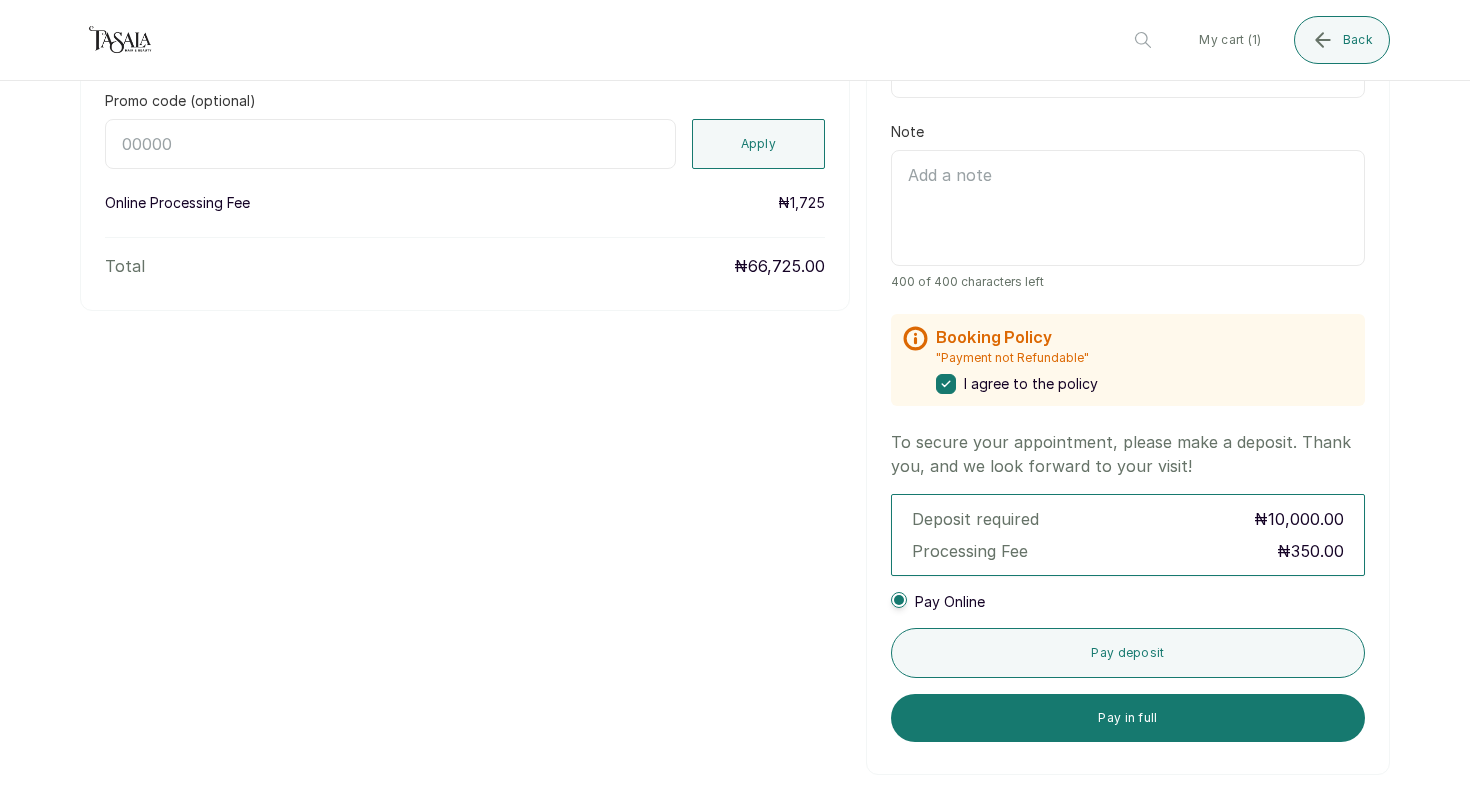 scroll, scrollTop: 493, scrollLeft: 0, axis: vertical 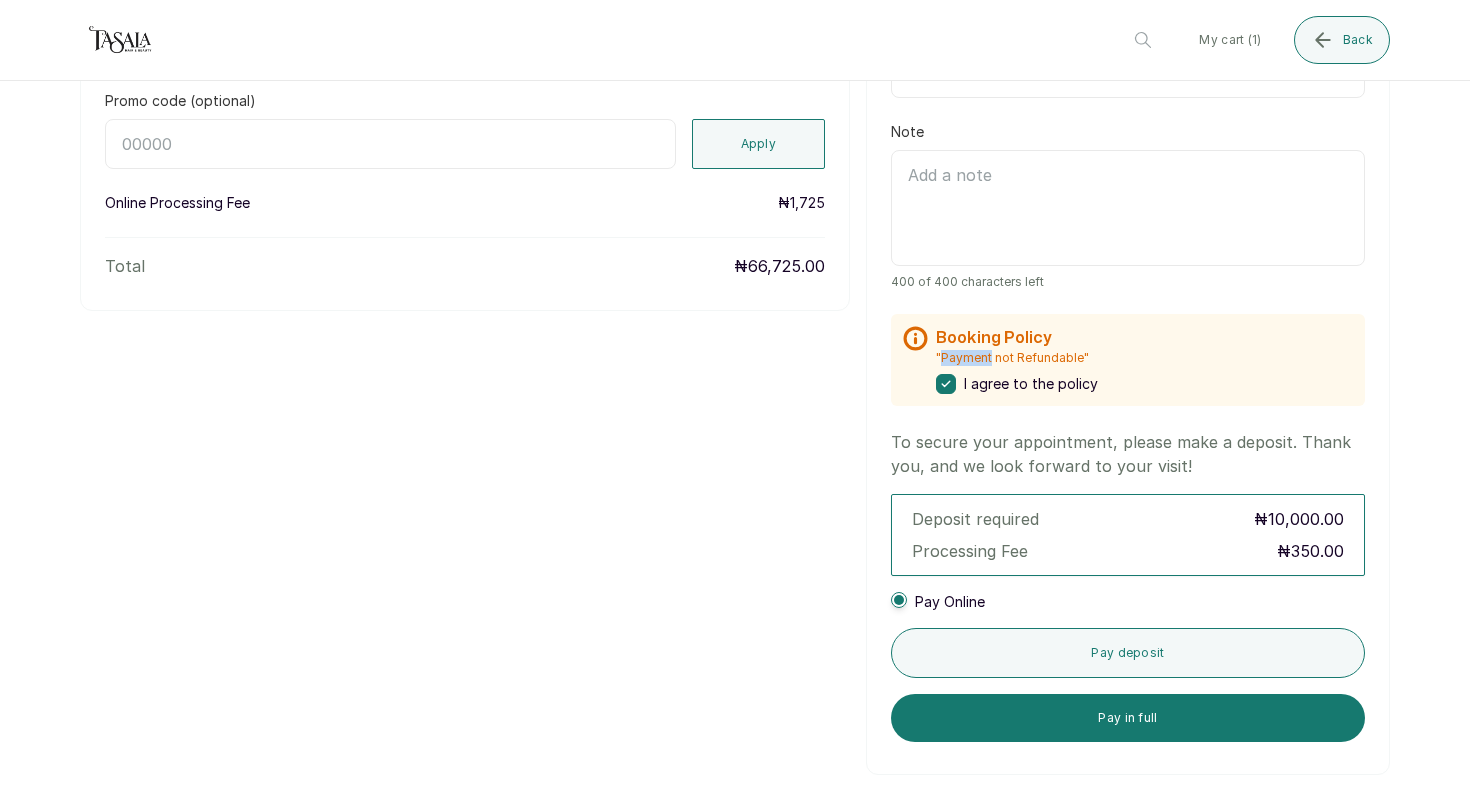 click on ""Payment not Refundable"" at bounding box center [1017, 358] 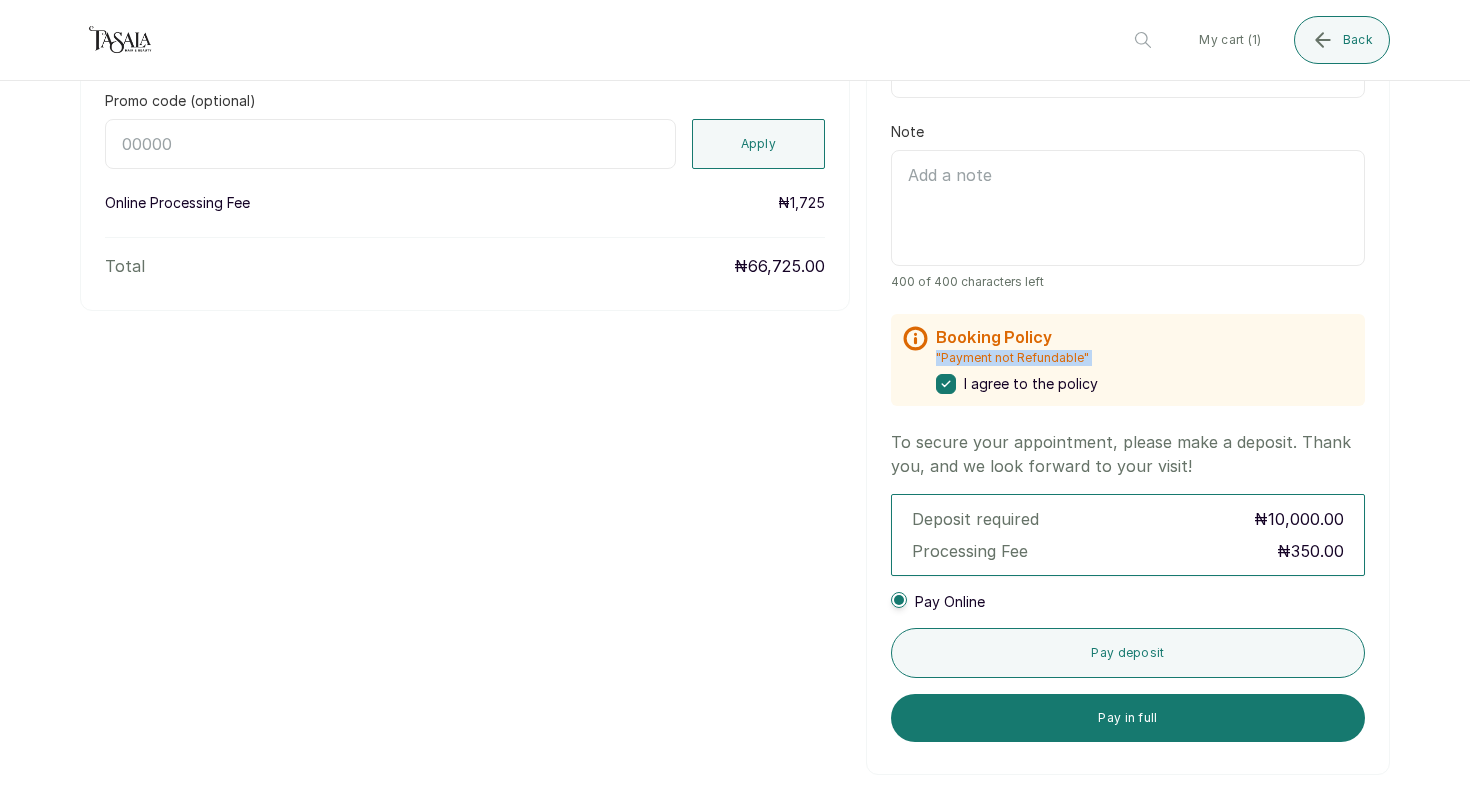click on ""Payment not Refundable"" at bounding box center [1017, 358] 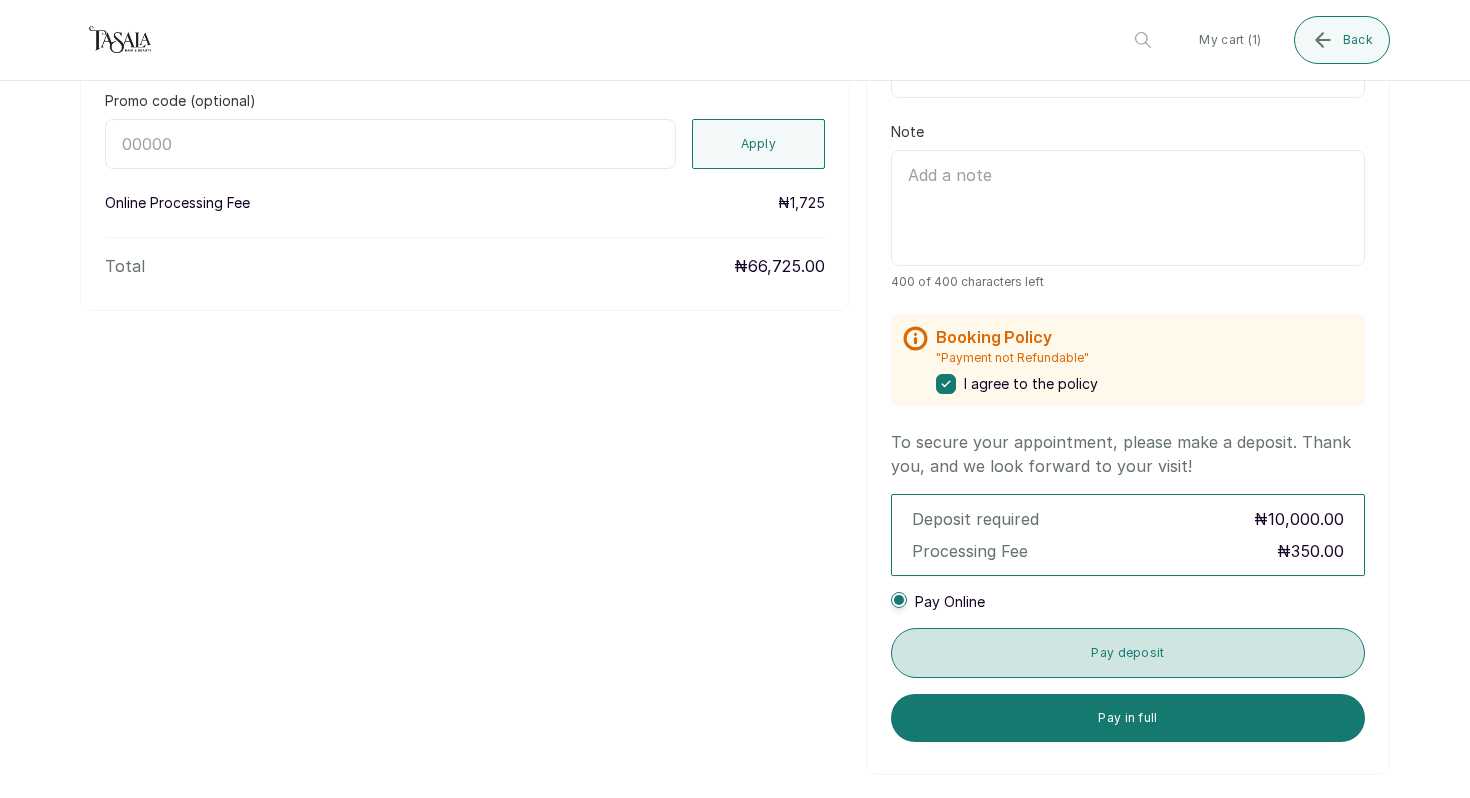 click on "Pay deposit" at bounding box center (1128, 653) 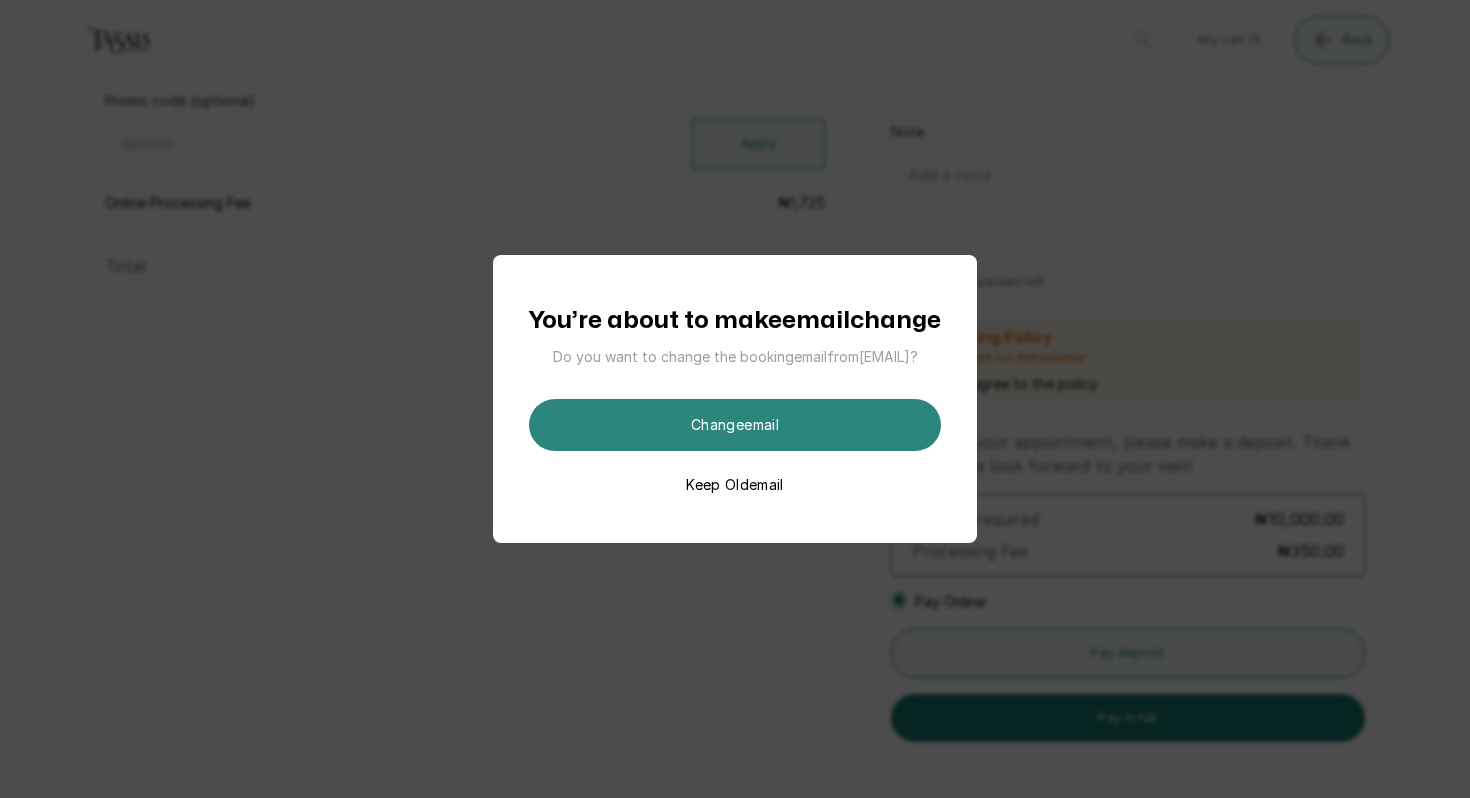 click on "Change  email" at bounding box center [735, 425] 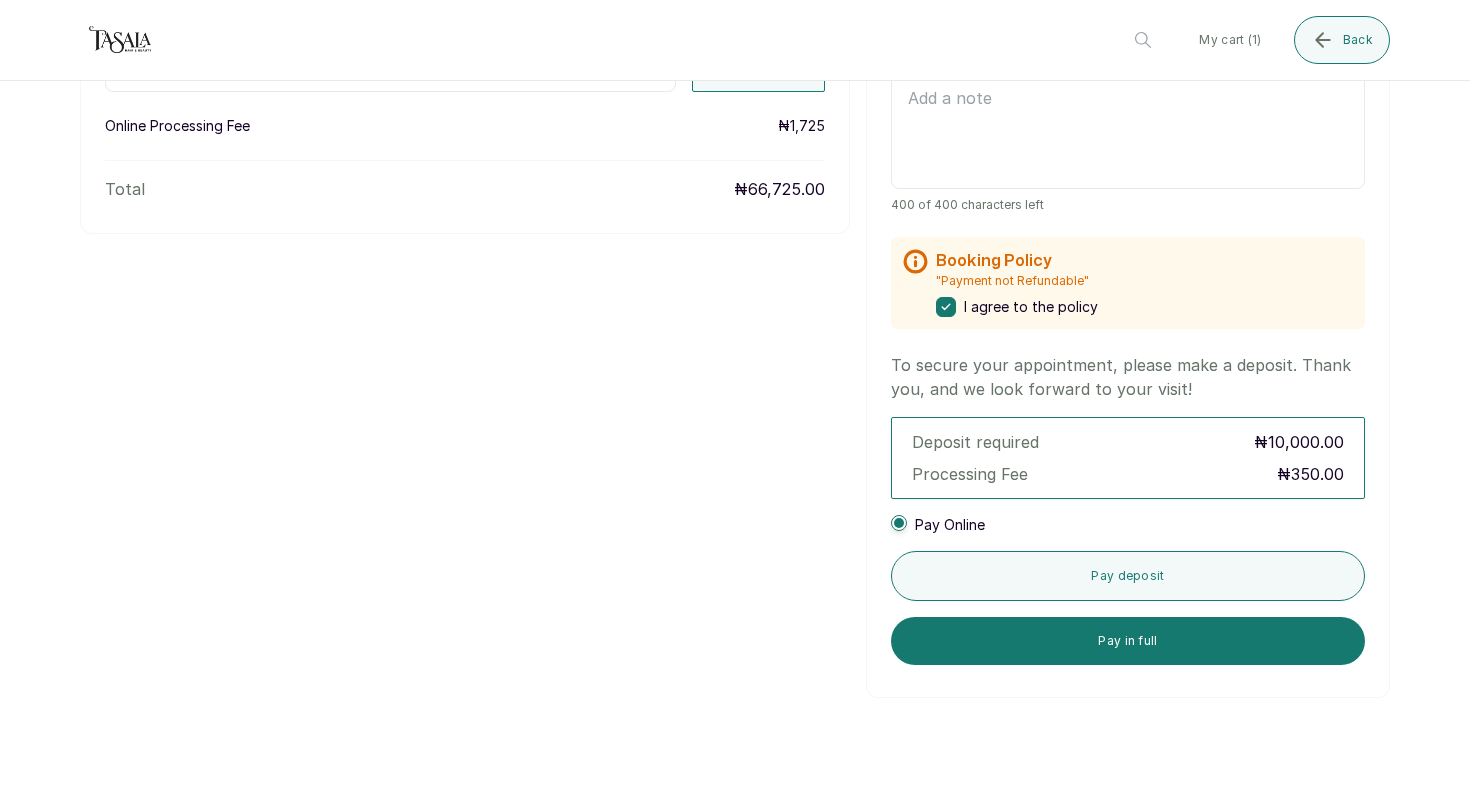 scroll, scrollTop: 573, scrollLeft: 0, axis: vertical 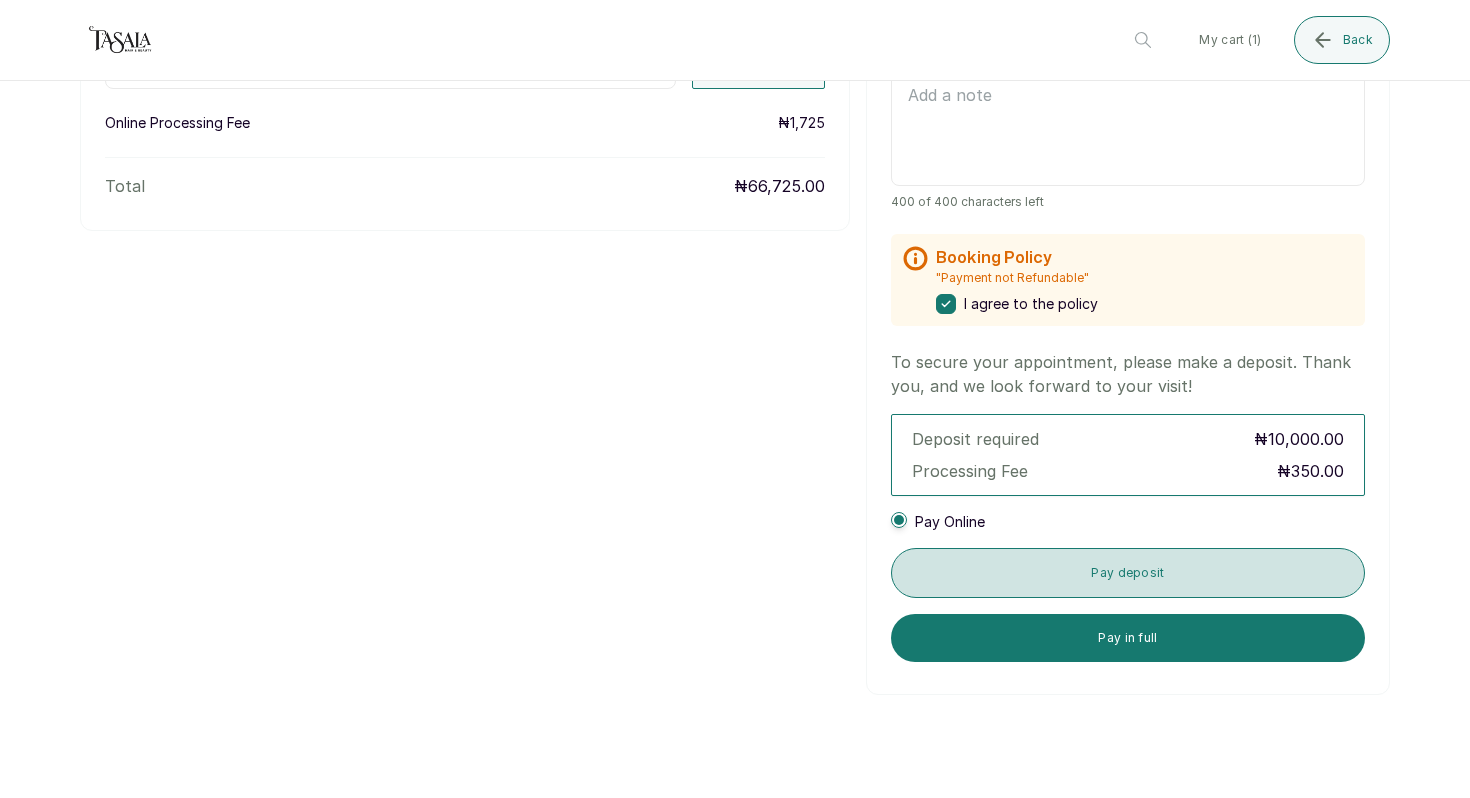 click on "Pay deposit" at bounding box center [1128, 573] 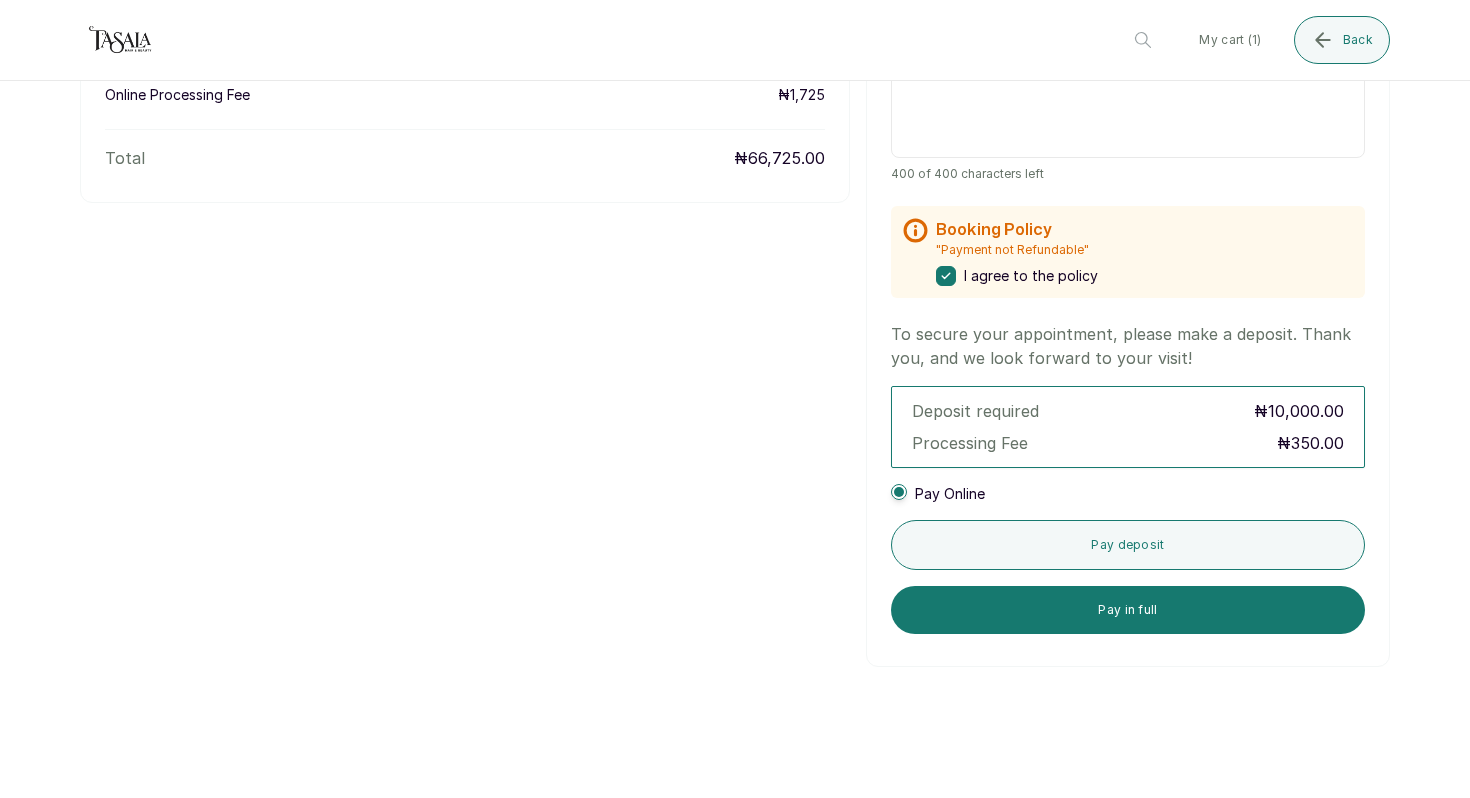 scroll, scrollTop: 635, scrollLeft: 0, axis: vertical 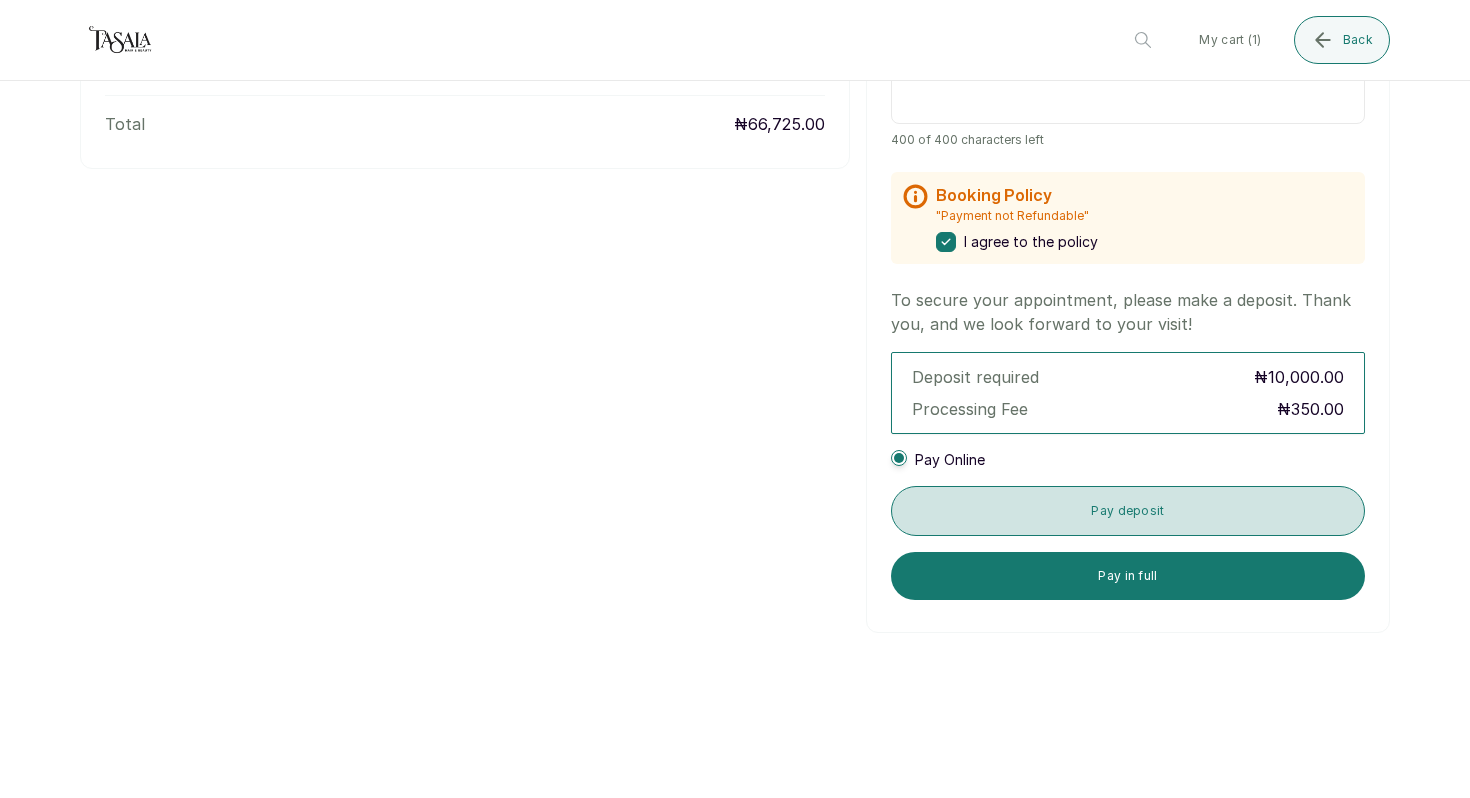 click on "Pay deposit" at bounding box center [1128, 511] 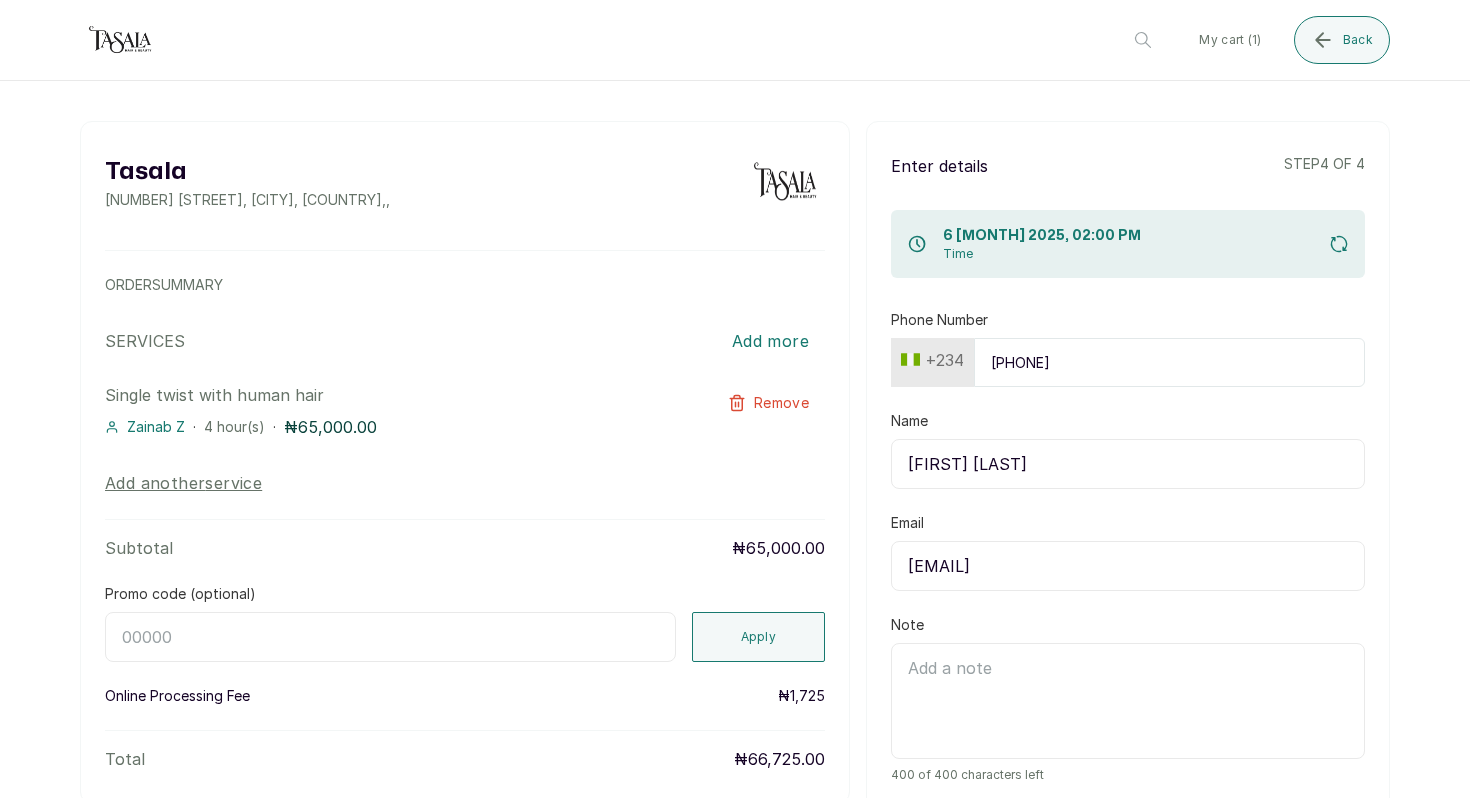 scroll, scrollTop: 640, scrollLeft: 0, axis: vertical 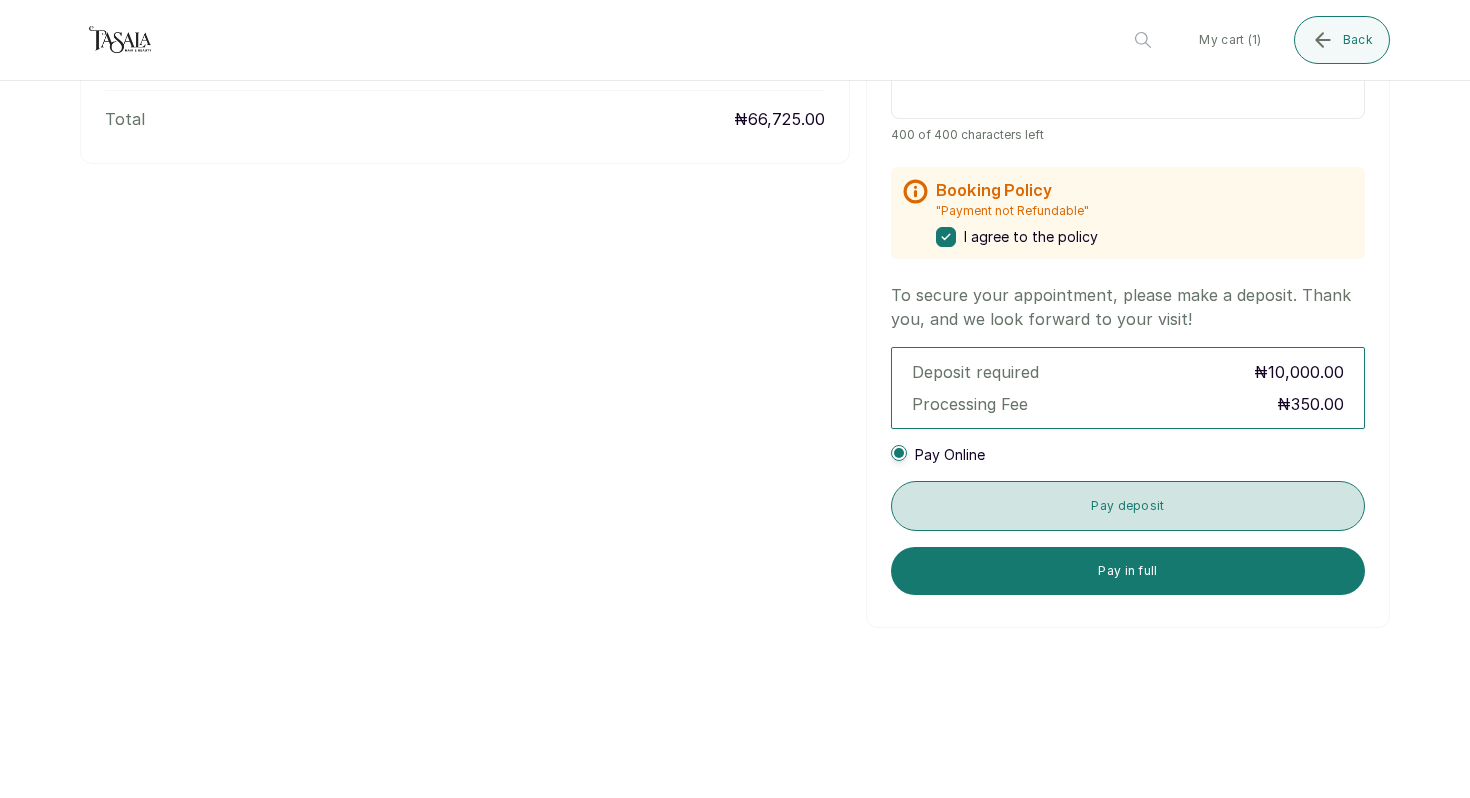 click on "Pay deposit" at bounding box center (1128, 506) 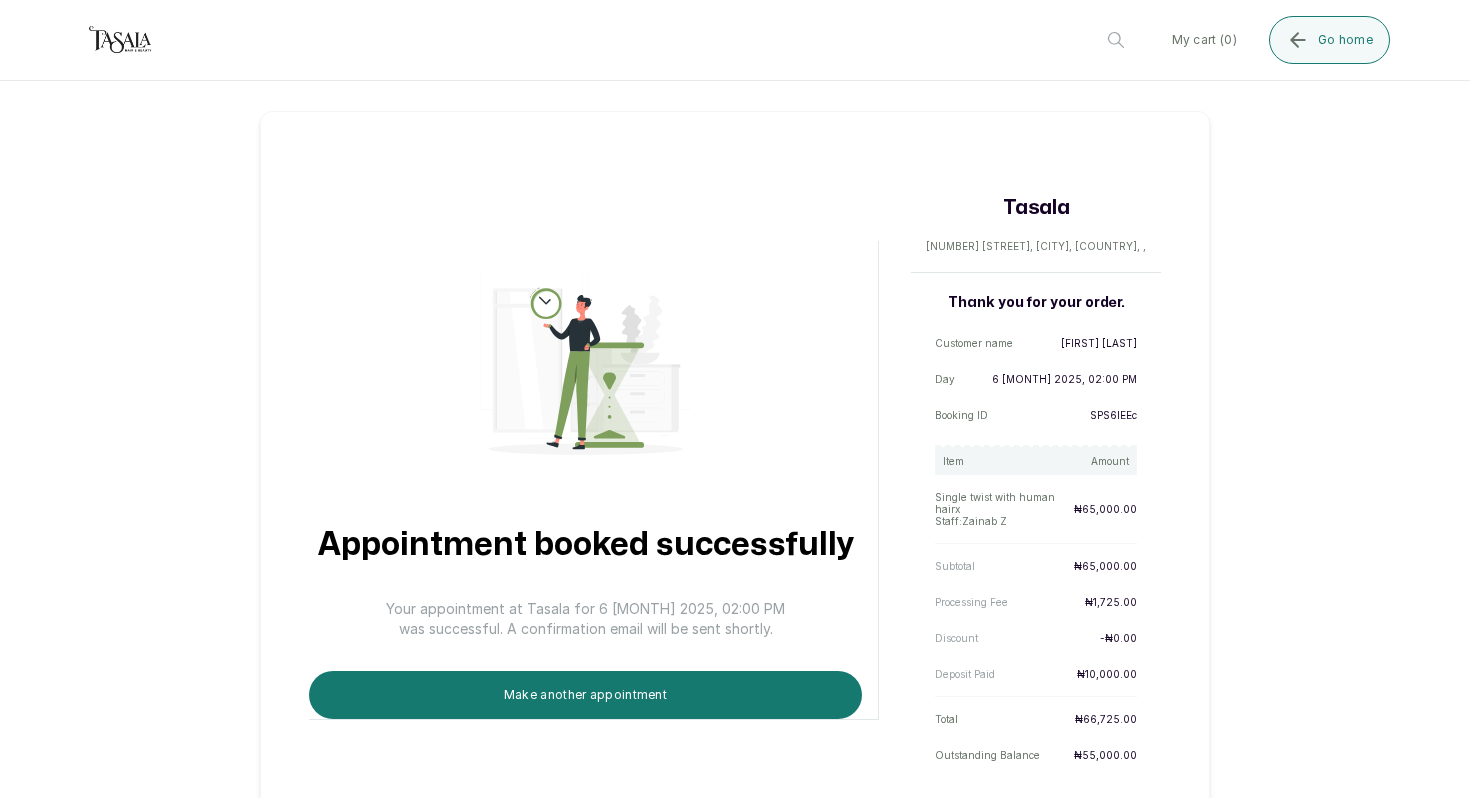 scroll, scrollTop: 40, scrollLeft: 0, axis: vertical 